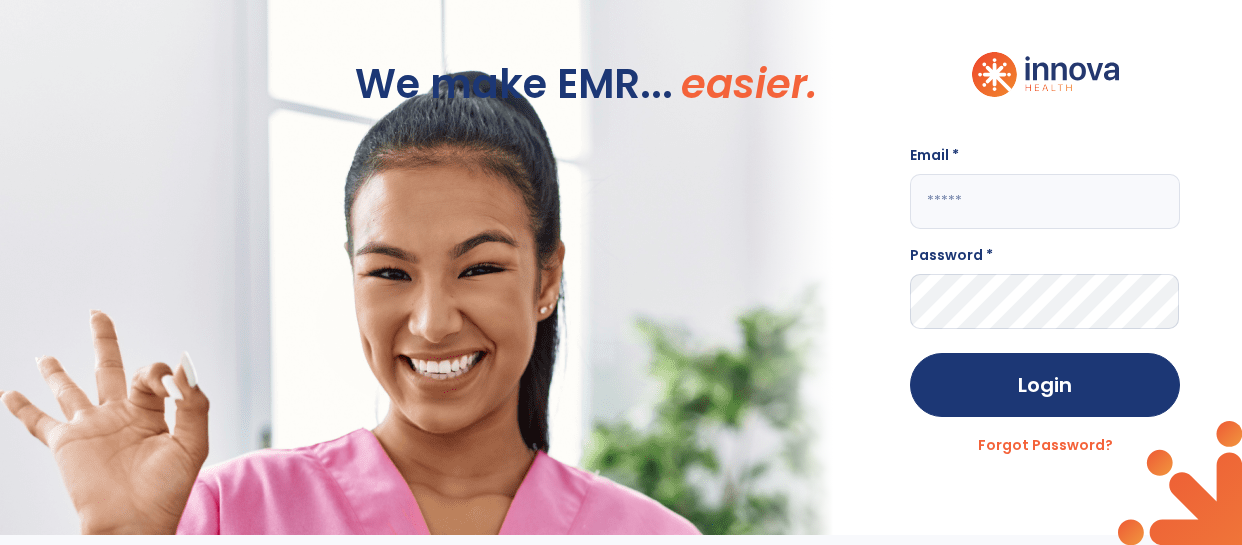 scroll, scrollTop: 0, scrollLeft: 0, axis: both 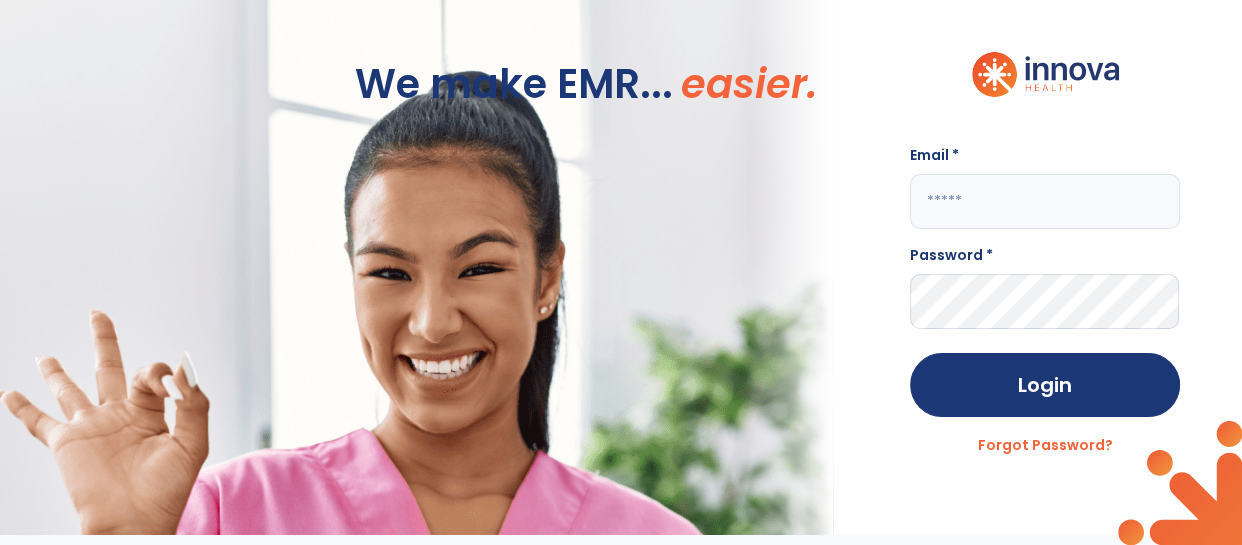 click 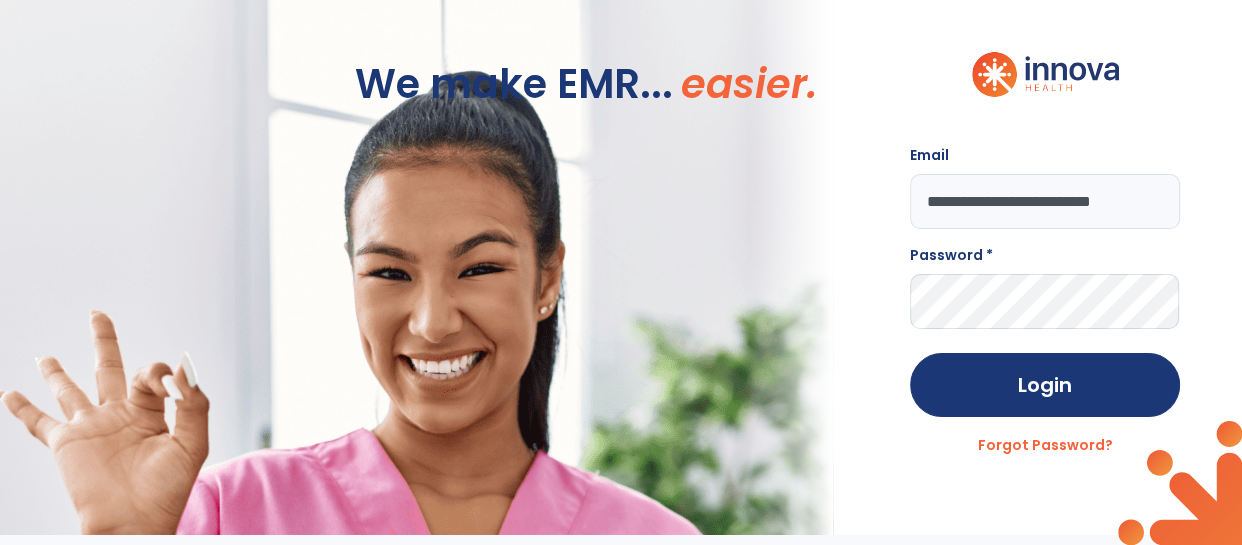 scroll, scrollTop: 0, scrollLeft: 16, axis: horizontal 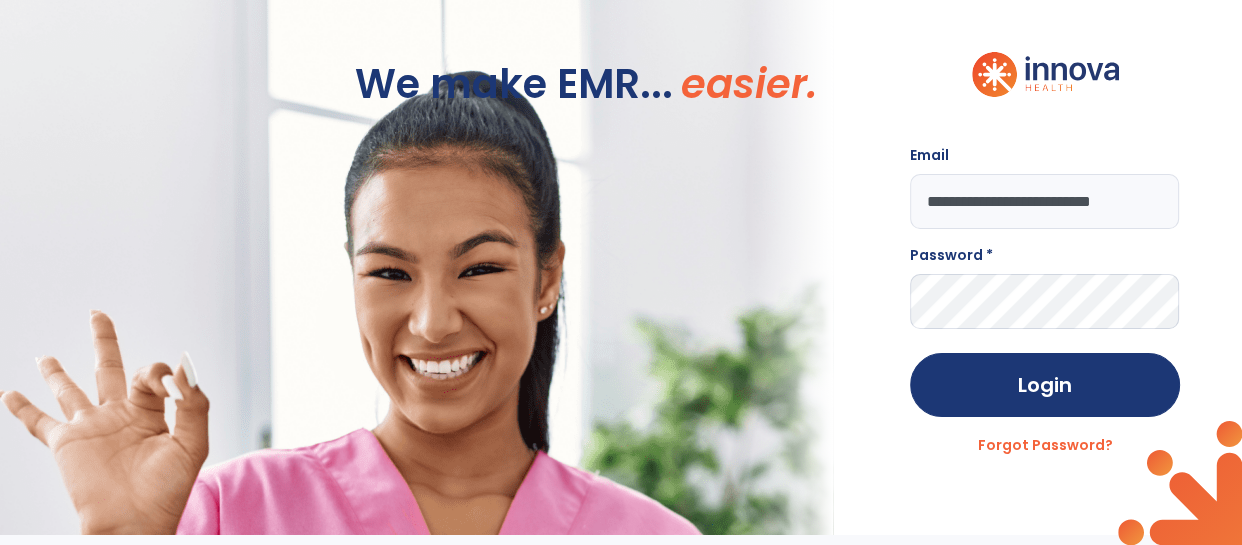 type on "**********" 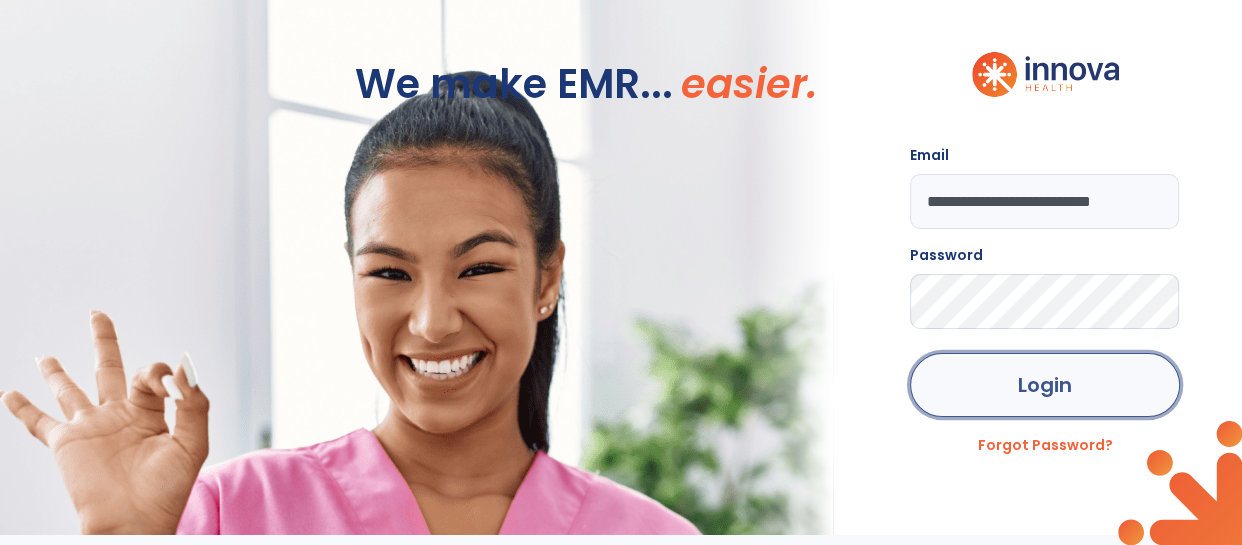 click on "Login" 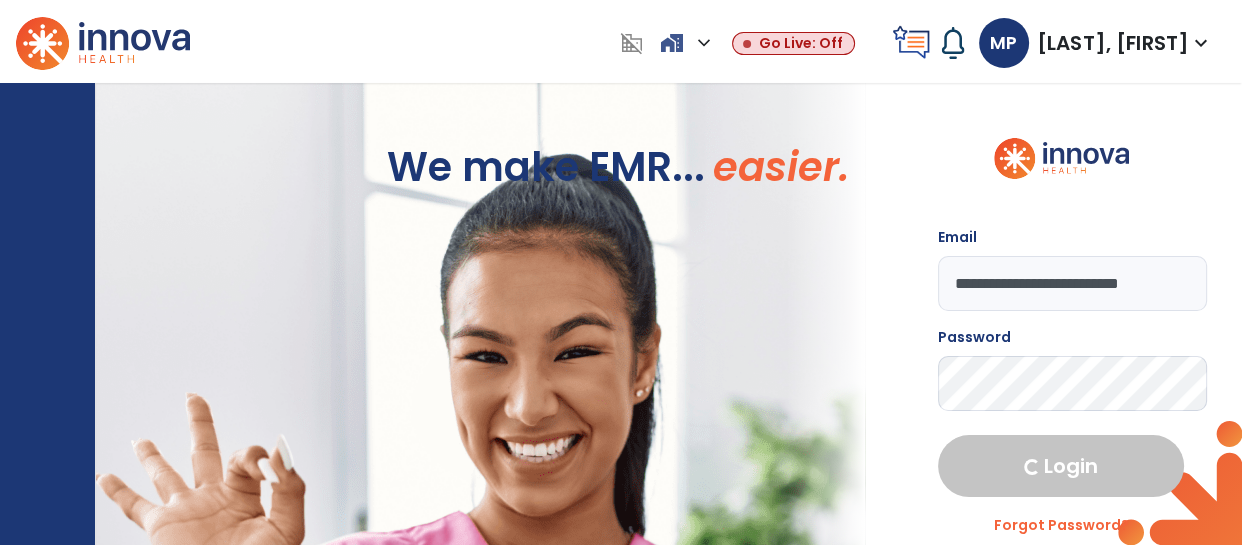 select on "****" 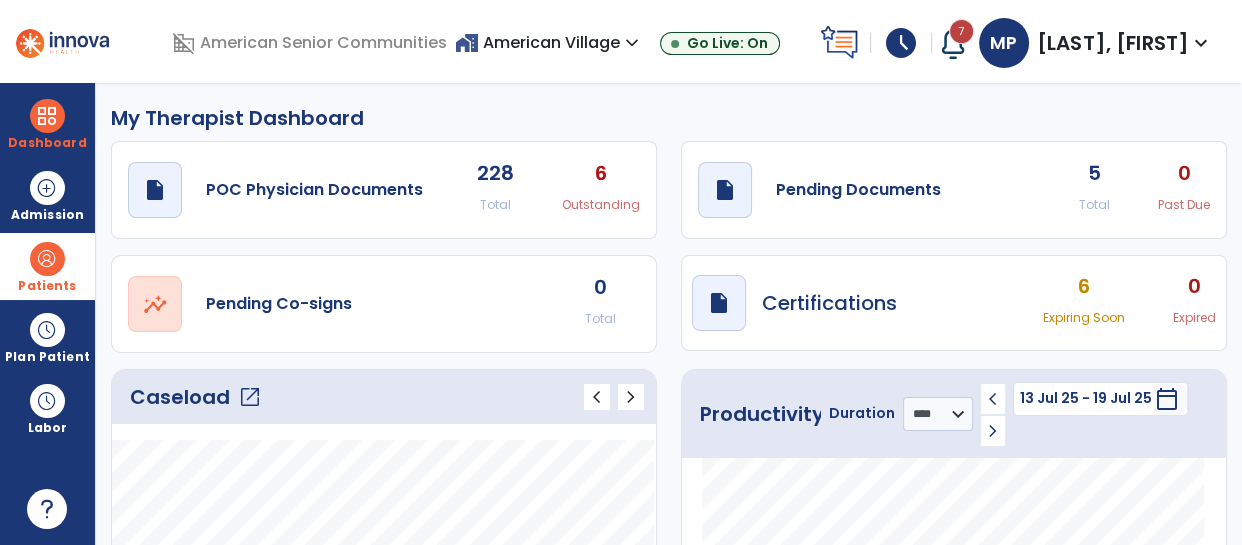 click at bounding box center (47, 259) 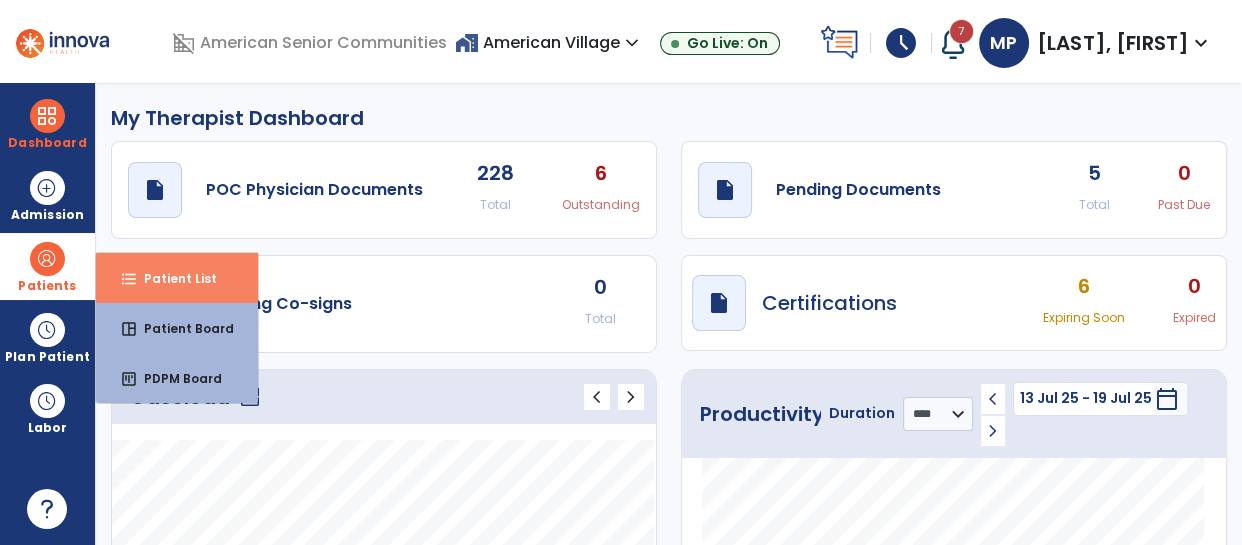 click on "Patient List" at bounding box center [172, 278] 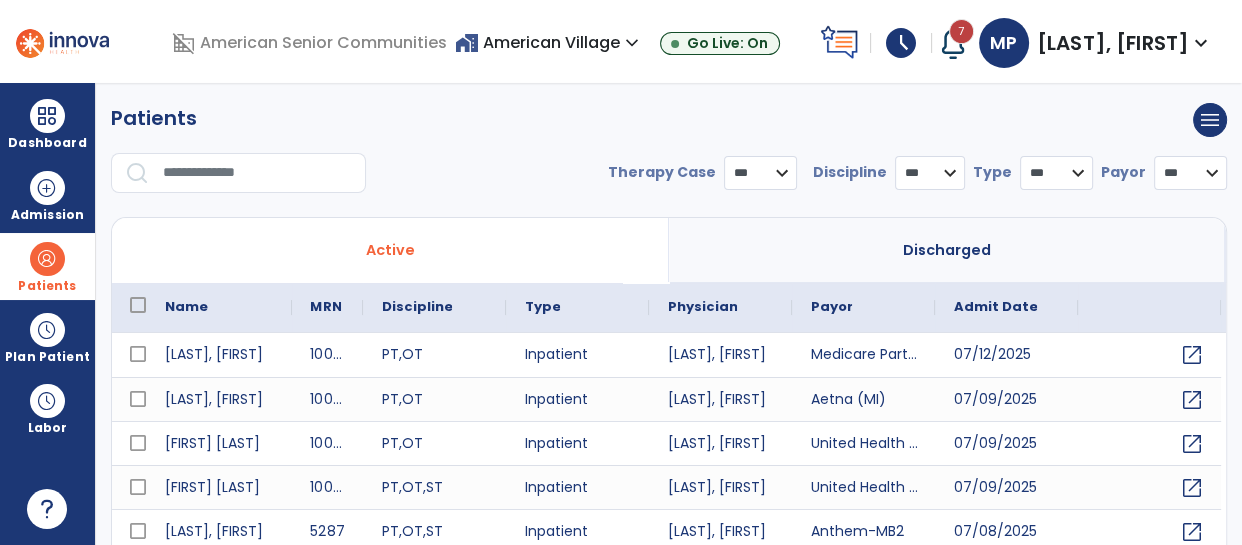 select on "***" 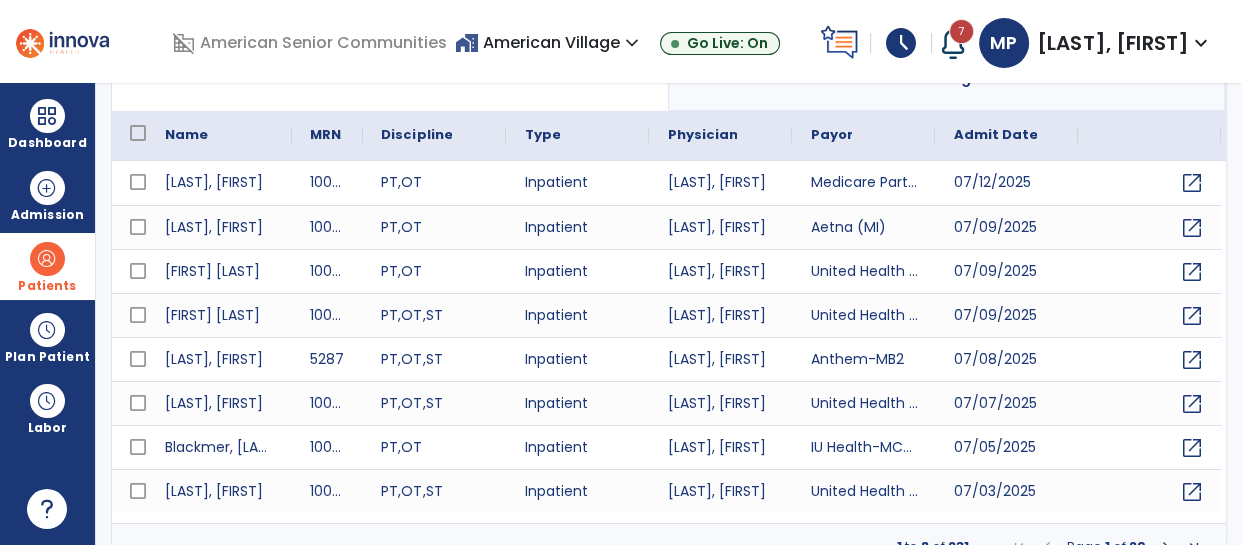 scroll, scrollTop: 198, scrollLeft: 0, axis: vertical 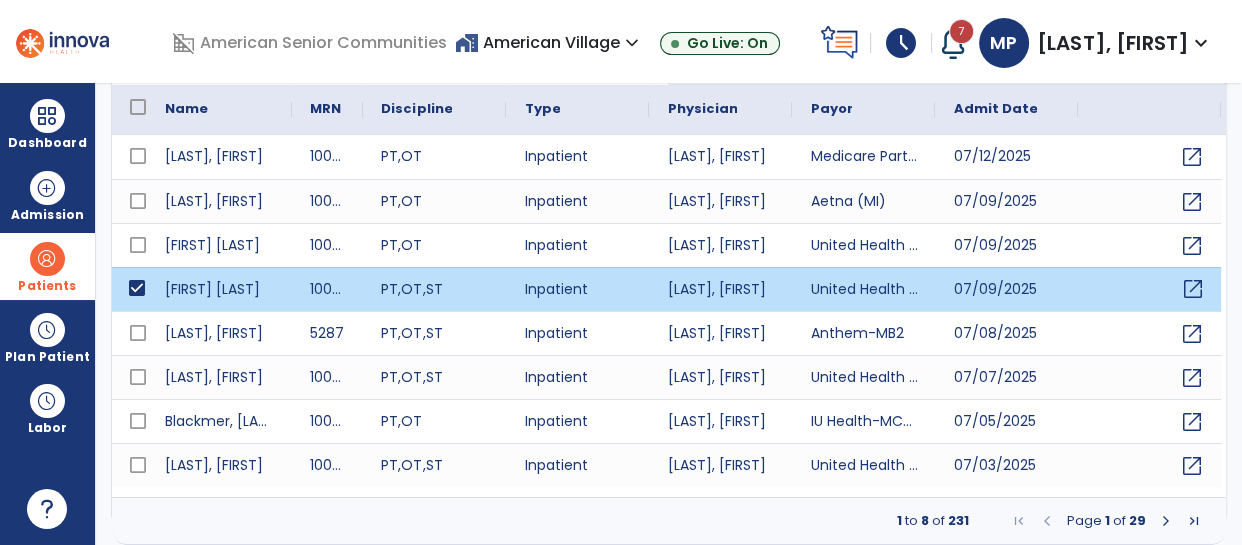 click on "open_in_new" at bounding box center (1192, 289) 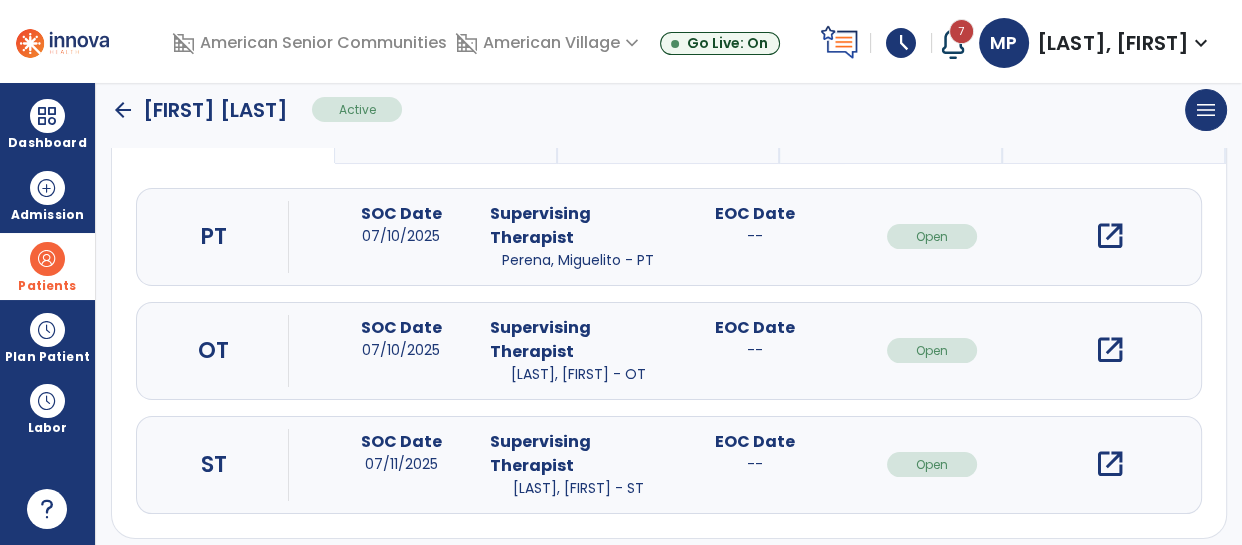 click on "open_in_new" at bounding box center (1109, 236) 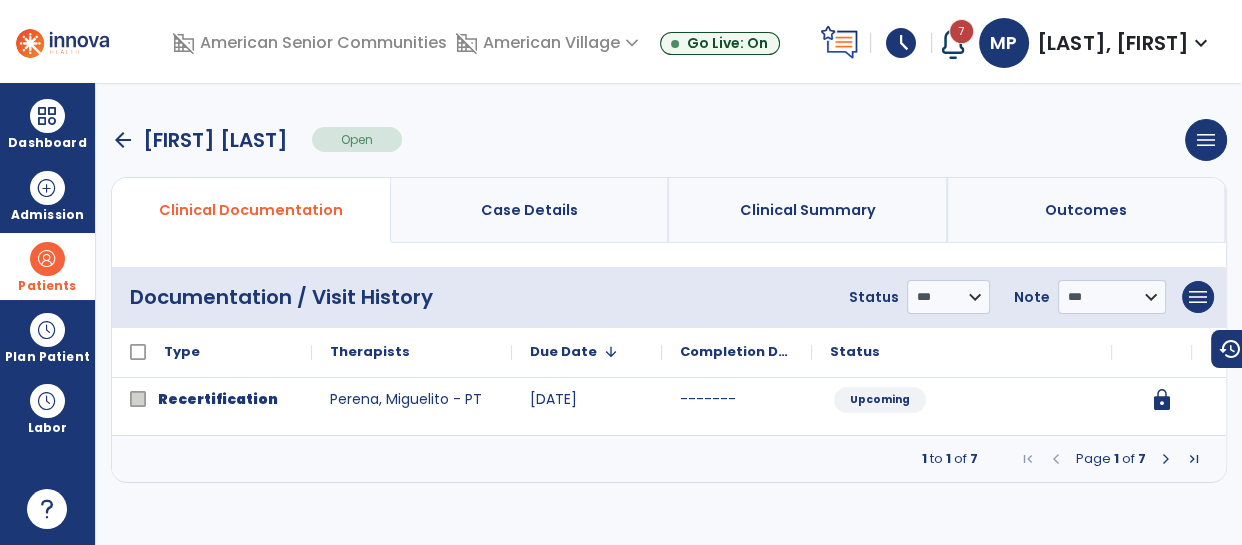 scroll, scrollTop: 0, scrollLeft: 0, axis: both 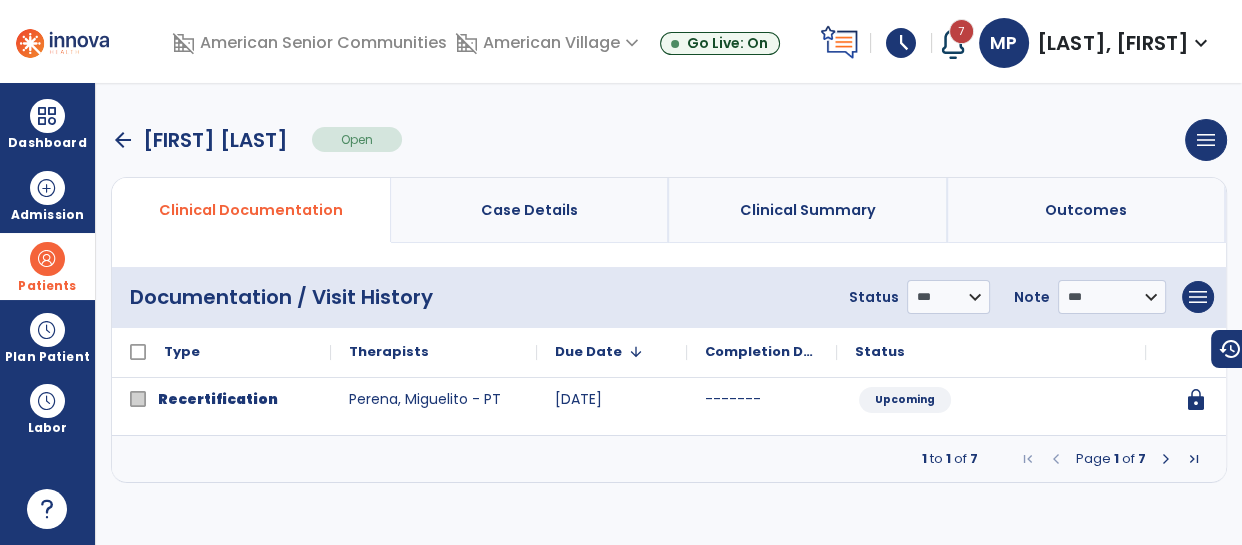 click at bounding box center (1166, 459) 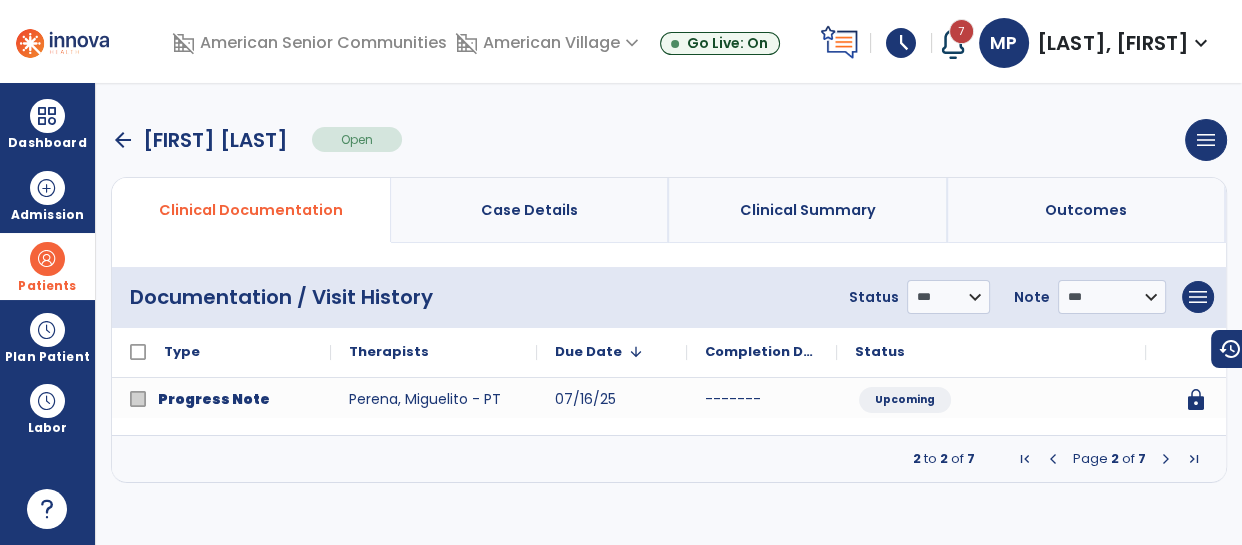 click at bounding box center (1166, 459) 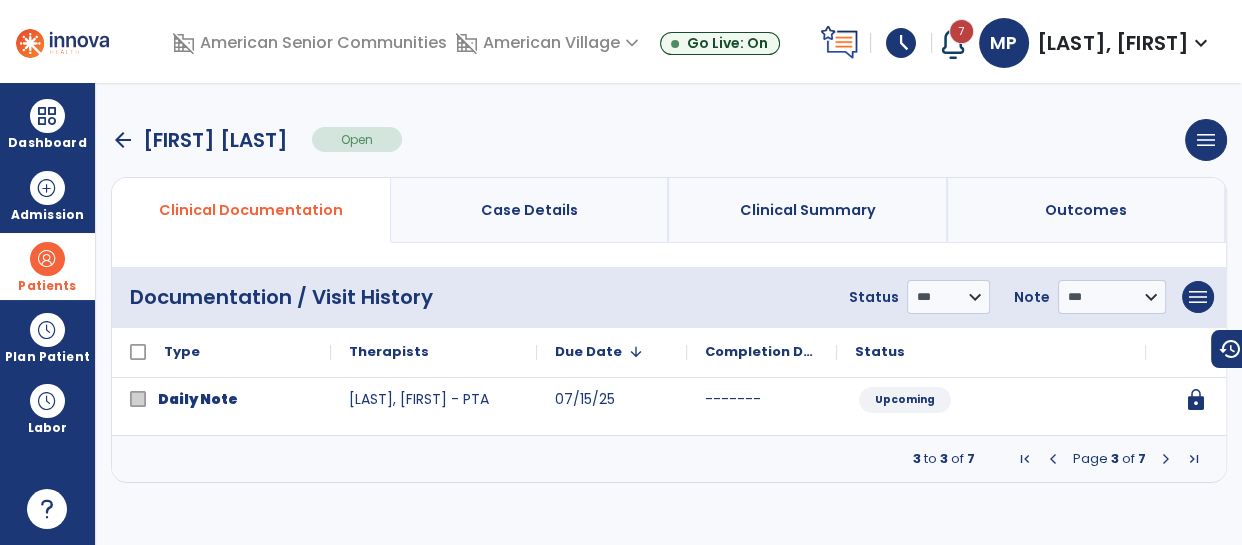 click at bounding box center [1166, 459] 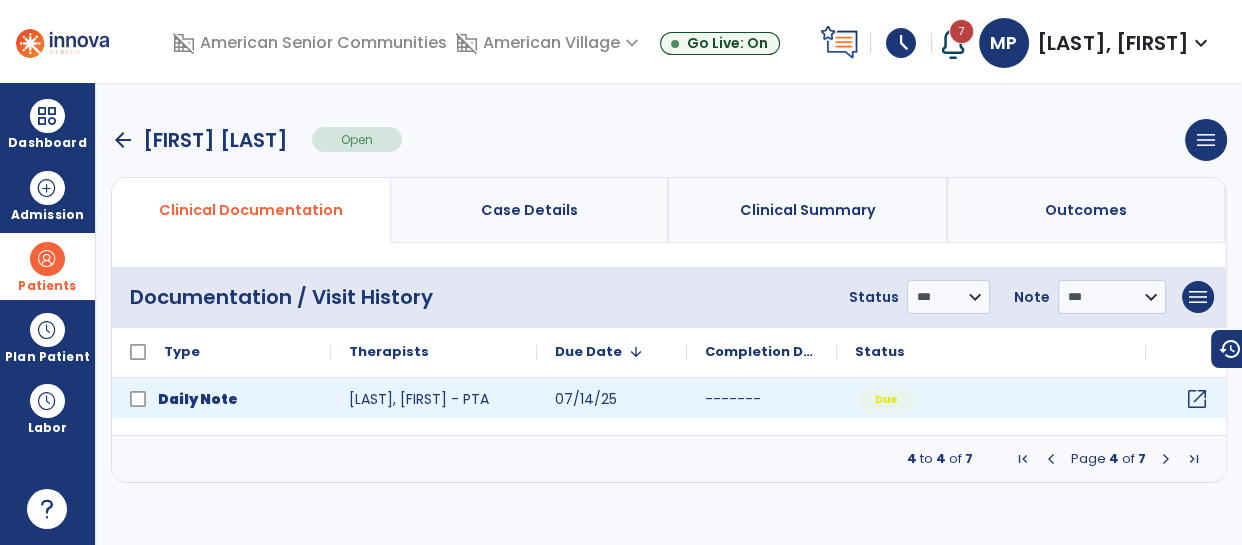 click on "open_in_new" 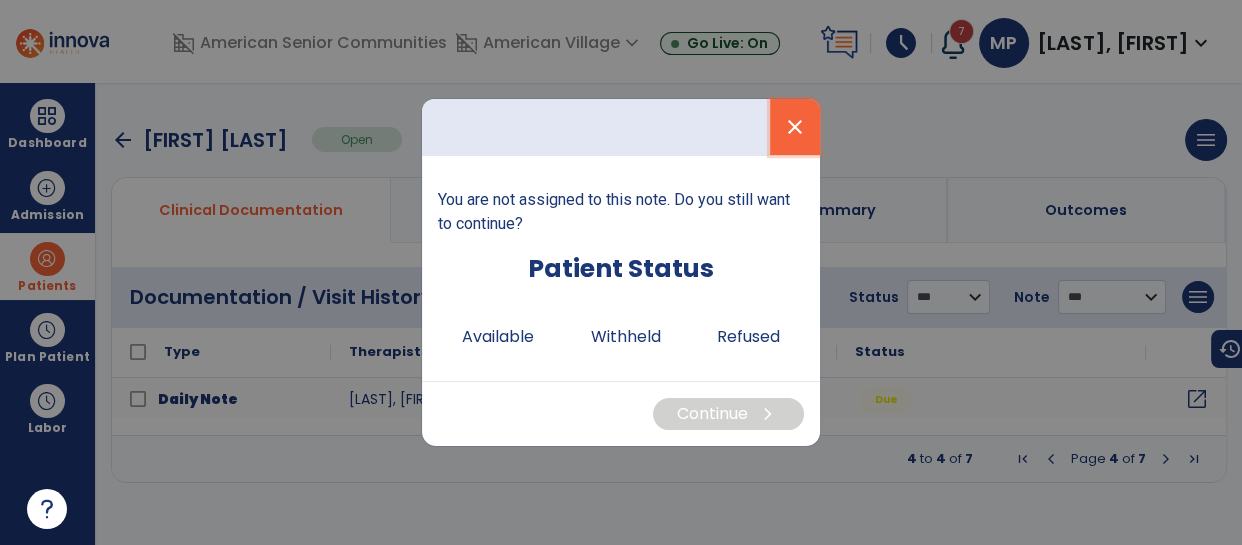 click on "close" at bounding box center (795, 127) 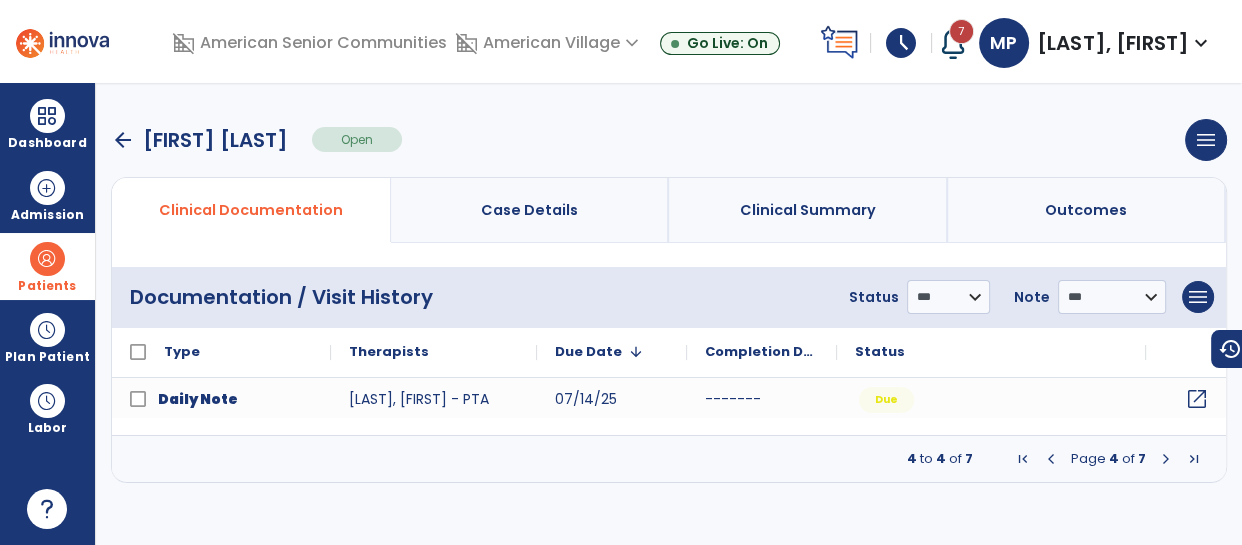 click at bounding box center [47, 259] 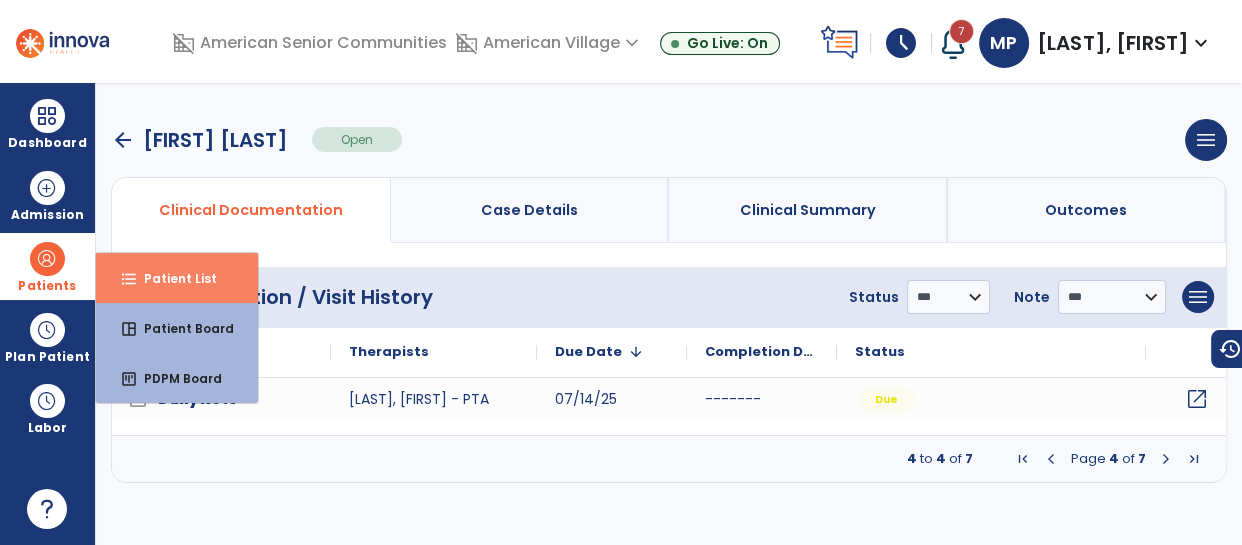 click on "Patient List" at bounding box center [172, 278] 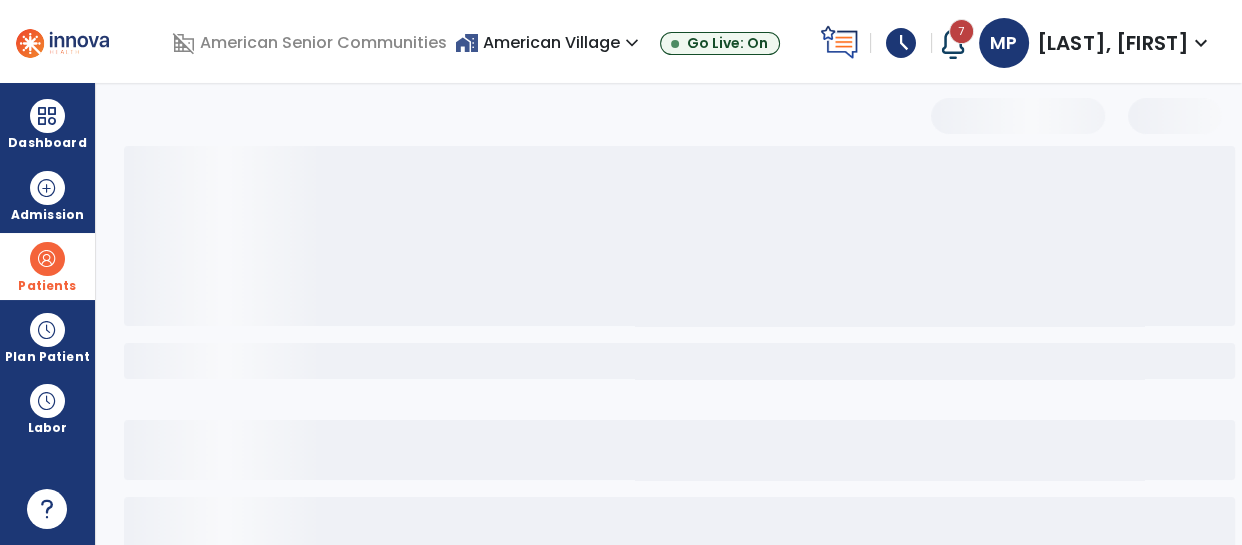 select on "***" 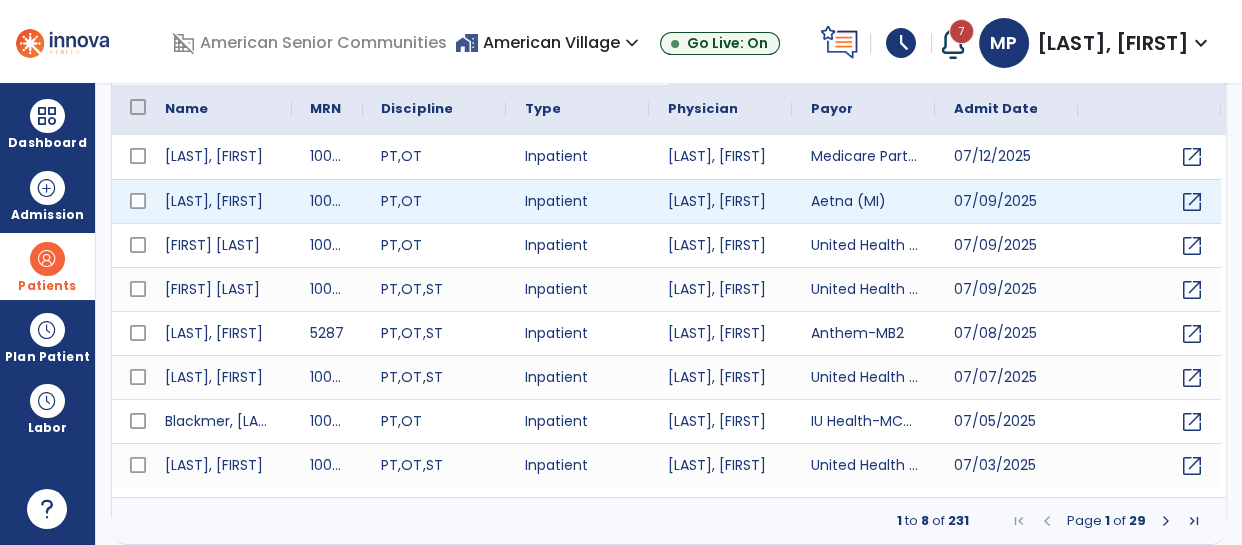 scroll, scrollTop: 0, scrollLeft: 0, axis: both 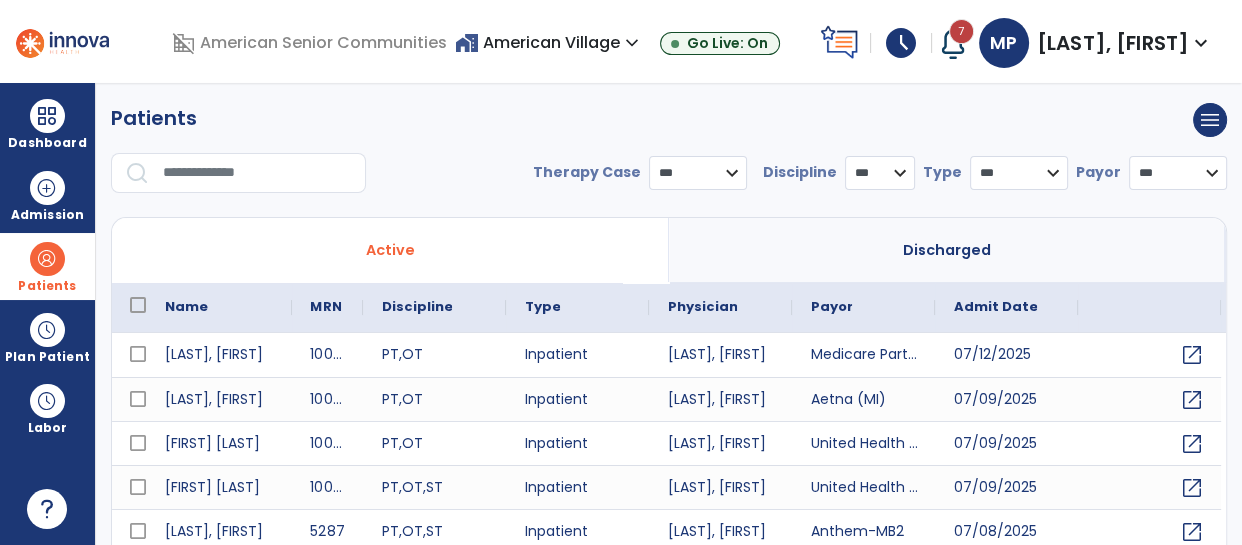 click at bounding box center [47, 259] 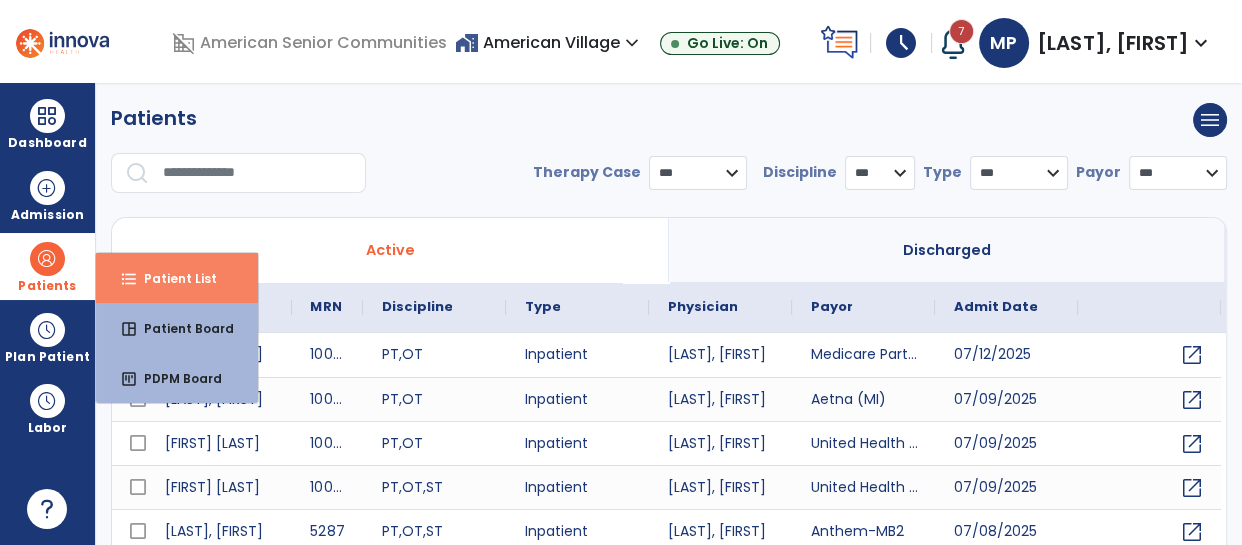 click on "Patient List" at bounding box center (172, 278) 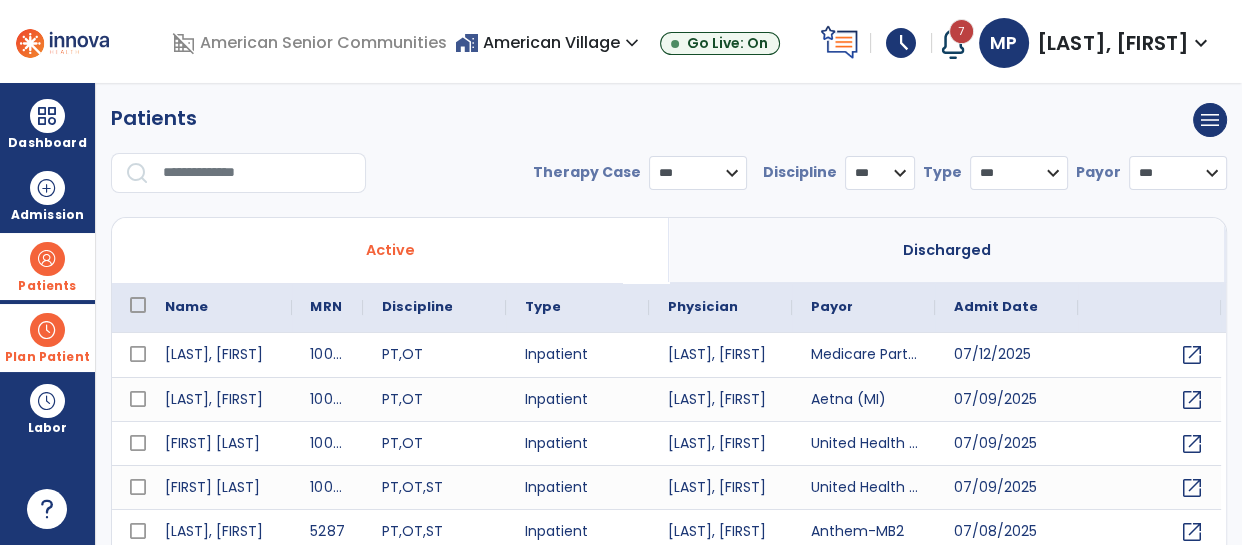 click on "Plan Patient" at bounding box center [47, 266] 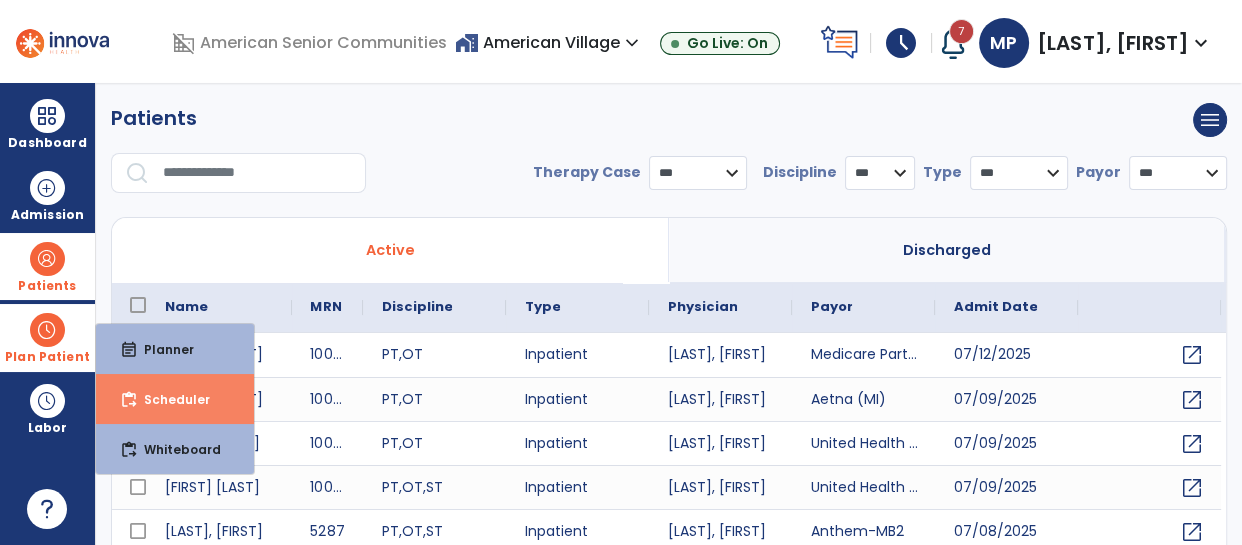 click on "Scheduler" at bounding box center [169, 399] 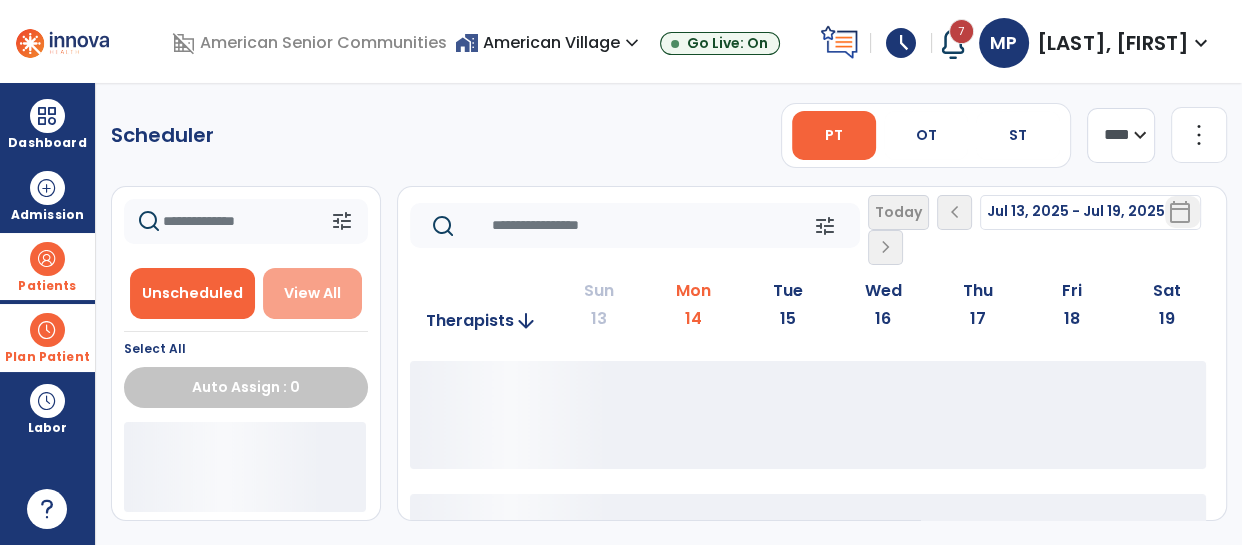 click on "View All" at bounding box center [312, 293] 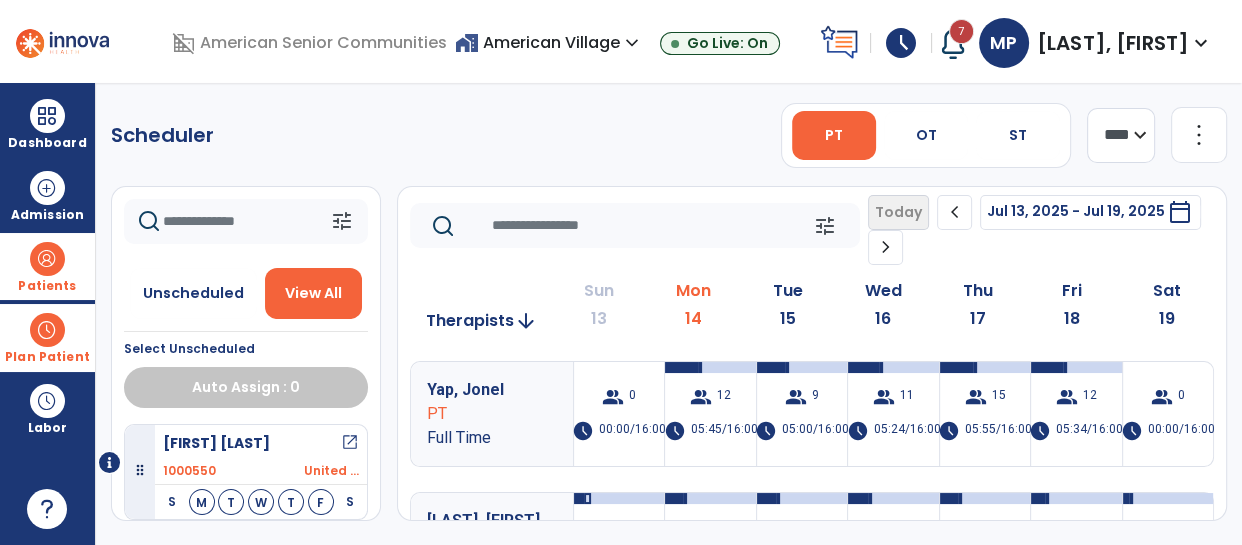 scroll, scrollTop: 9, scrollLeft: 0, axis: vertical 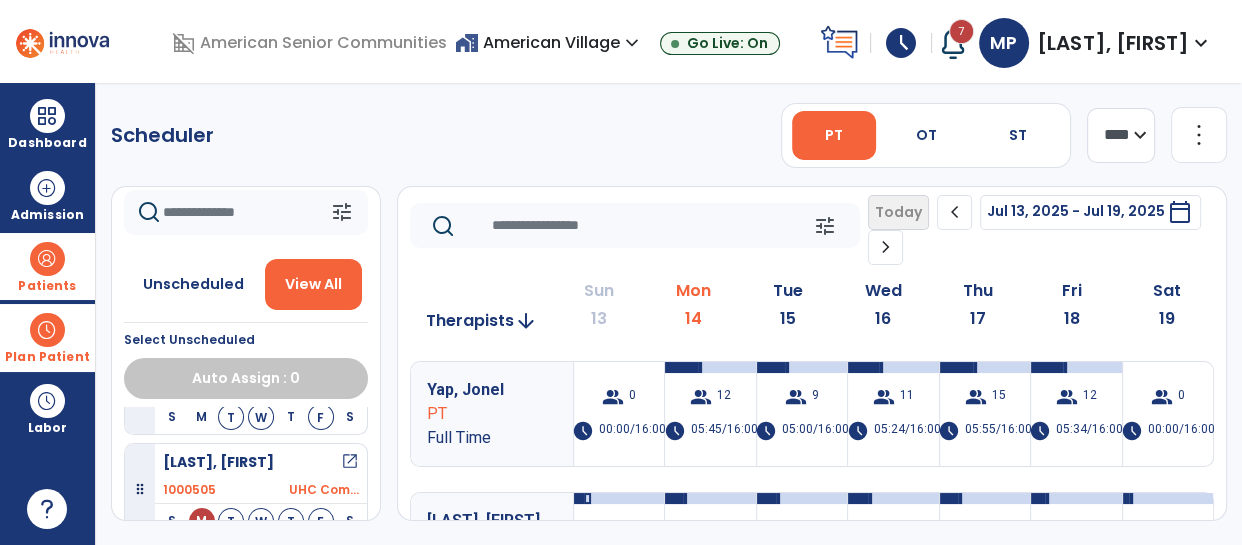 click on "open_in_new" at bounding box center (350, 462) 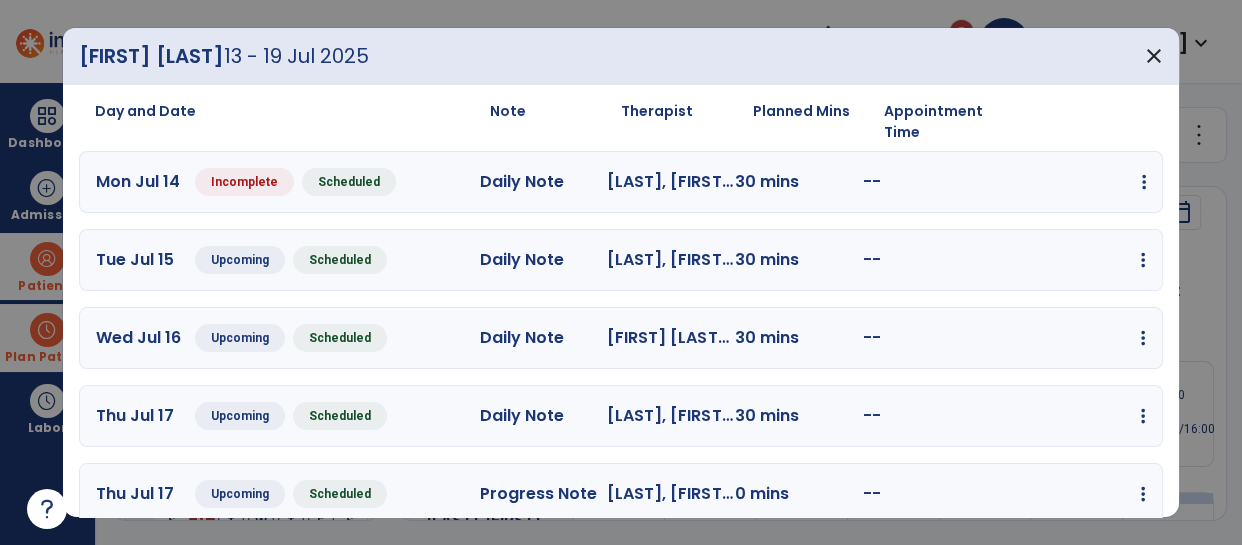 click on "edit   Edit Session   alt_route   Split Minutes  add_comment  Add Note" at bounding box center [1082, 182] 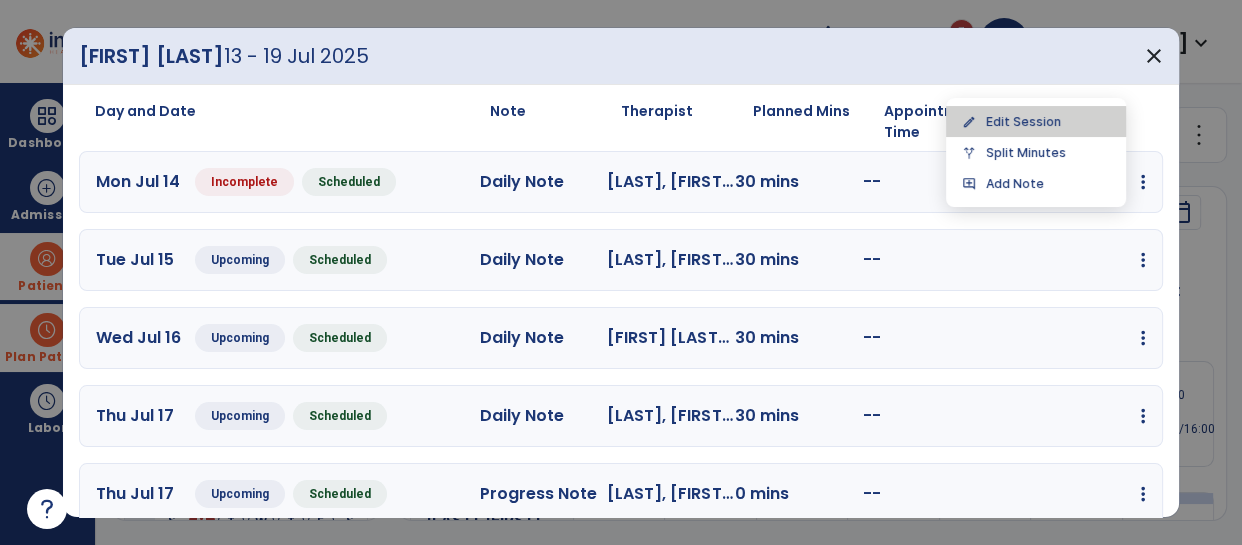 click on "edit   Edit Session" at bounding box center [1036, 121] 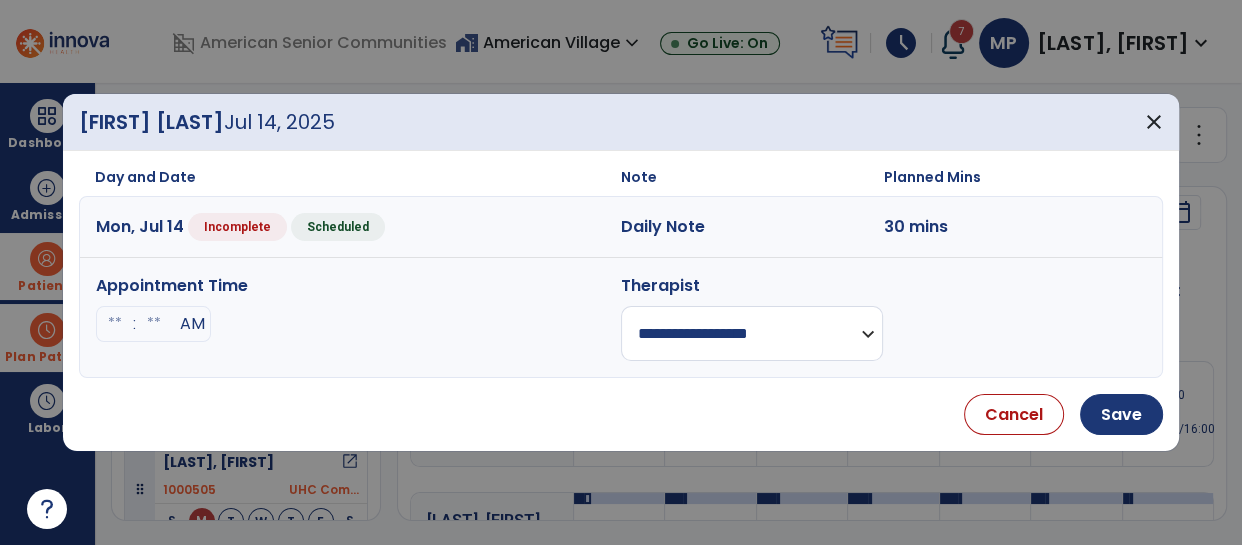 click on "**********" at bounding box center (752, 333) 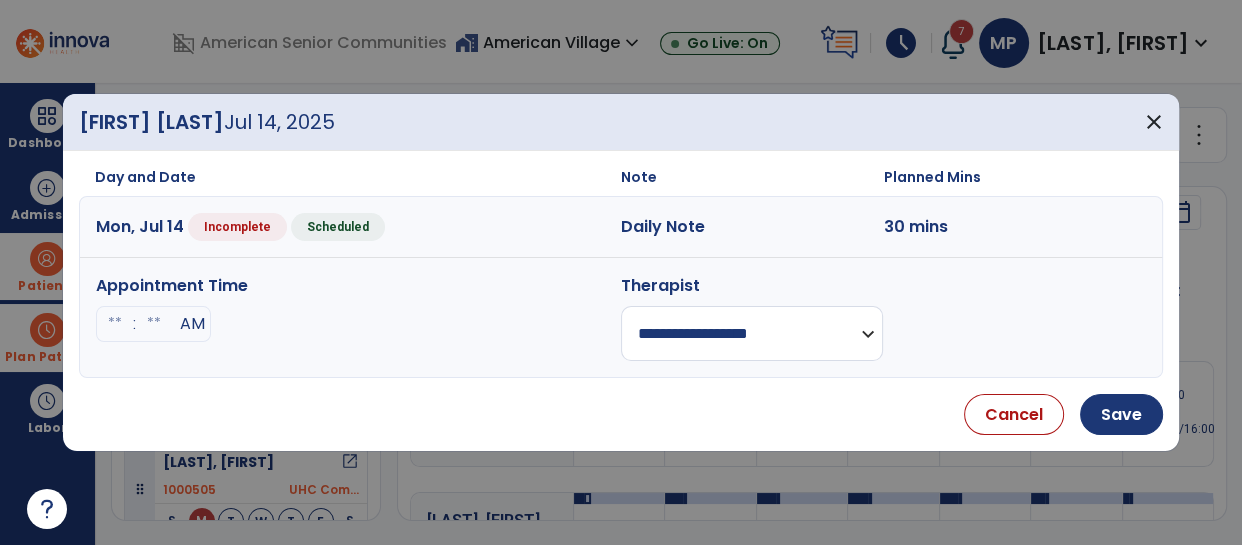 select on "**********" 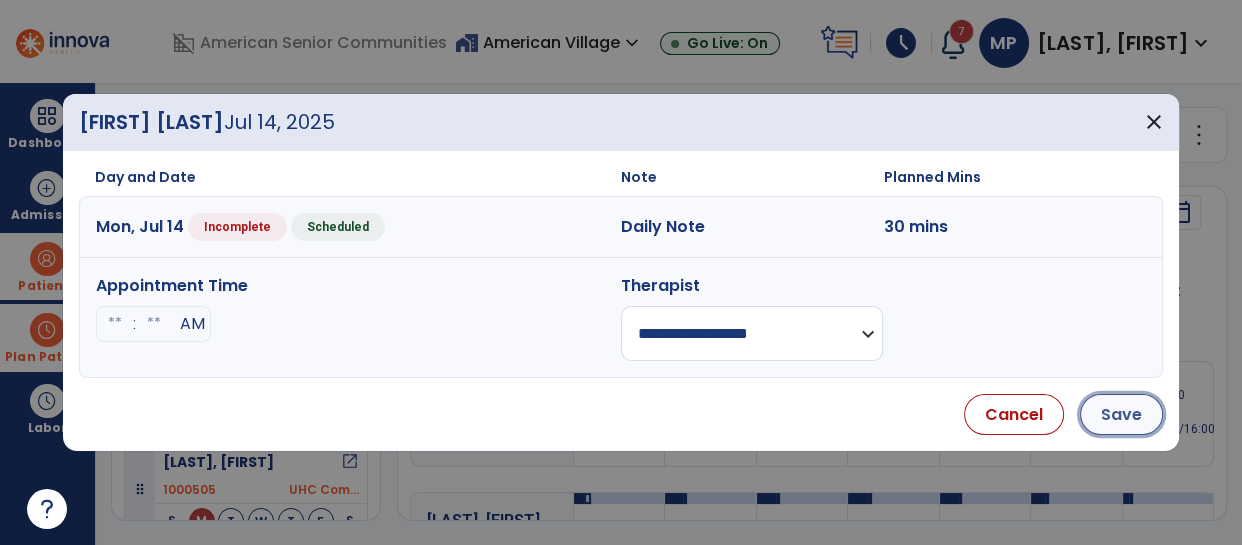 click on "Save" at bounding box center [1121, 414] 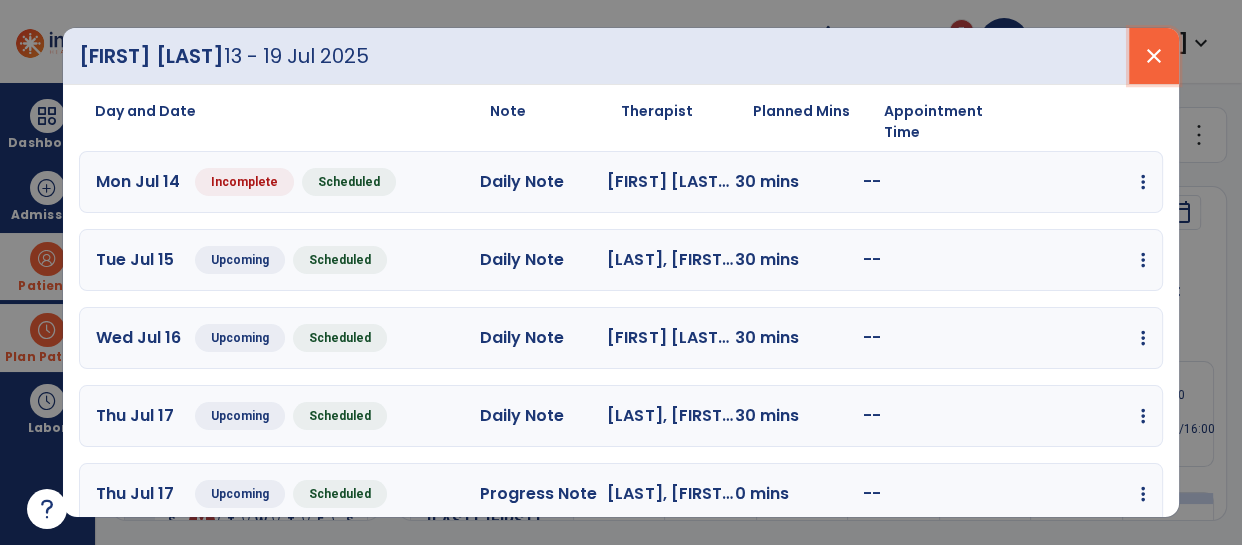 click on "close" at bounding box center [1154, 56] 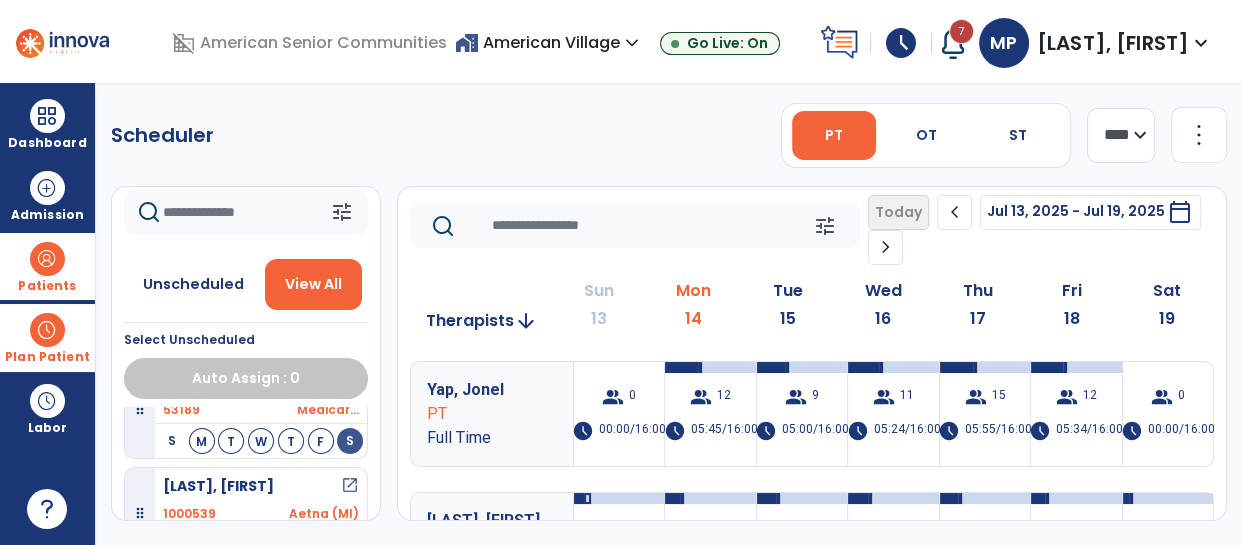 scroll, scrollTop: 3382, scrollLeft: 0, axis: vertical 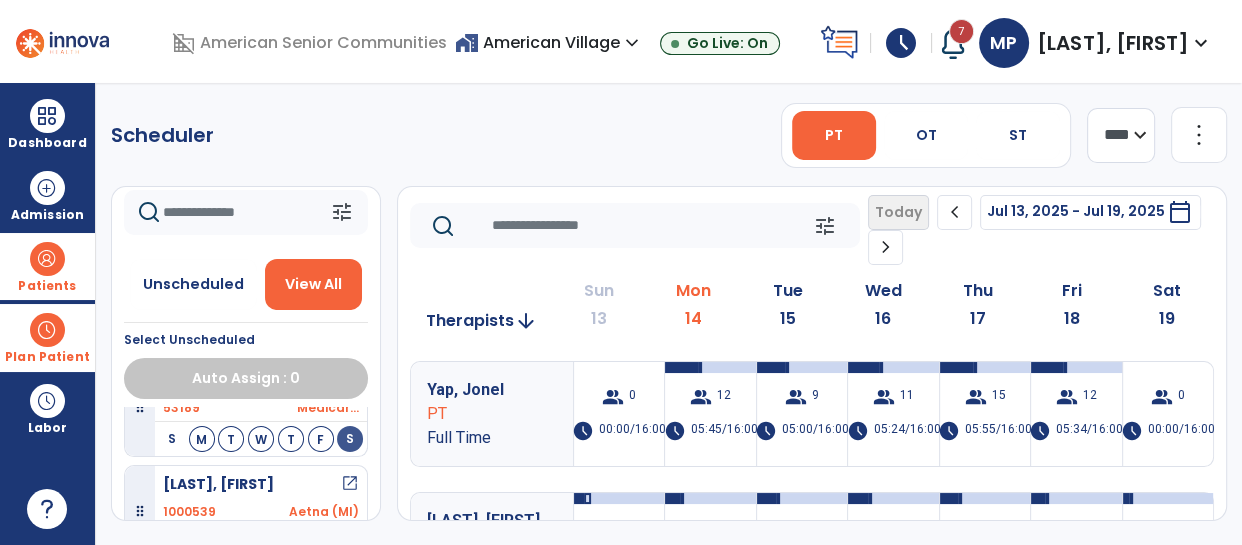 click on "open_in_new" at bounding box center (350, 484) 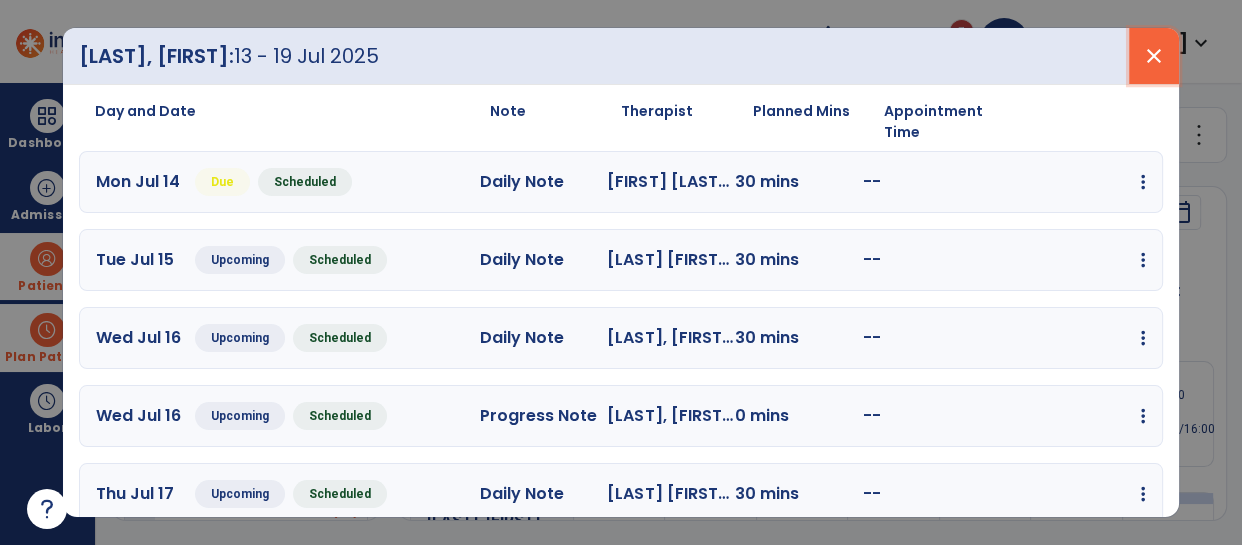 click on "close" at bounding box center [1154, 56] 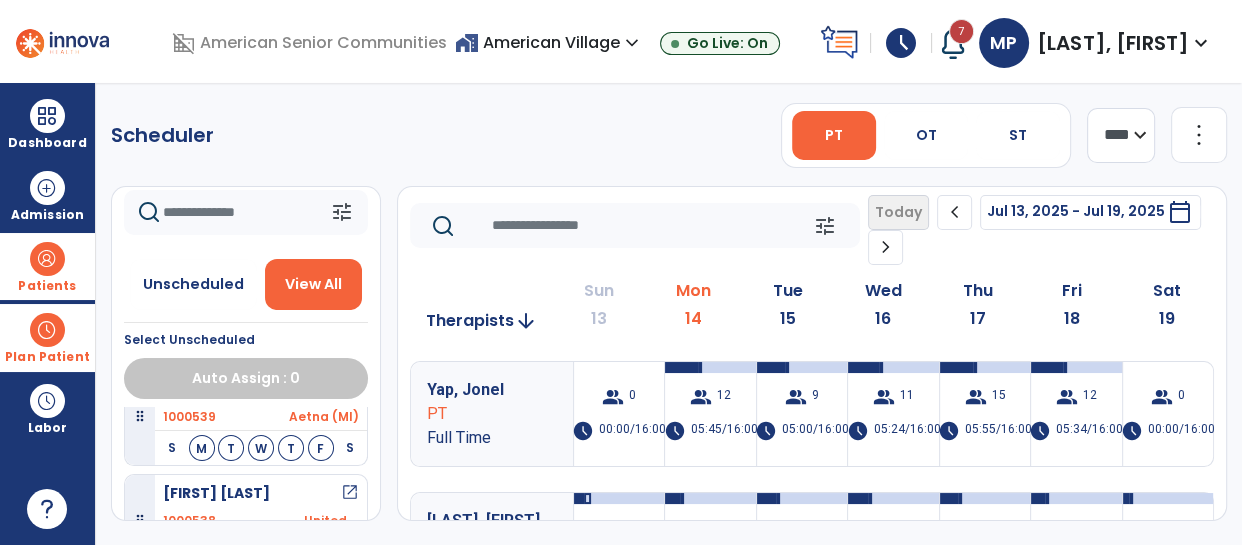 scroll, scrollTop: 3479, scrollLeft: 0, axis: vertical 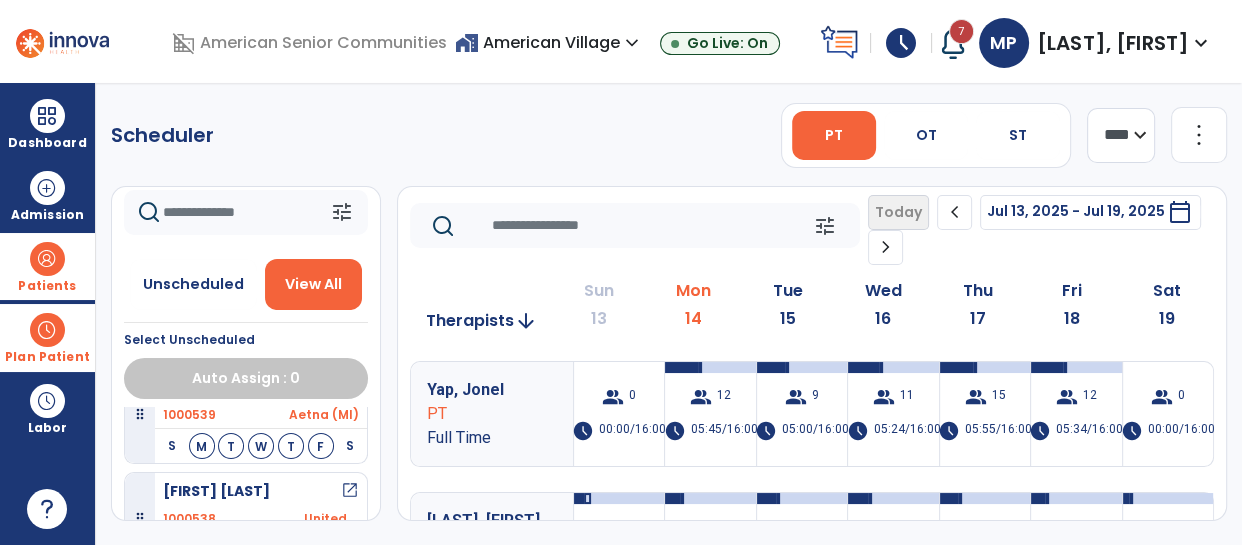 click on "open_in_new" at bounding box center [350, 491] 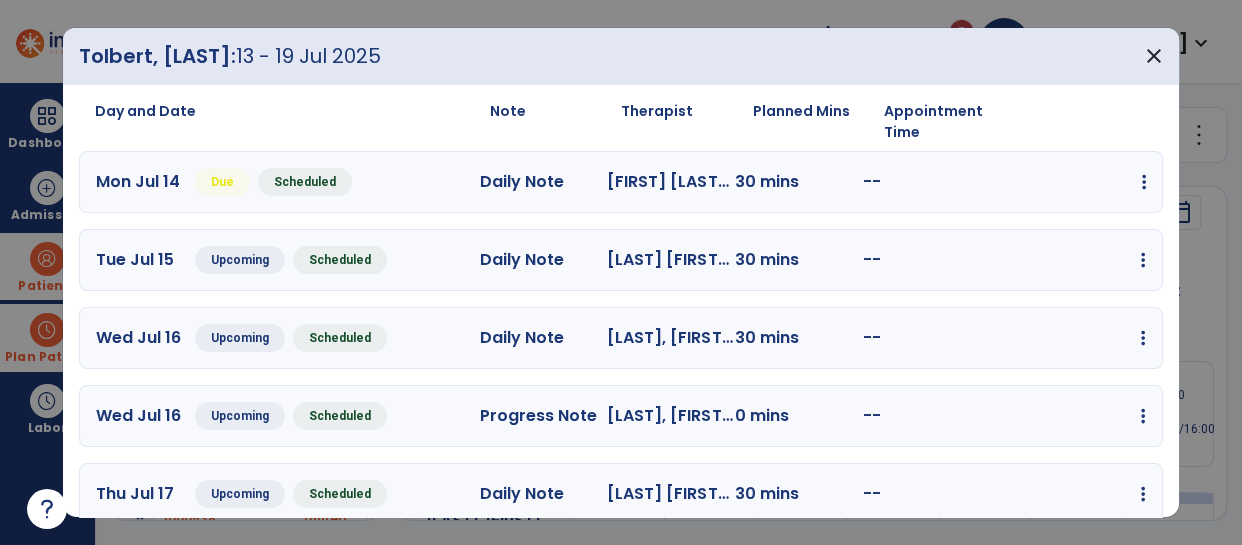click at bounding box center [1144, 182] 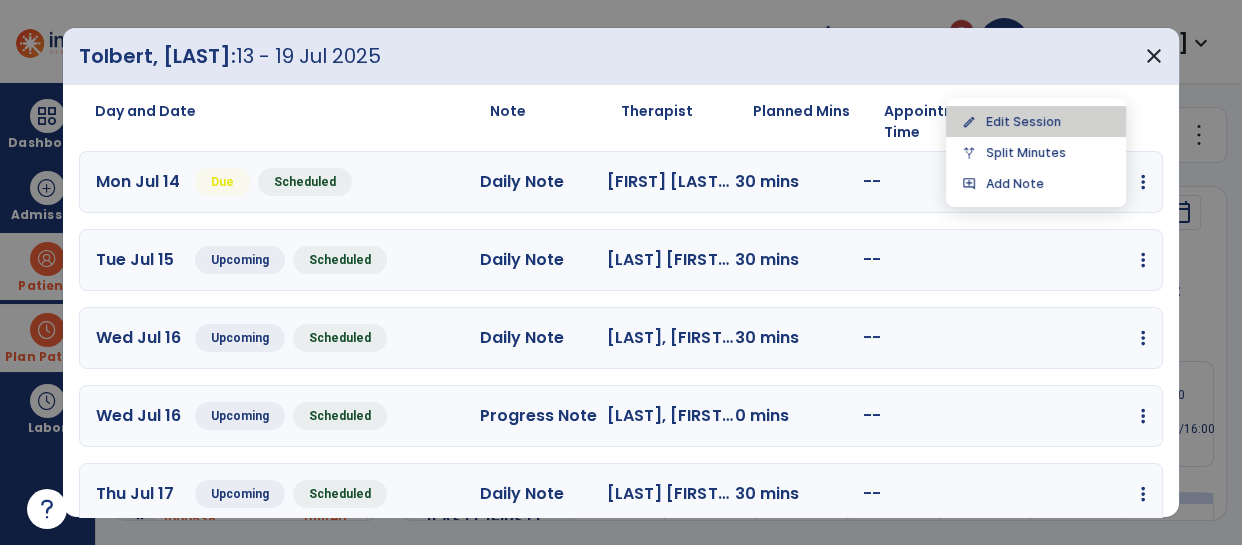 click on "edit   Edit Session" at bounding box center (1036, 121) 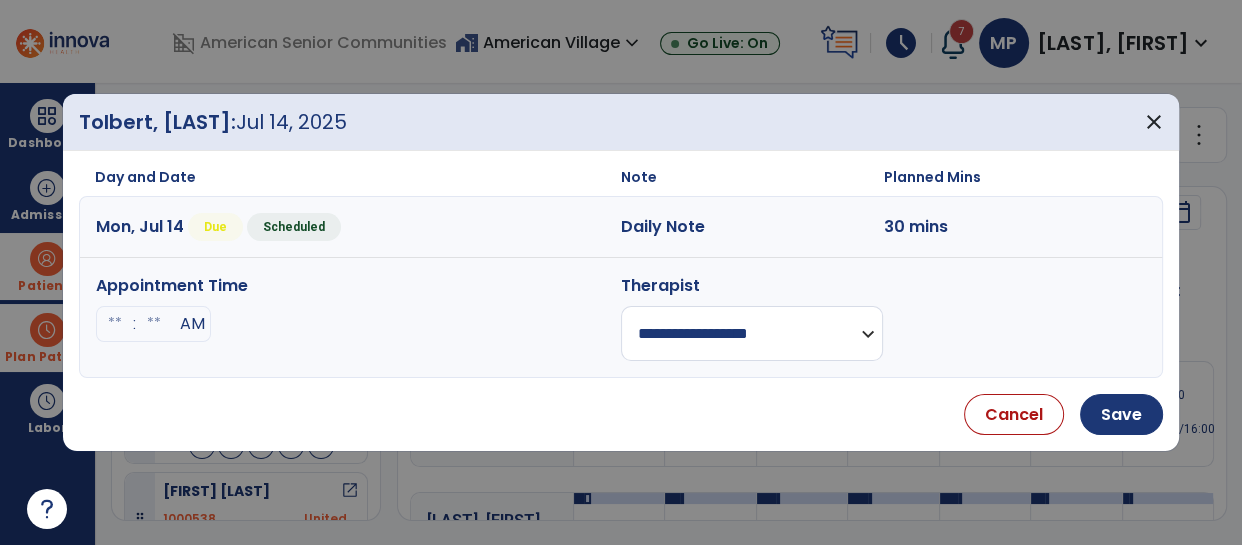 click on "**********" at bounding box center [752, 333] 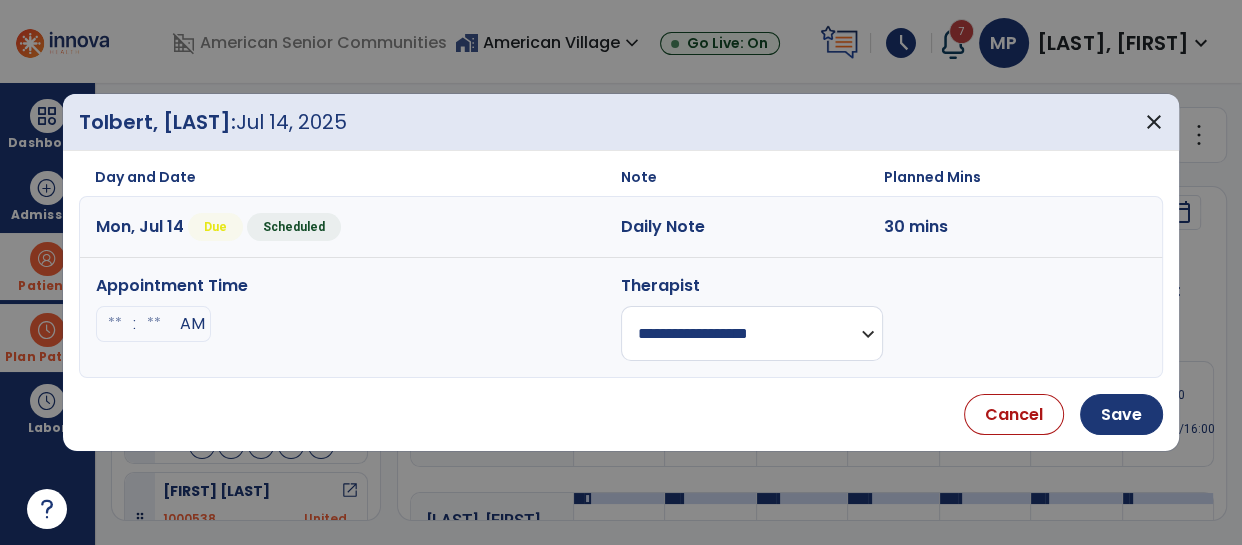 select on "**********" 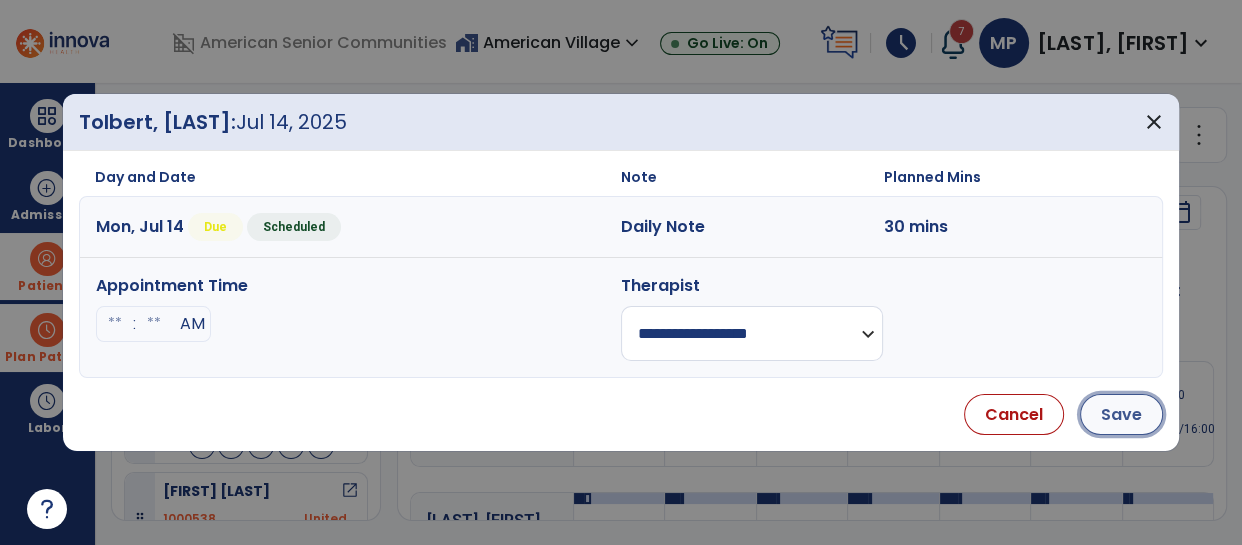 click on "Save" at bounding box center [1121, 414] 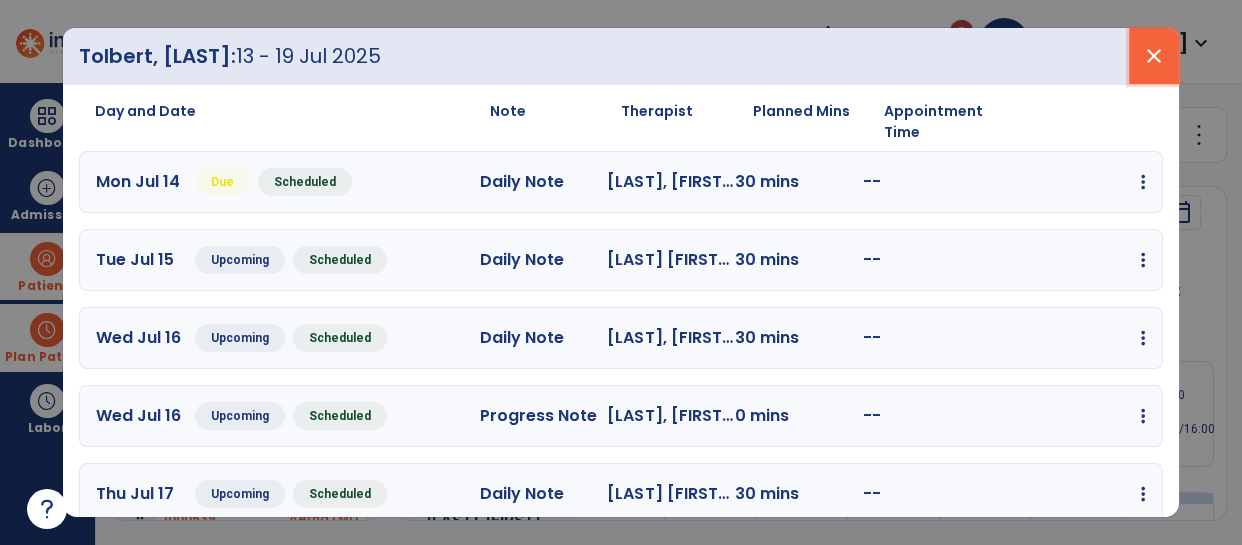 click on "close" at bounding box center (1154, 56) 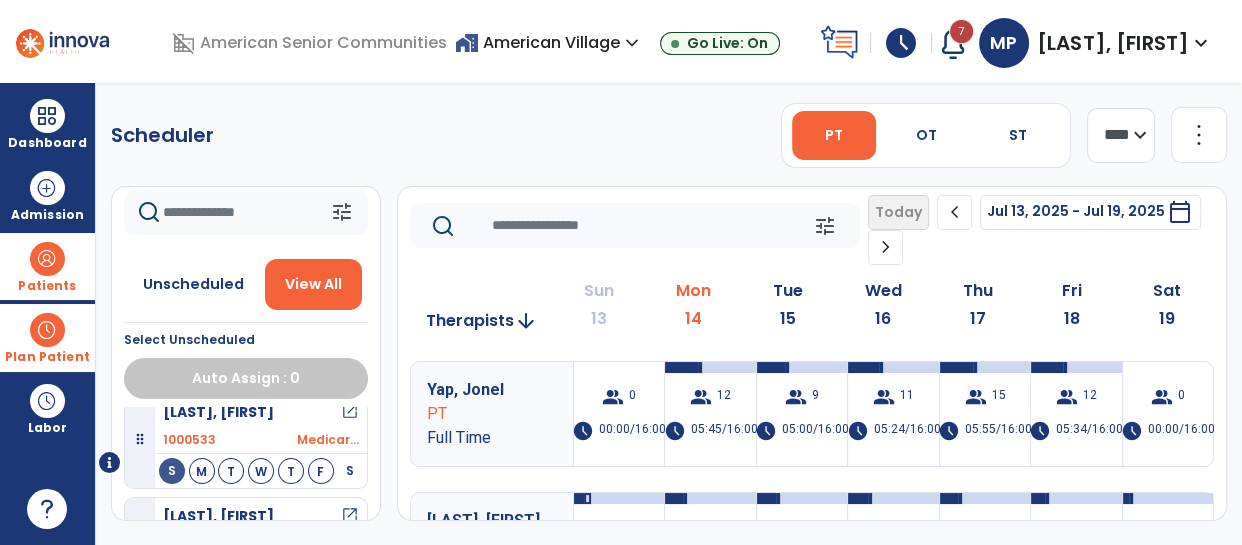 scroll, scrollTop: 0, scrollLeft: 0, axis: both 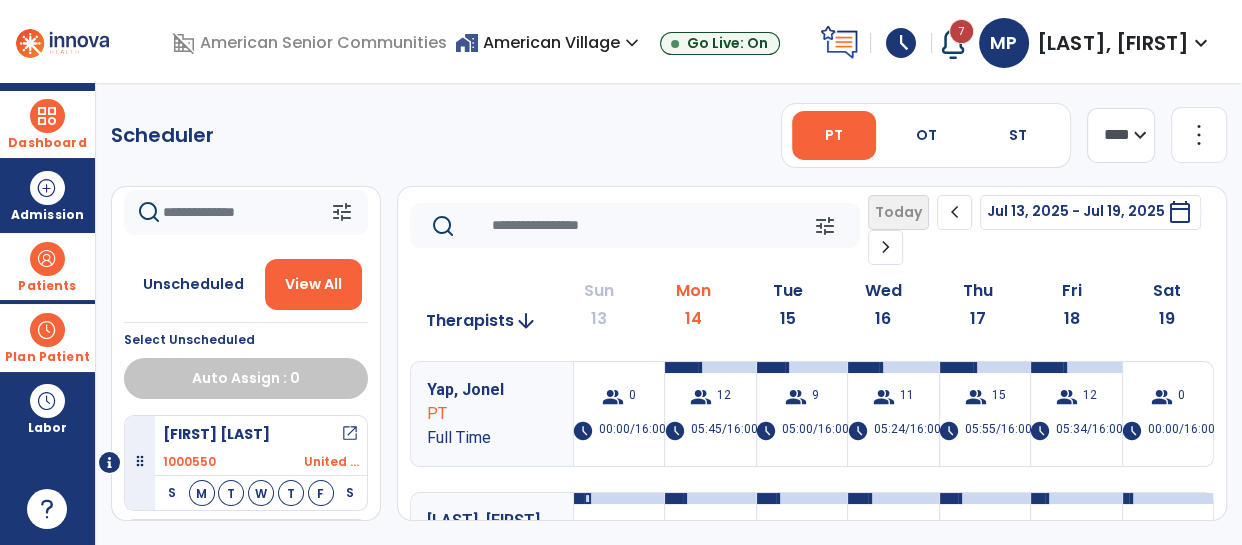 click at bounding box center (47, 116) 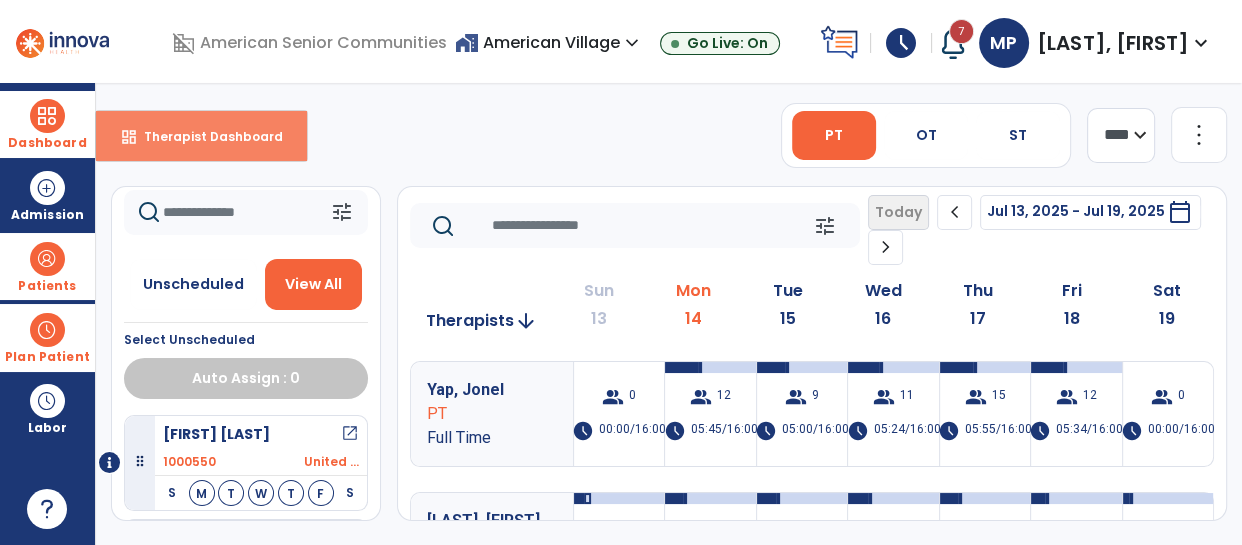 click on "Therapist Dashboard" at bounding box center (205, 136) 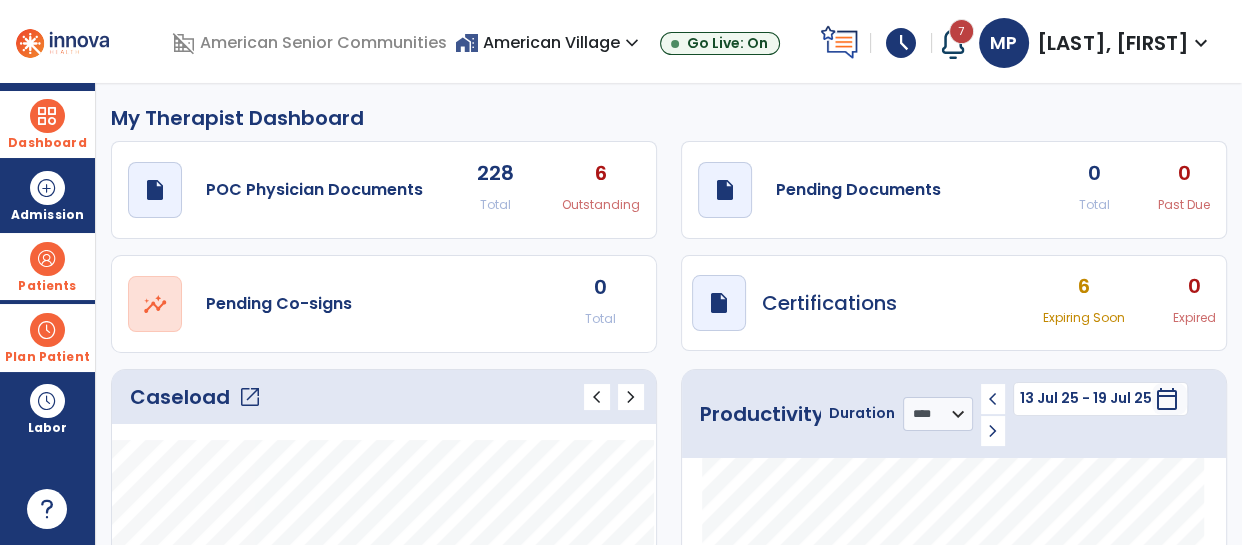 click on "Caseload   open_in_new" 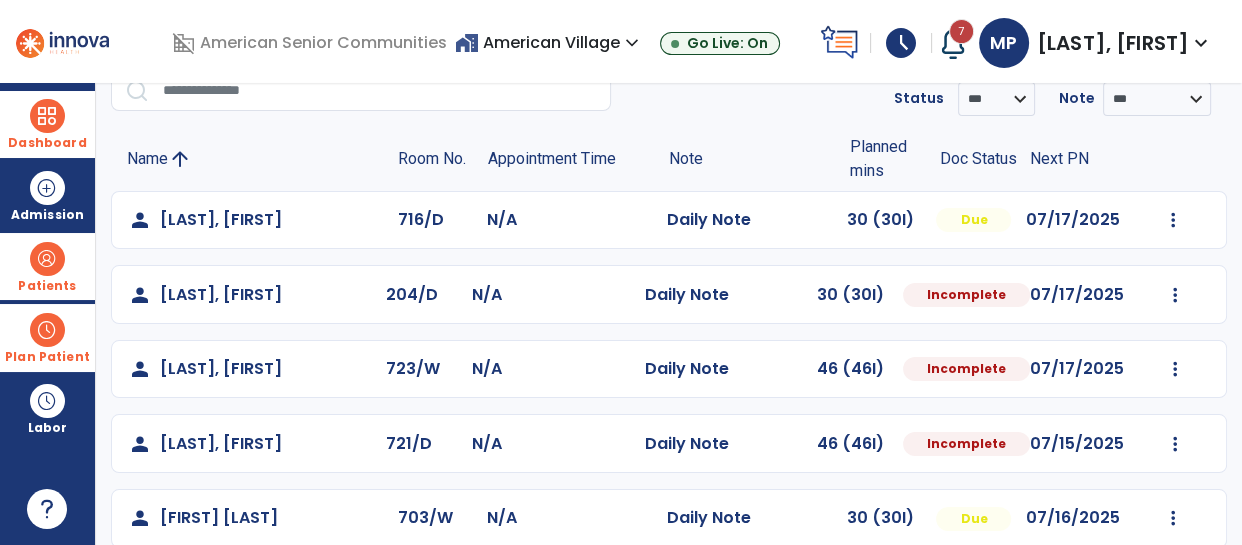 scroll, scrollTop: 119, scrollLeft: 0, axis: vertical 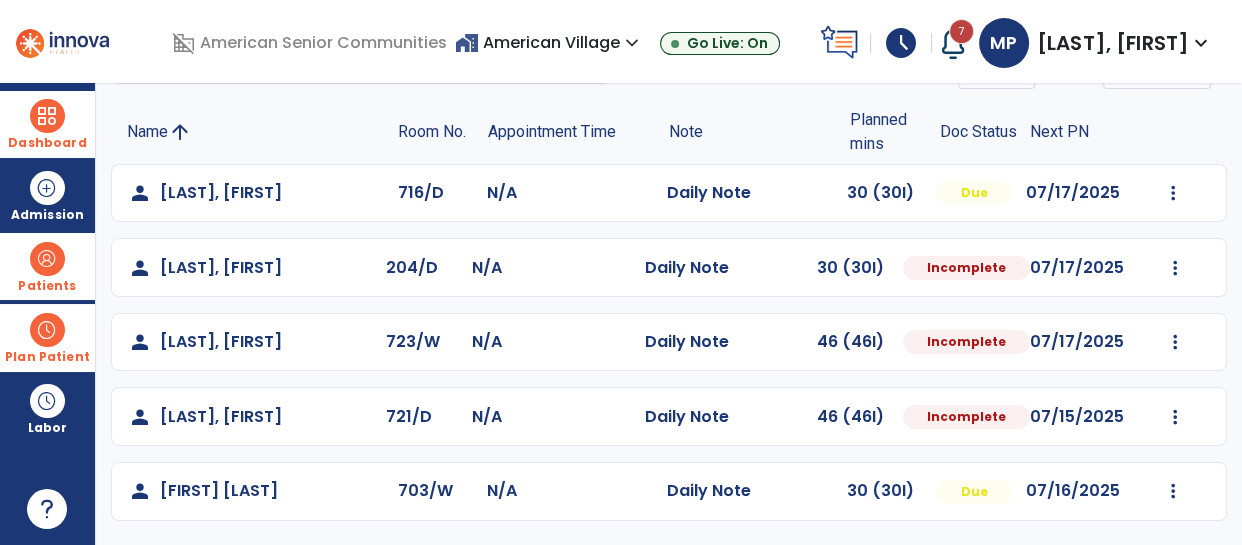 click at bounding box center (47, 116) 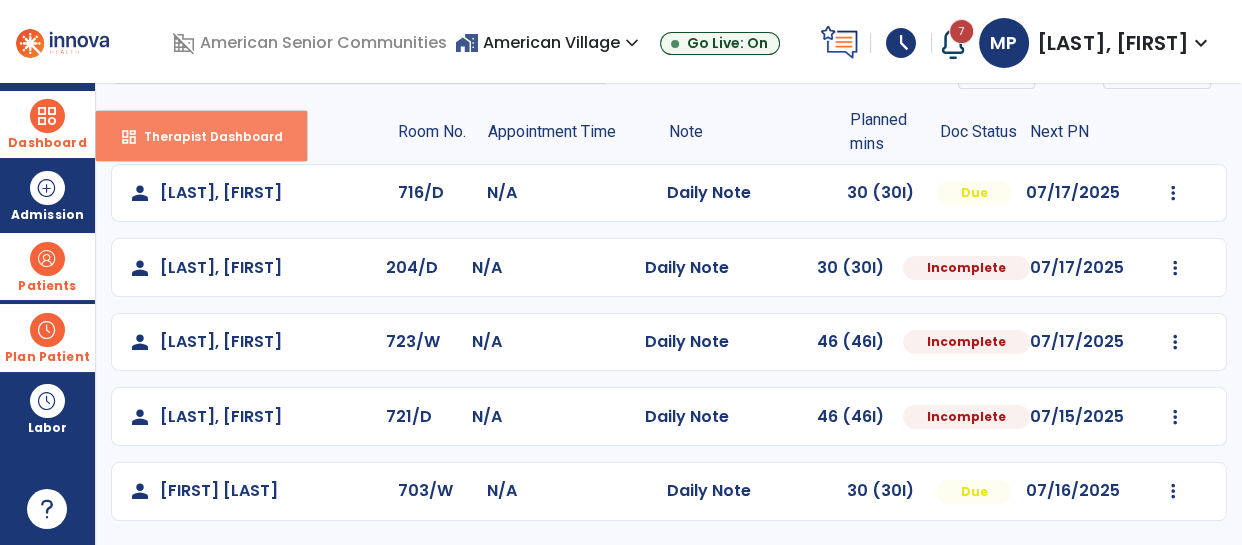 click on "dashboard  Therapist Dashboard" at bounding box center (201, 136) 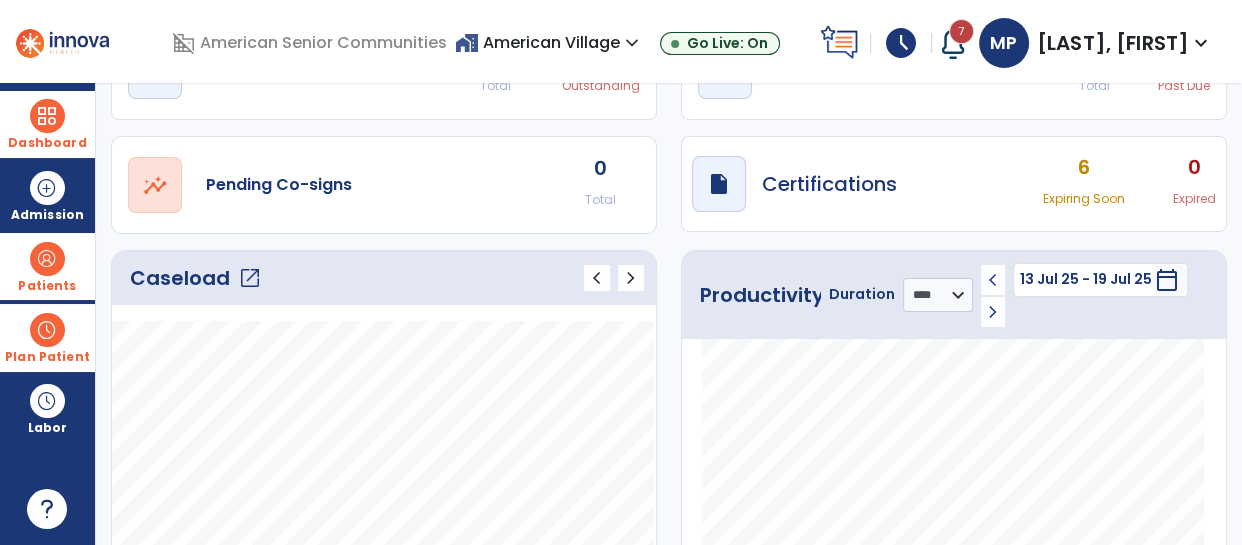 click at bounding box center [47, 330] 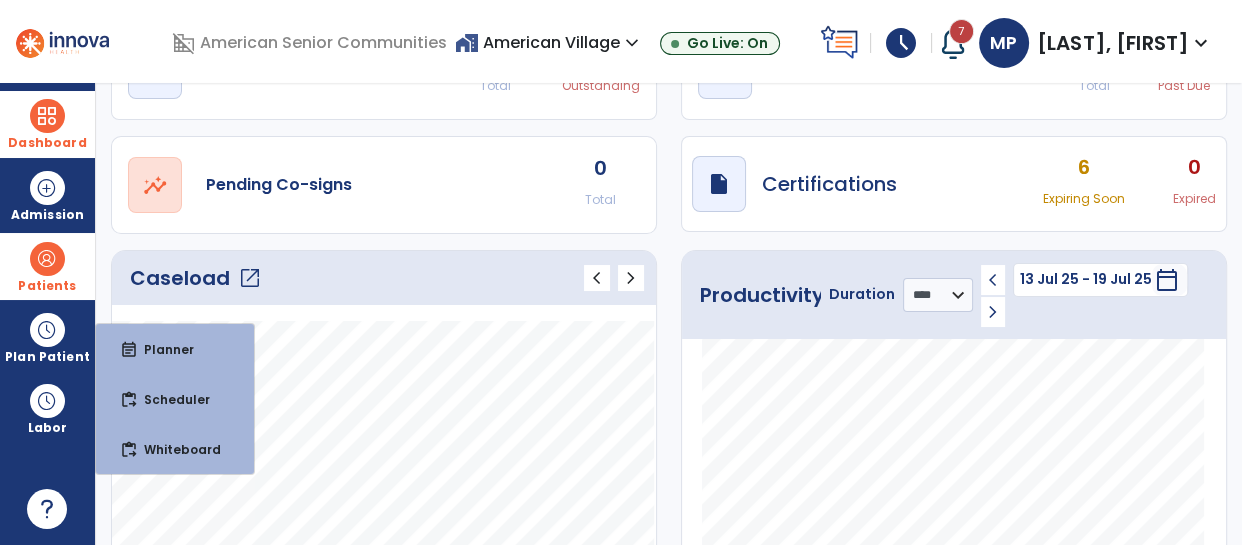 click at bounding box center [47, 259] 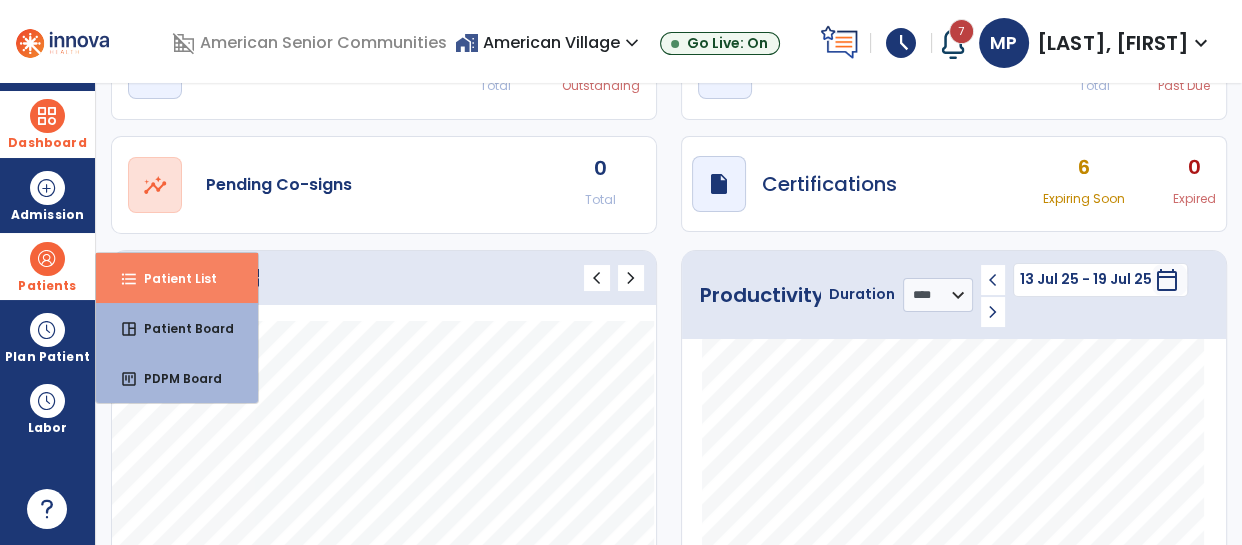 click on "format_list_bulleted  Patient List" at bounding box center (177, 278) 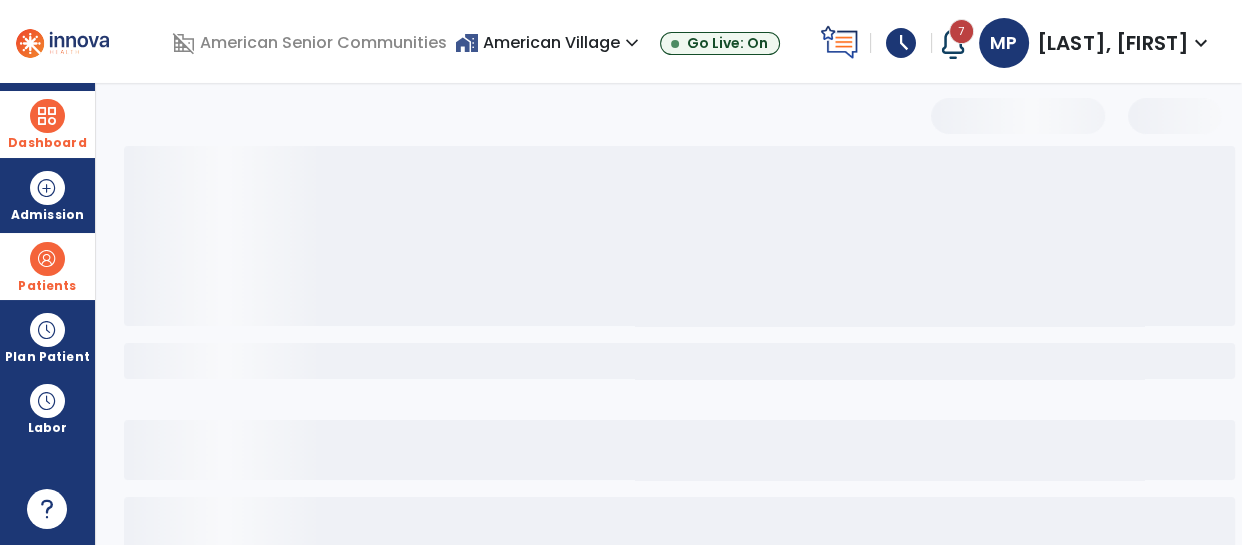 select on "***" 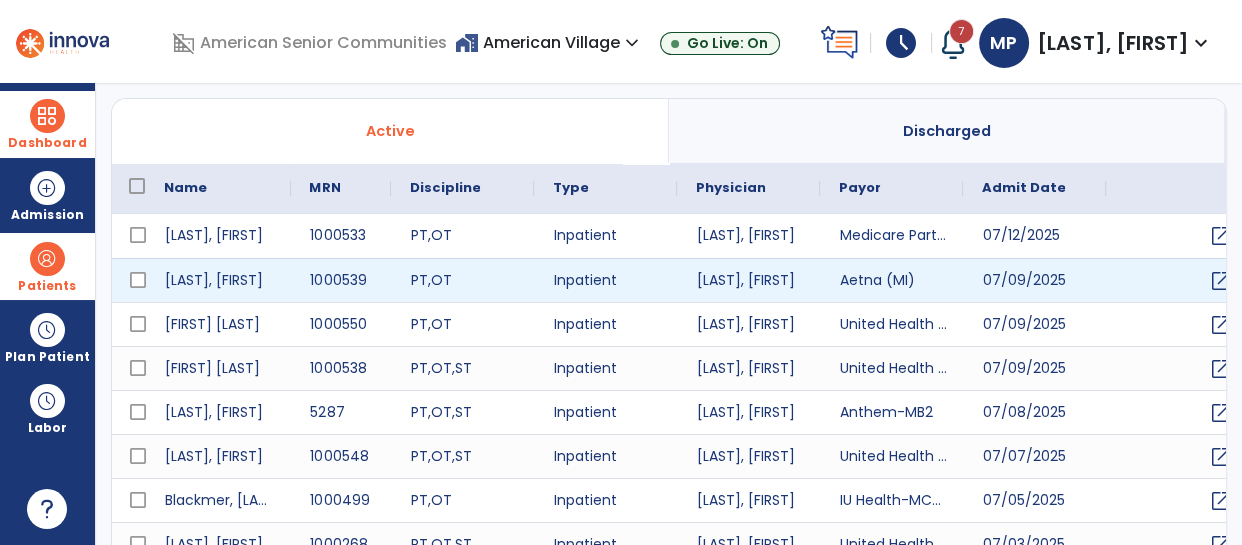 scroll, scrollTop: 0, scrollLeft: 0, axis: both 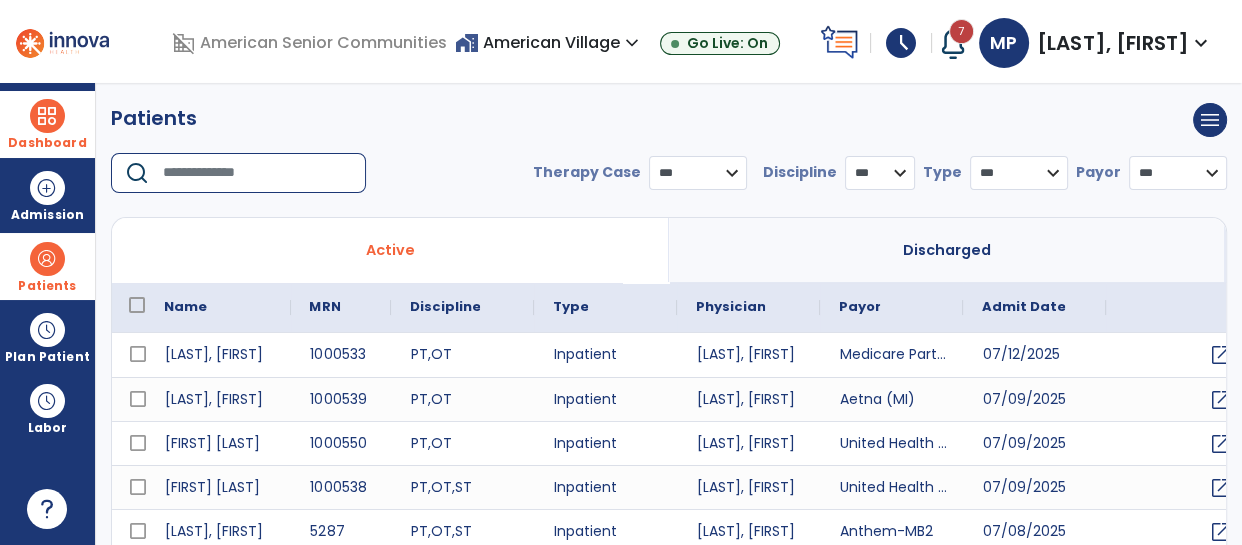 click at bounding box center [257, 173] 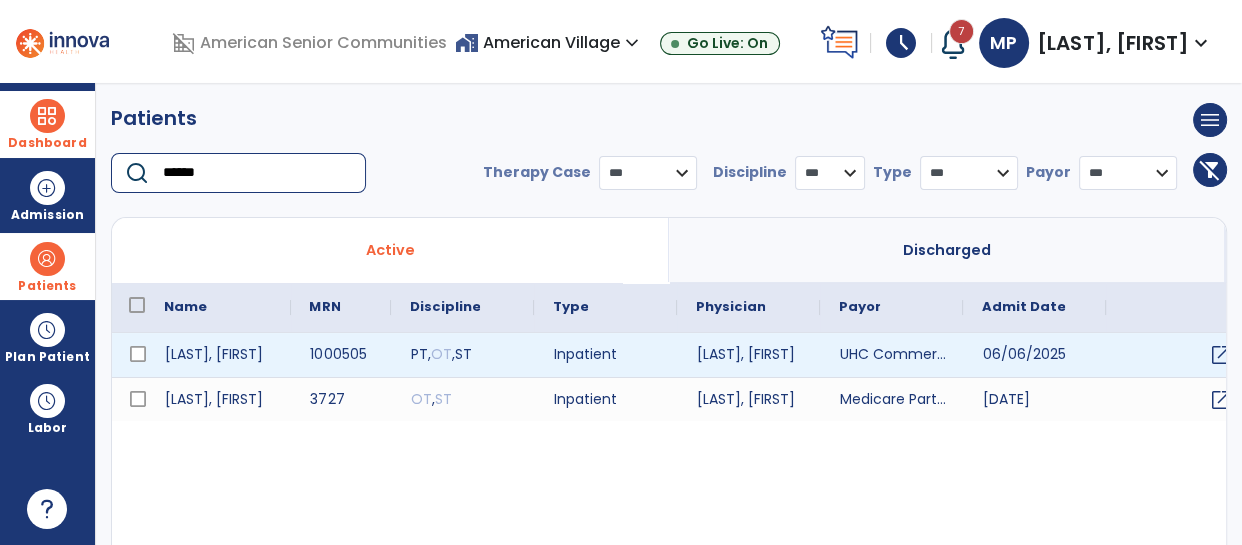 type on "******" 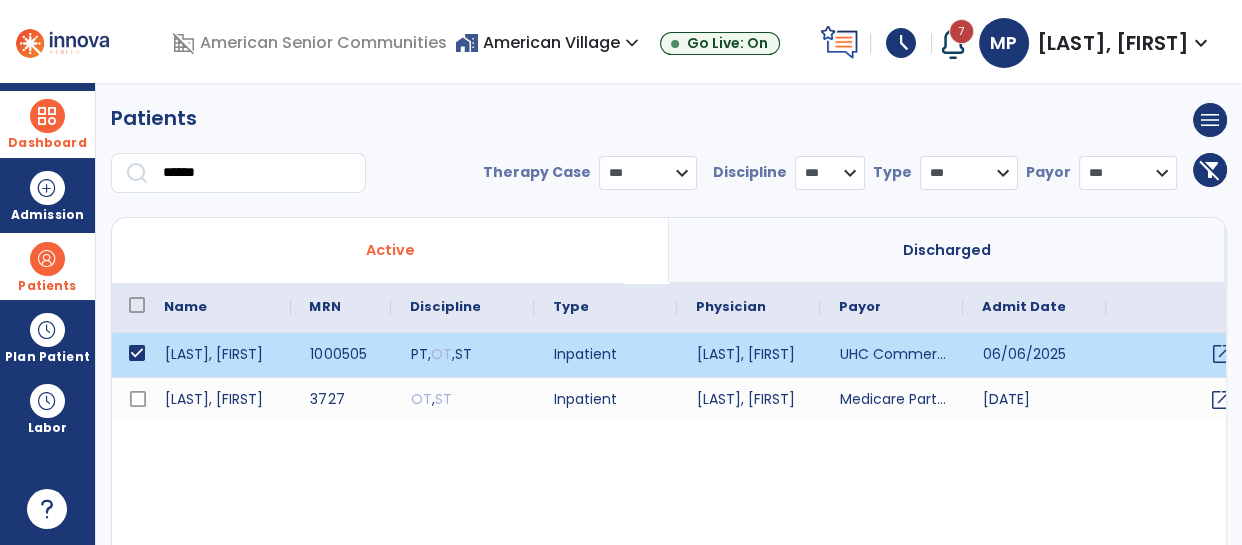 click on "open_in_new" at bounding box center (1221, 354) 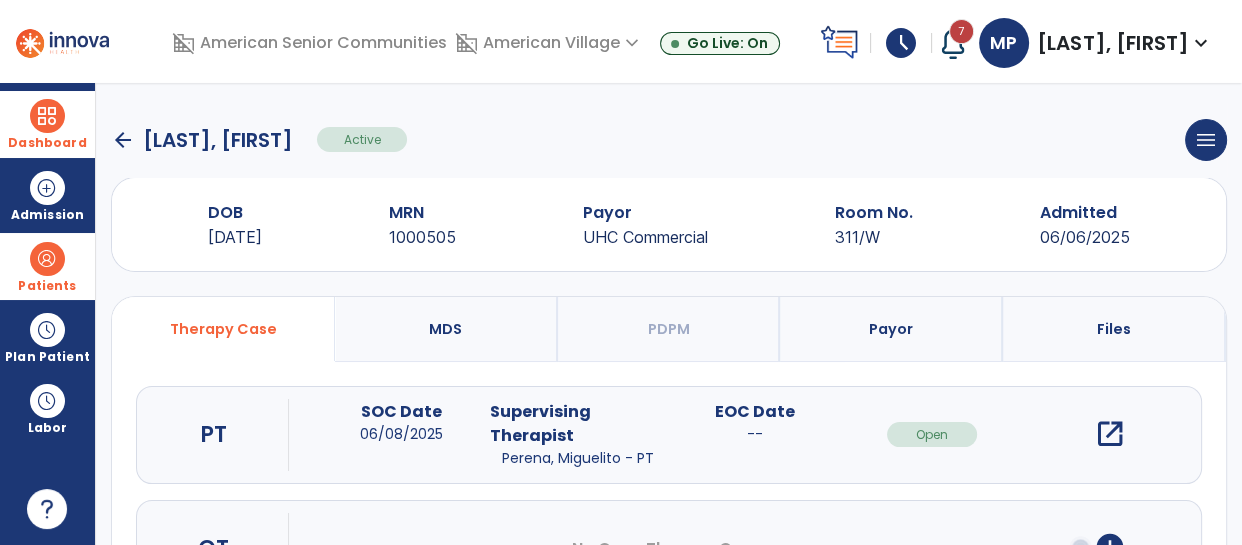 click on "open_in_new" at bounding box center (1109, 434) 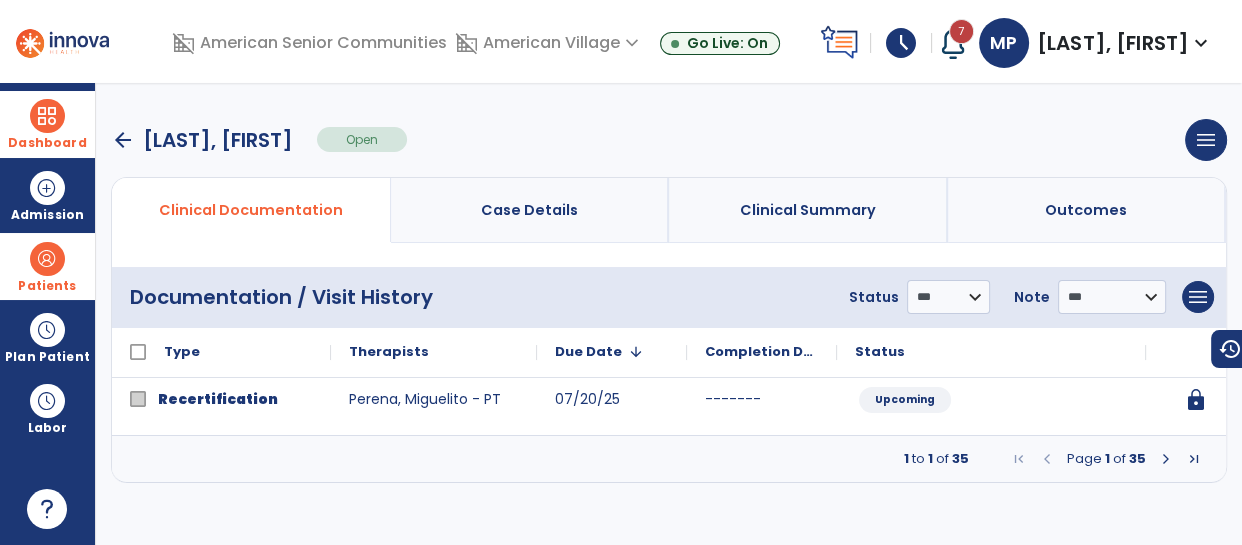 click at bounding box center (1166, 459) 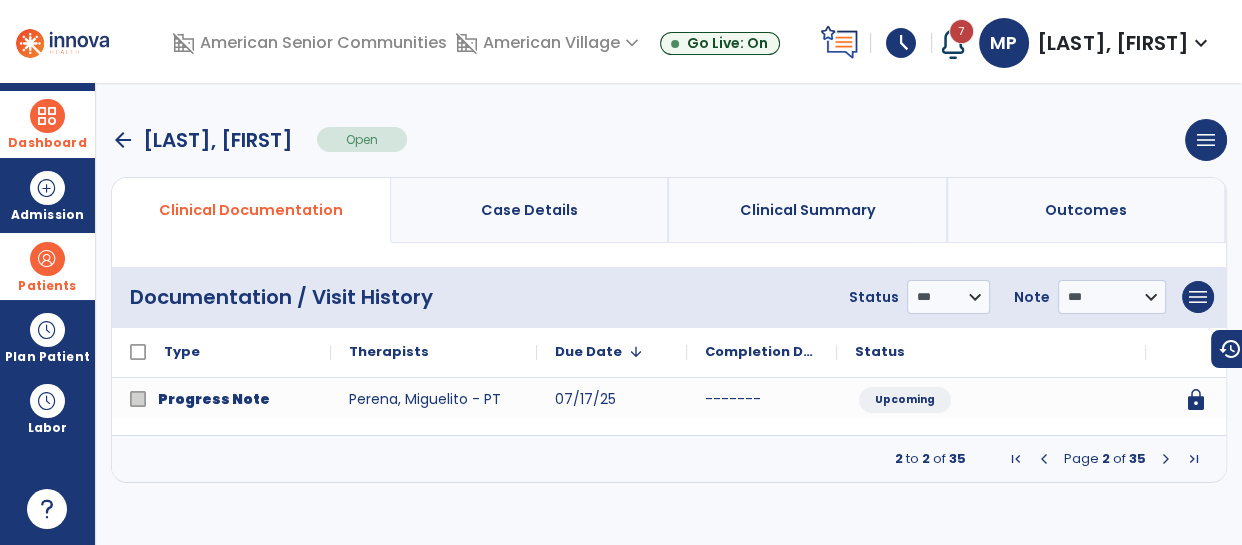 click at bounding box center [1166, 459] 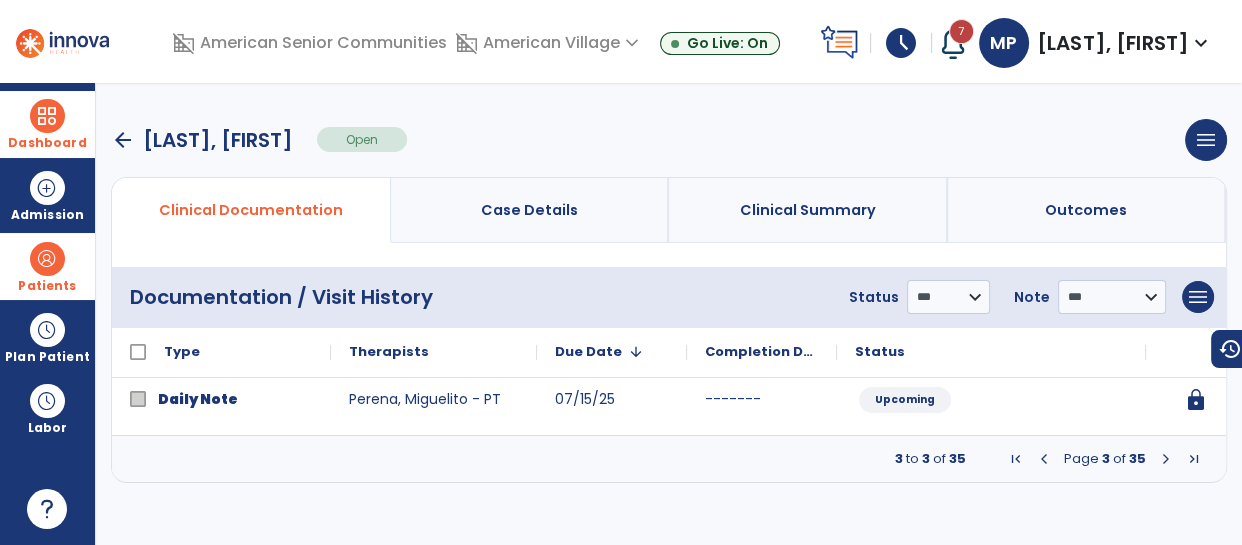 click at bounding box center [1166, 459] 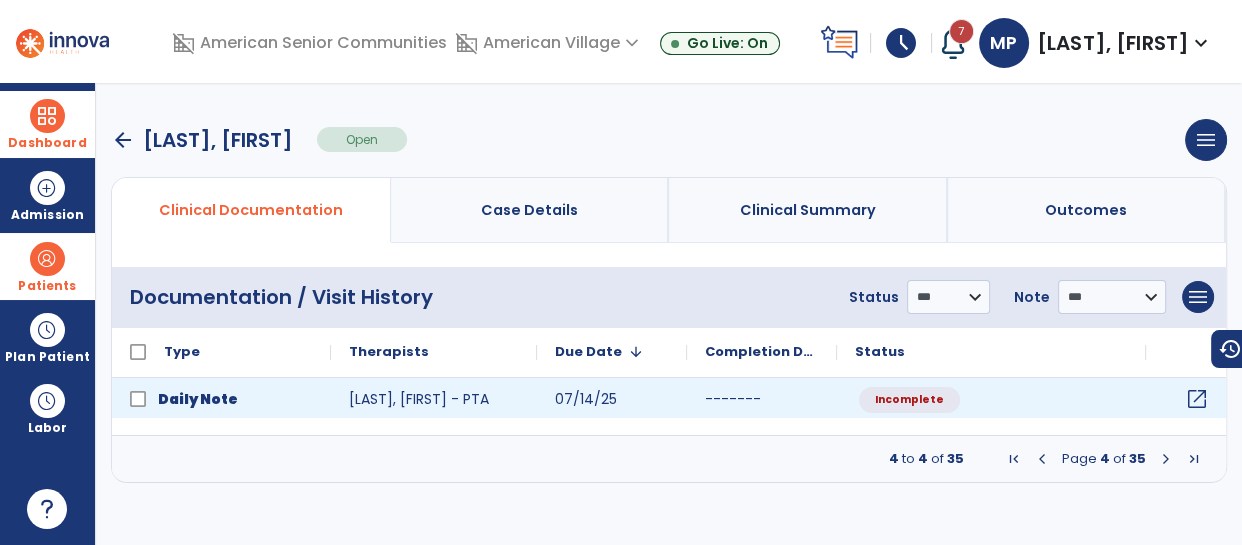 click on "open_in_new" 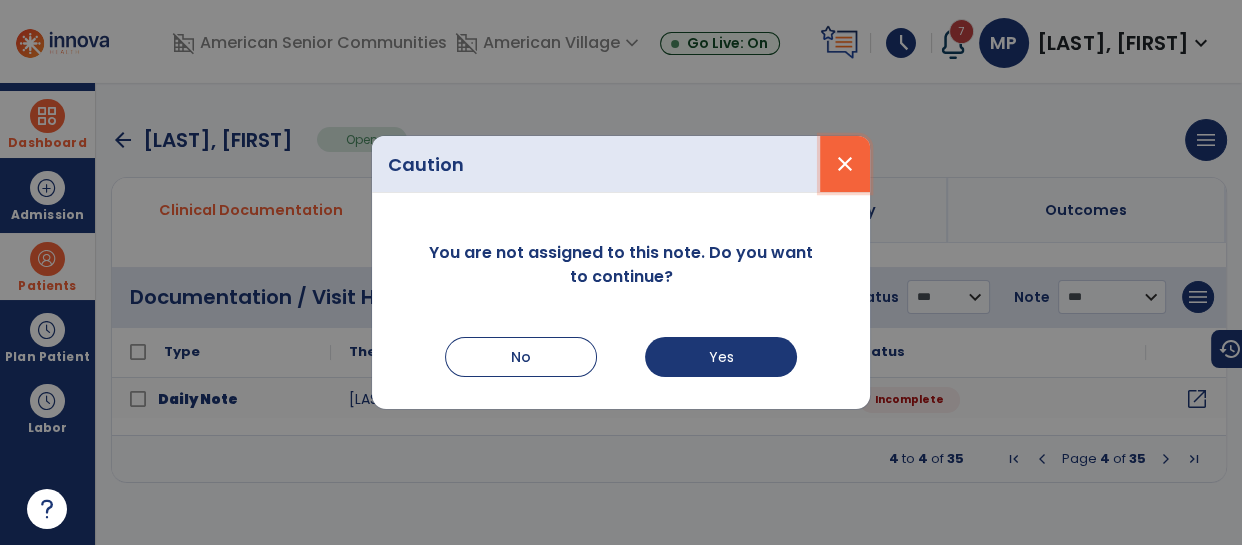 click on "close" at bounding box center [845, 164] 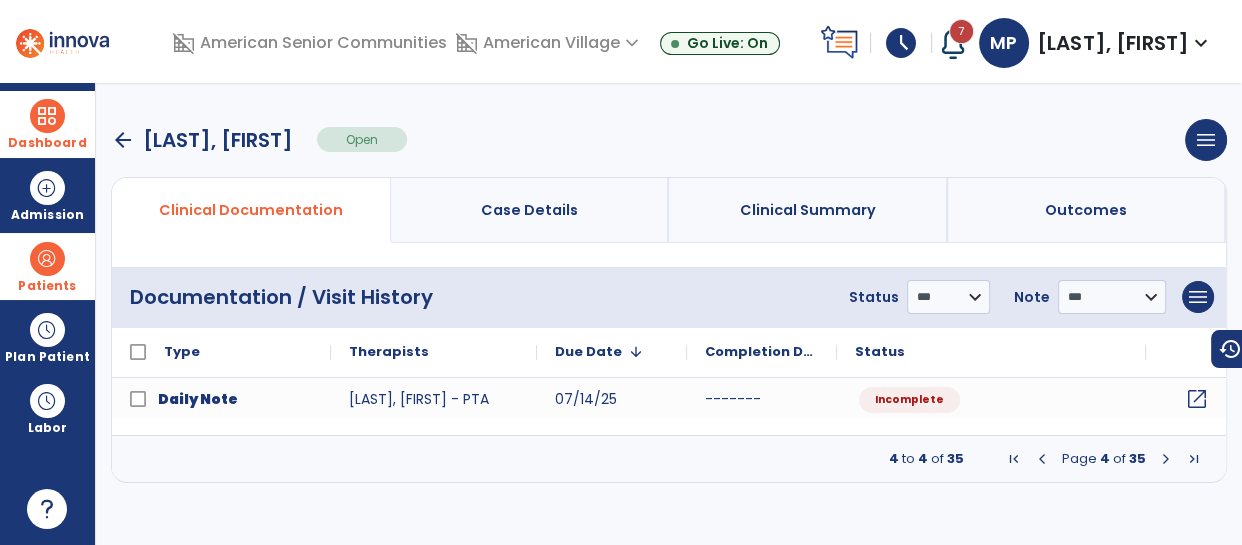click at bounding box center (1166, 459) 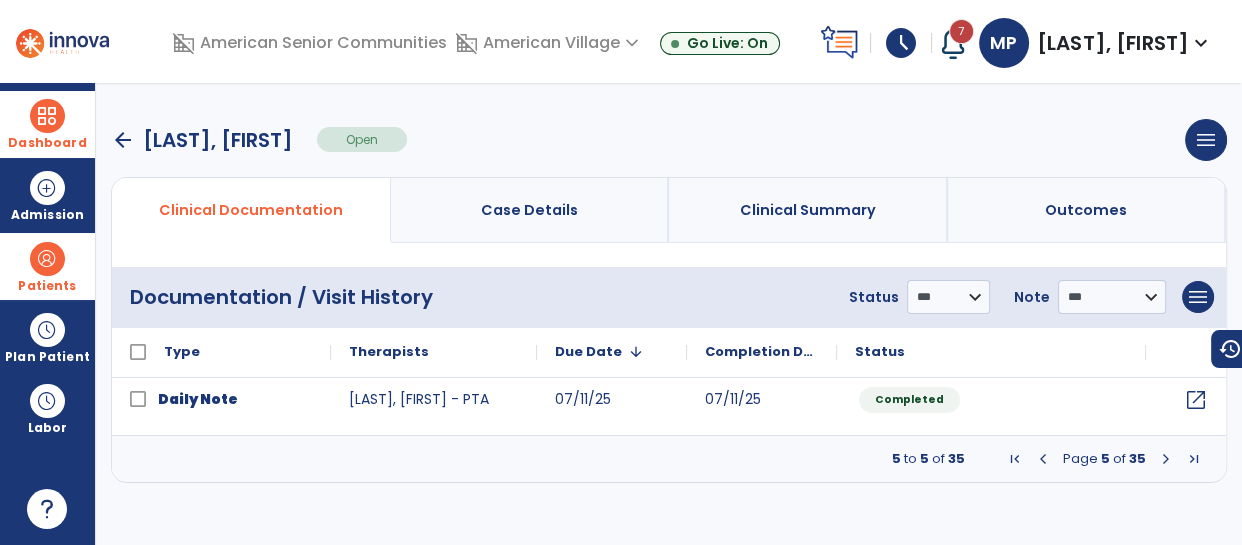 click at bounding box center (1166, 459) 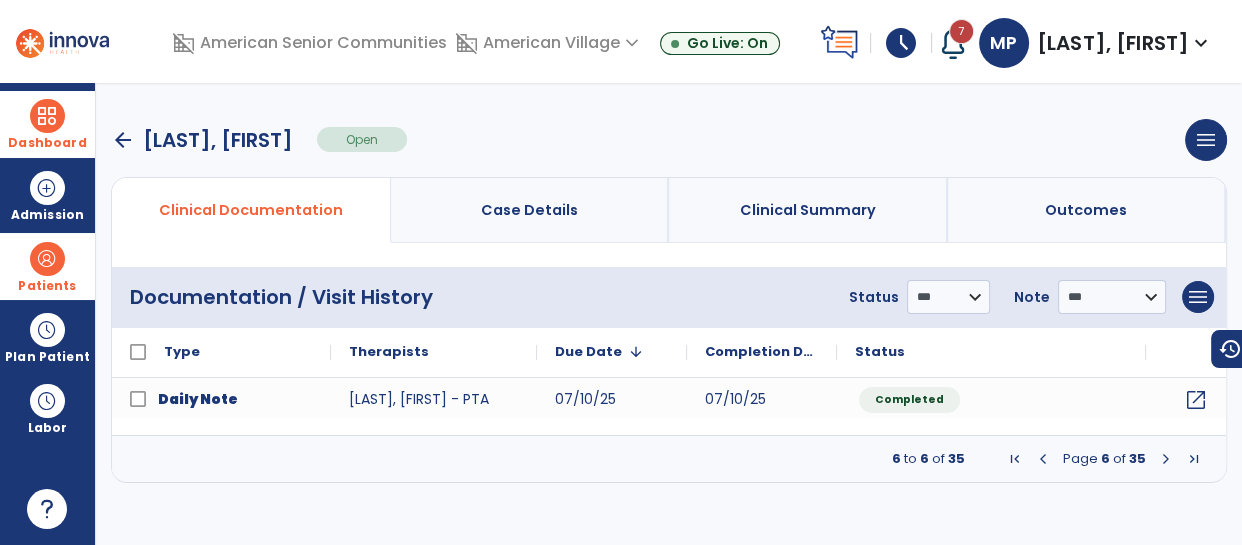 click at bounding box center (1166, 459) 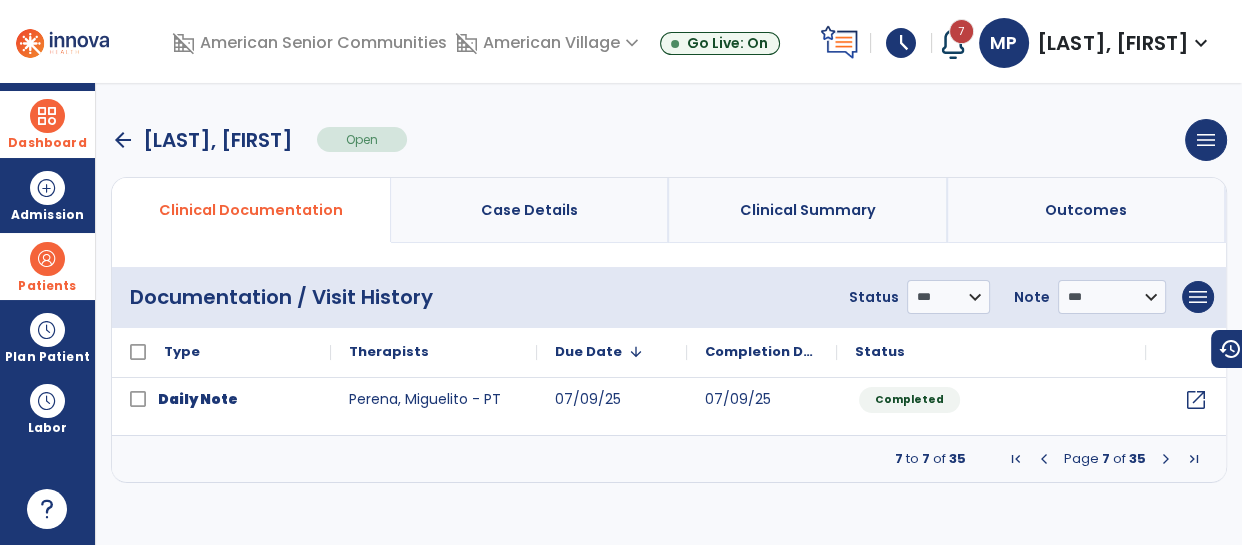 click at bounding box center (1044, 459) 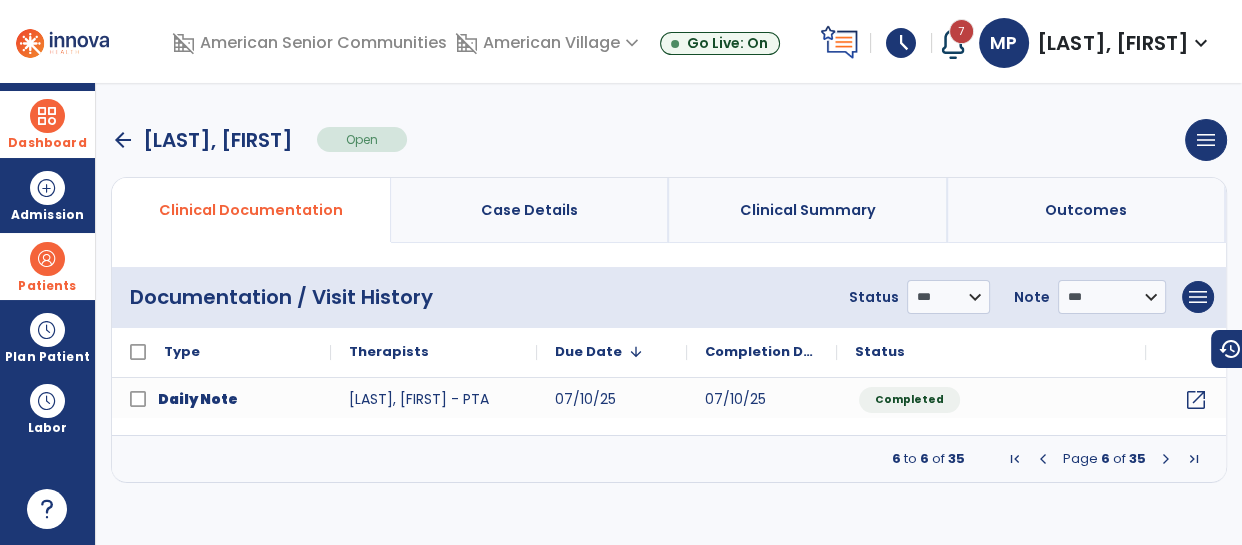 click at bounding box center [1043, 459] 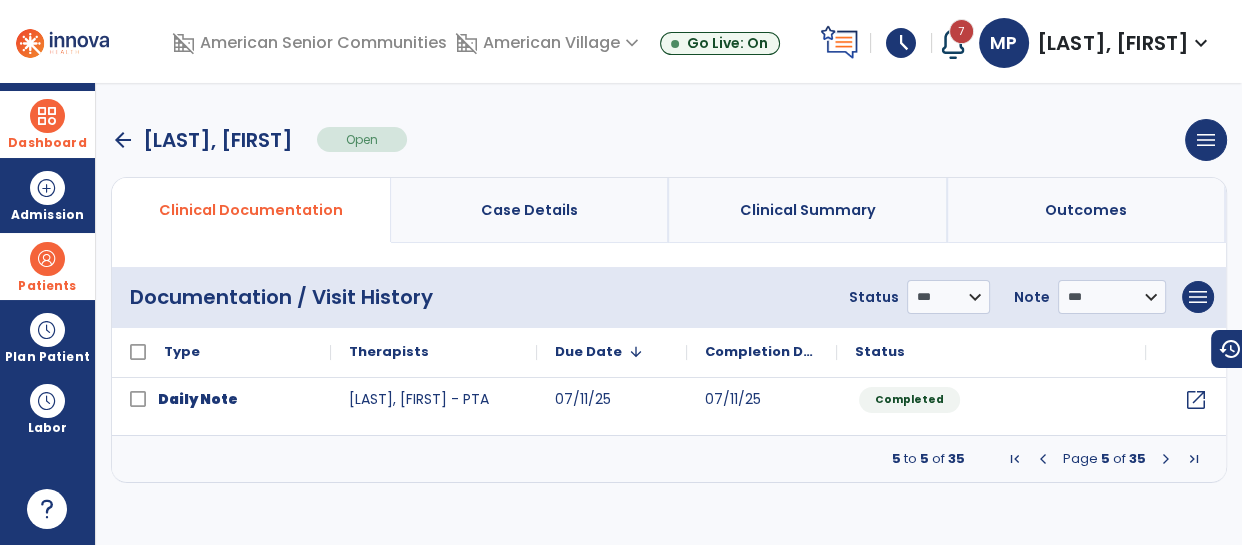 click at bounding box center (1043, 459) 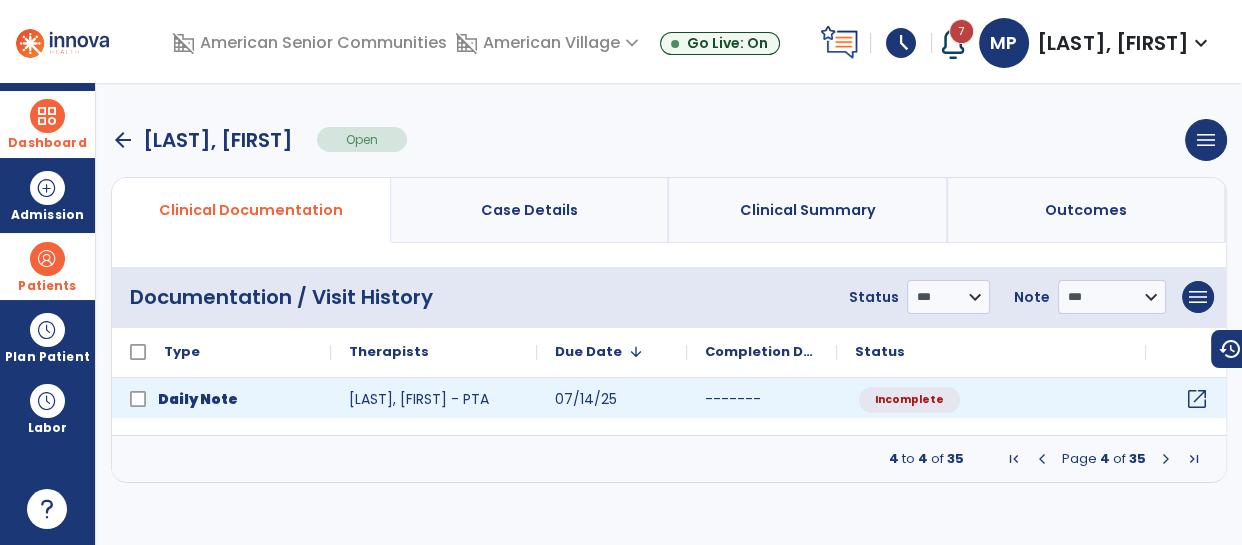click on "open_in_new" 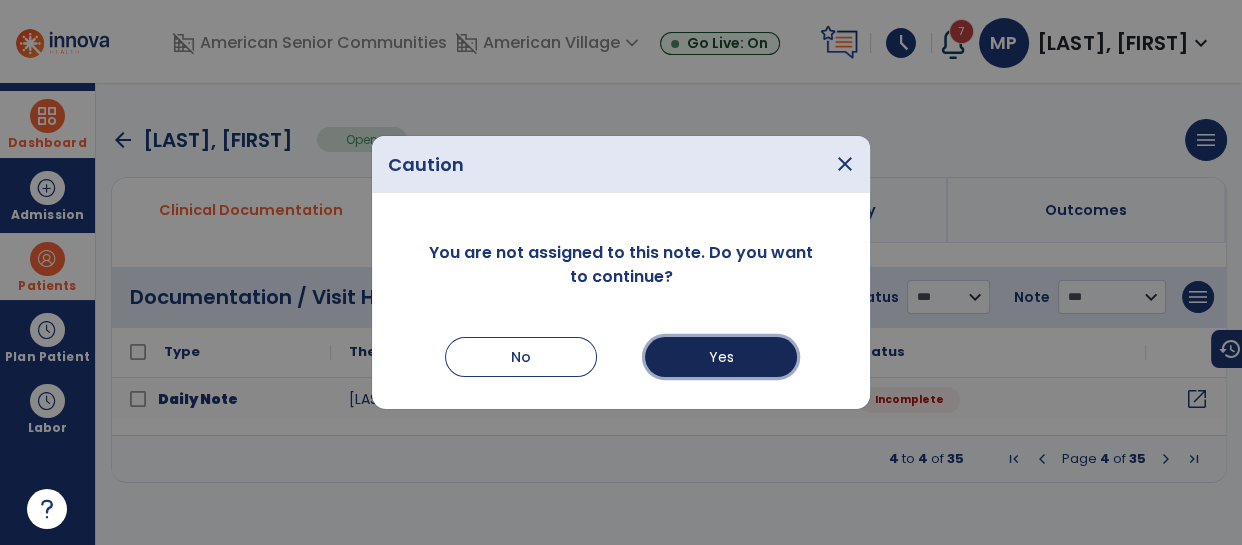 click on "Yes" at bounding box center [721, 357] 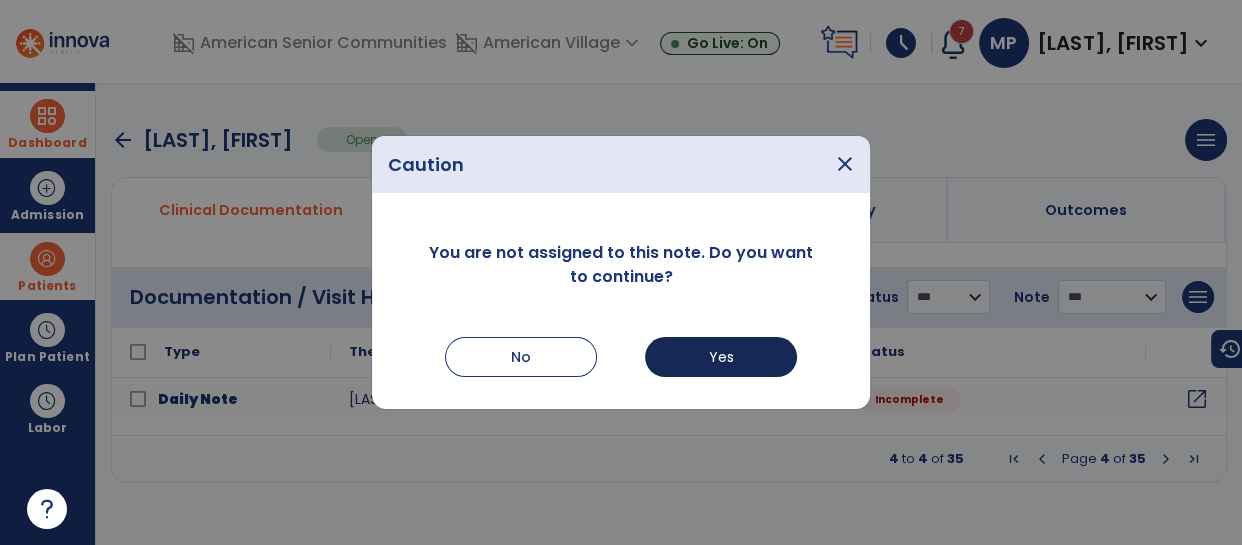 select on "*" 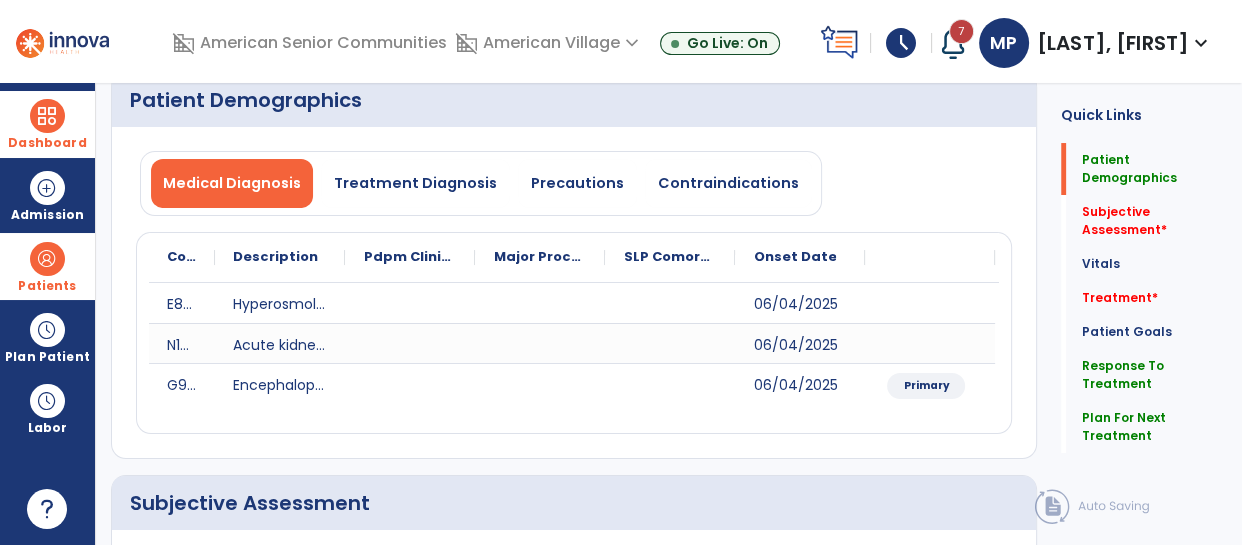 scroll, scrollTop: 0, scrollLeft: 0, axis: both 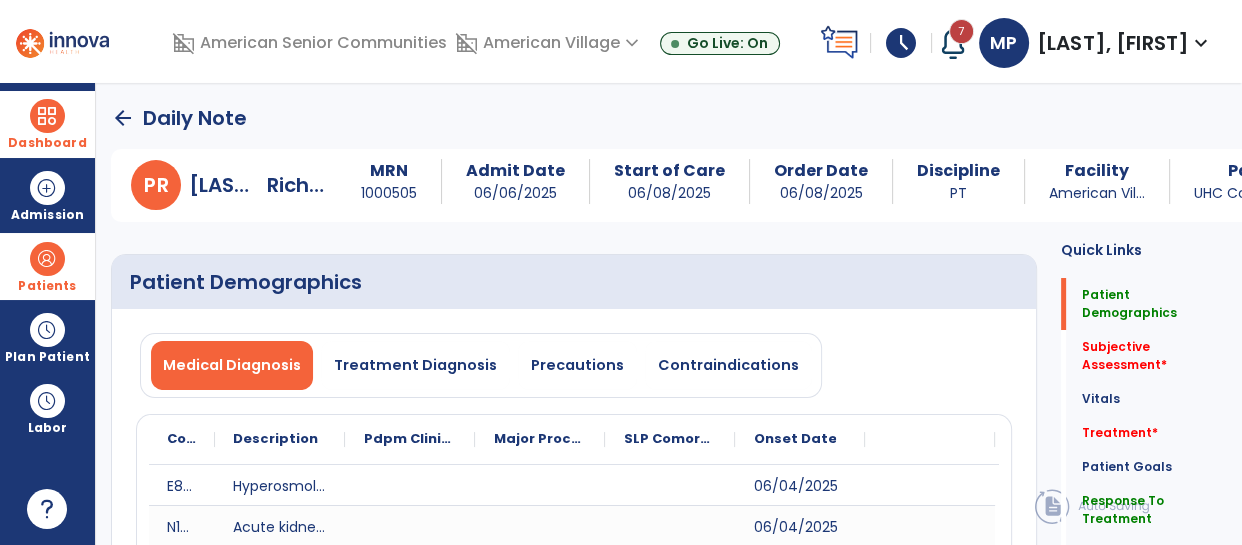 click on "arrow_back" 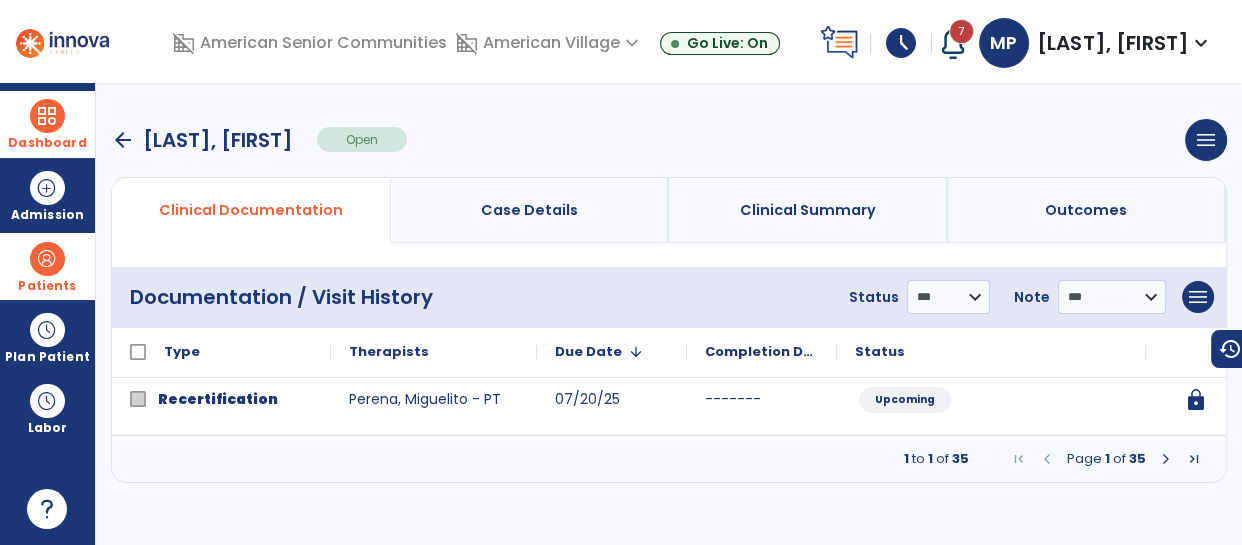 click at bounding box center [1166, 459] 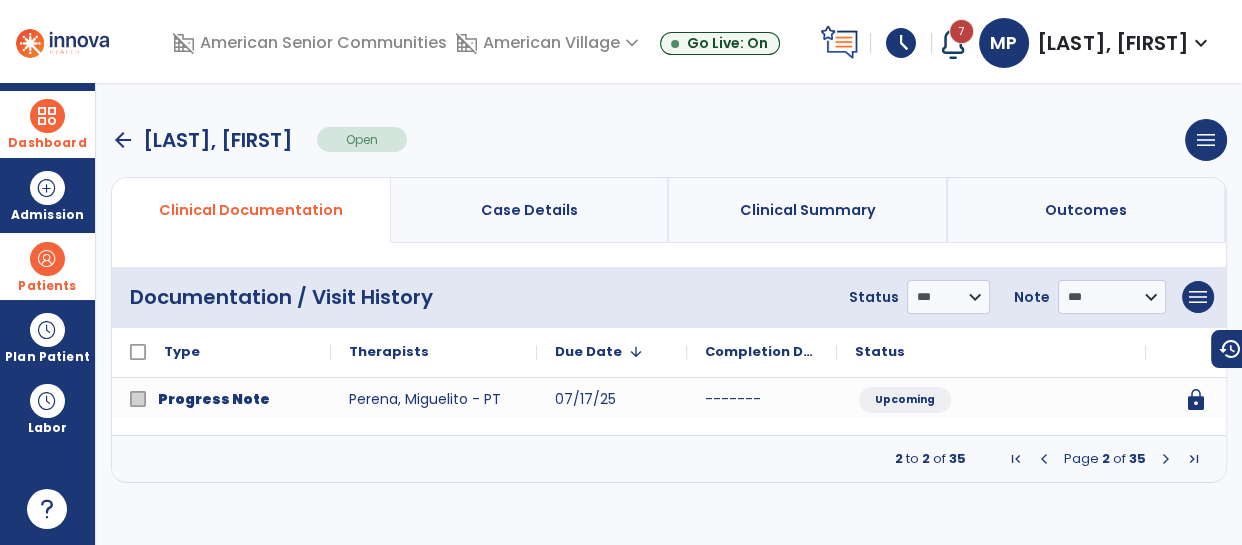 click at bounding box center [1166, 459] 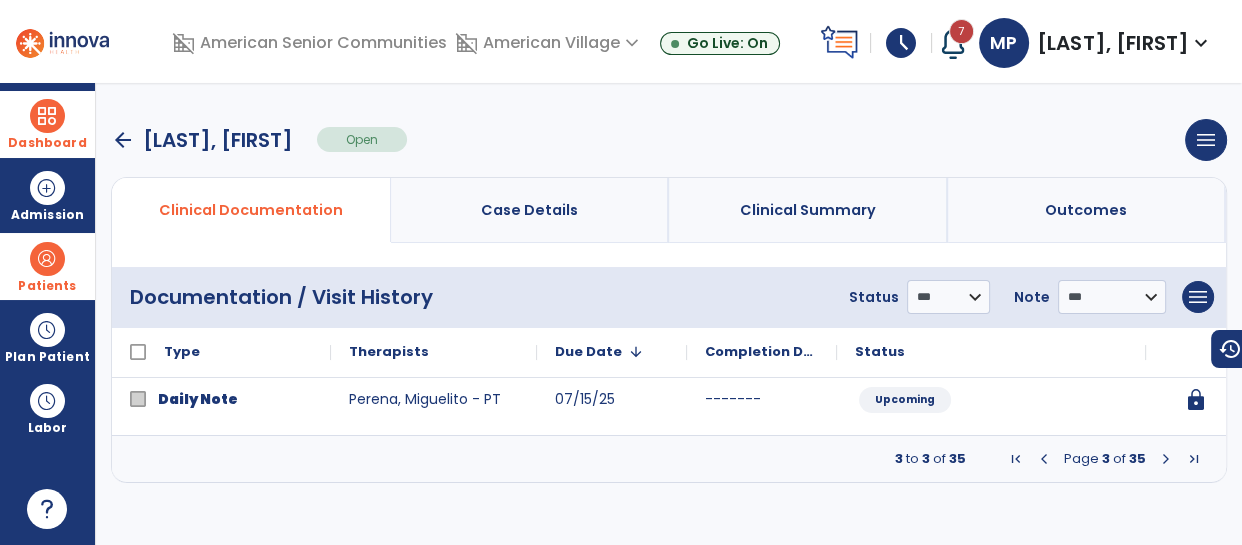 click at bounding box center [1166, 459] 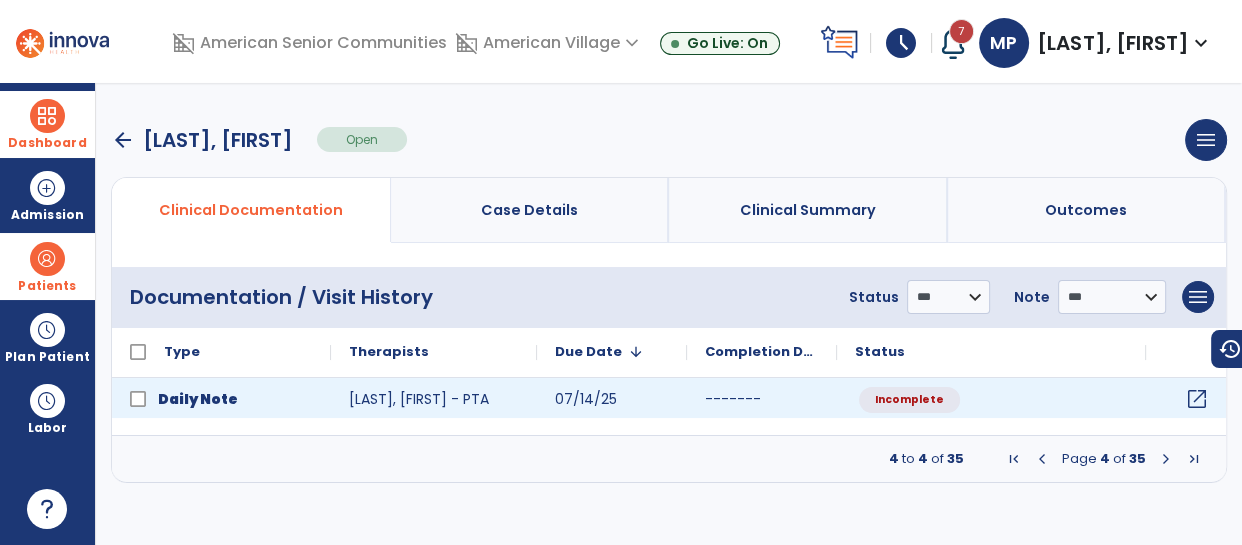 click on "open_in_new" 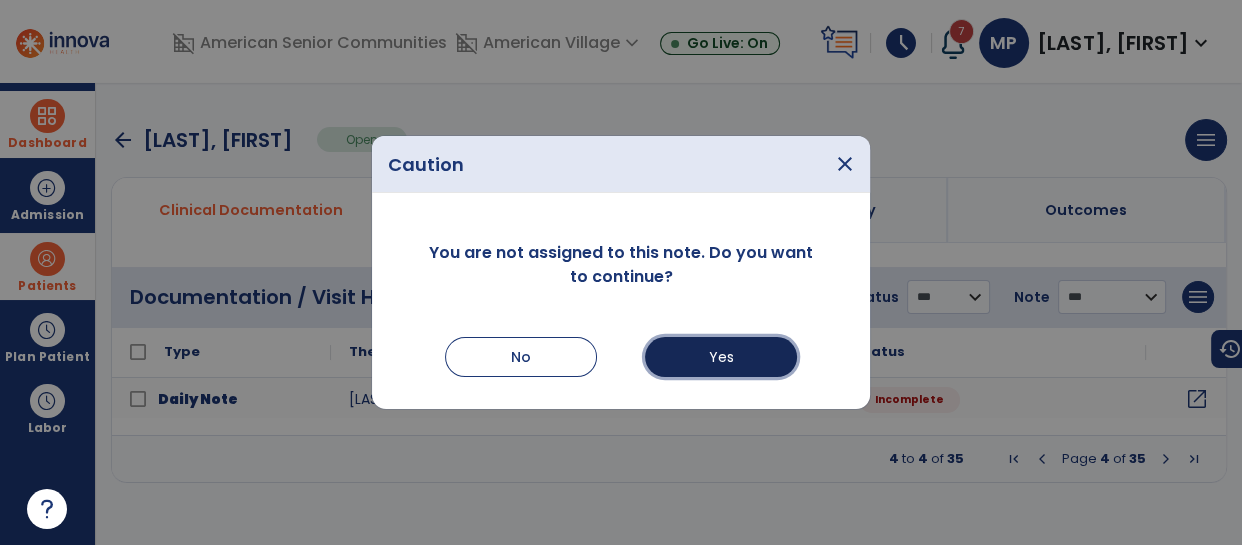 click on "Yes" at bounding box center [721, 357] 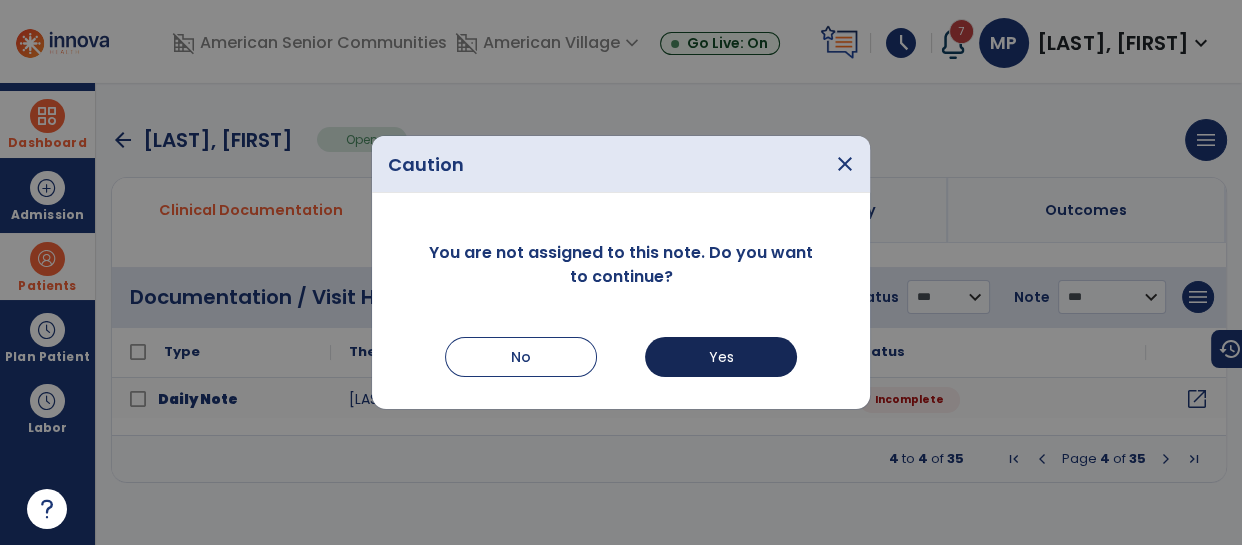 select on "*" 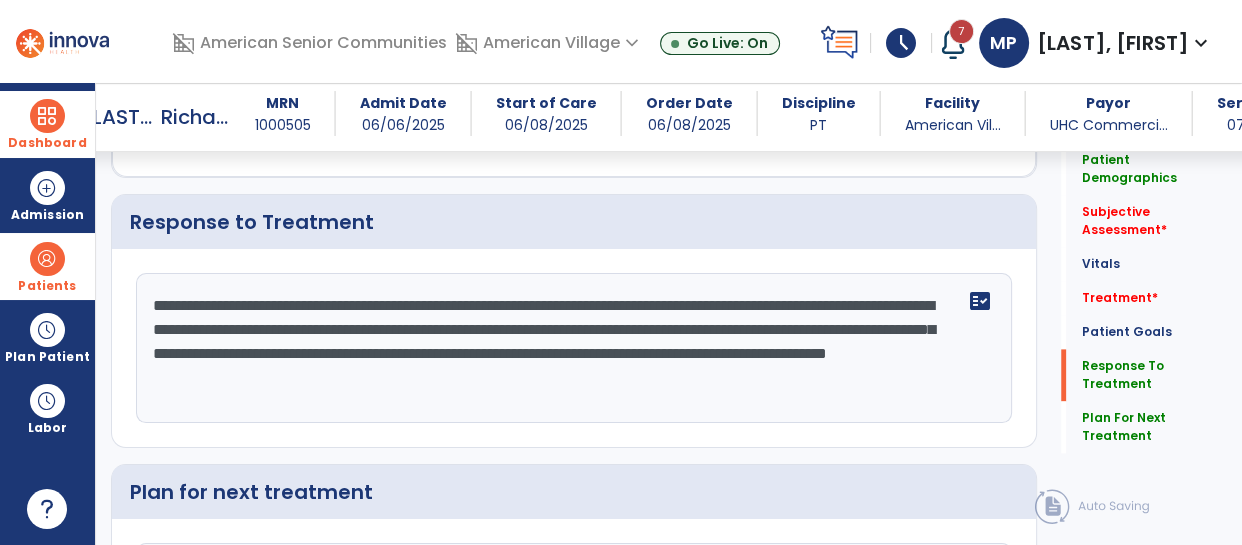 scroll, scrollTop: 2400, scrollLeft: 0, axis: vertical 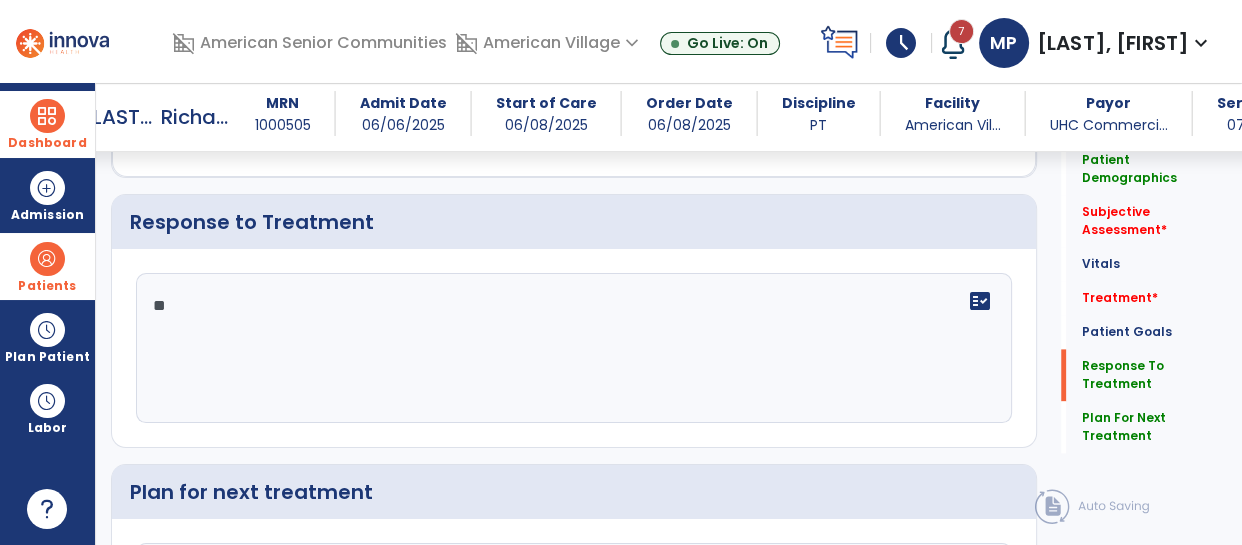 type on "*" 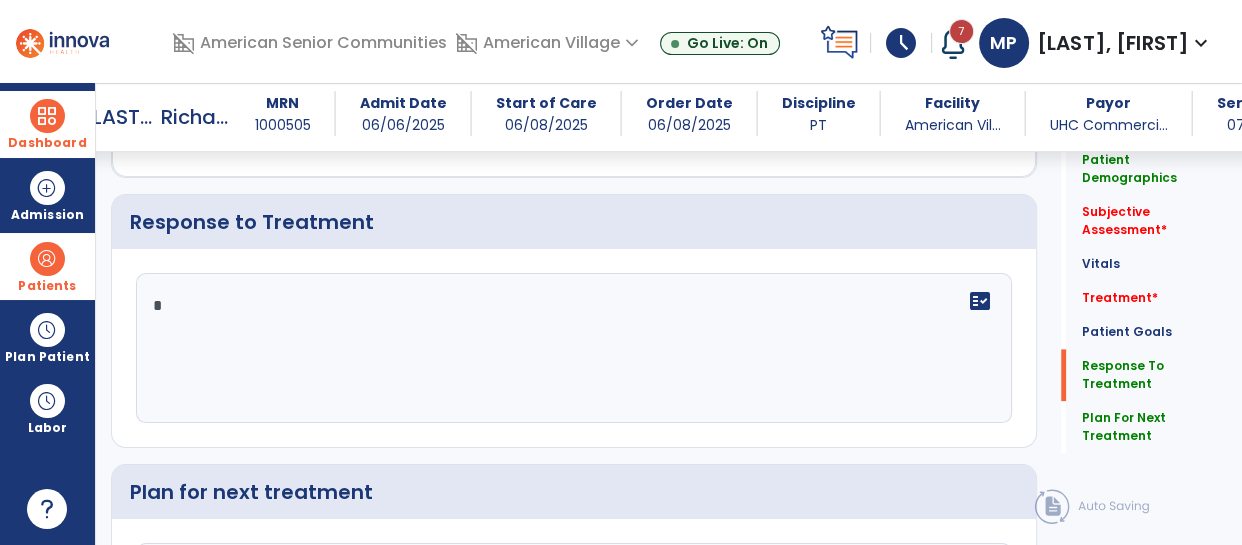 type 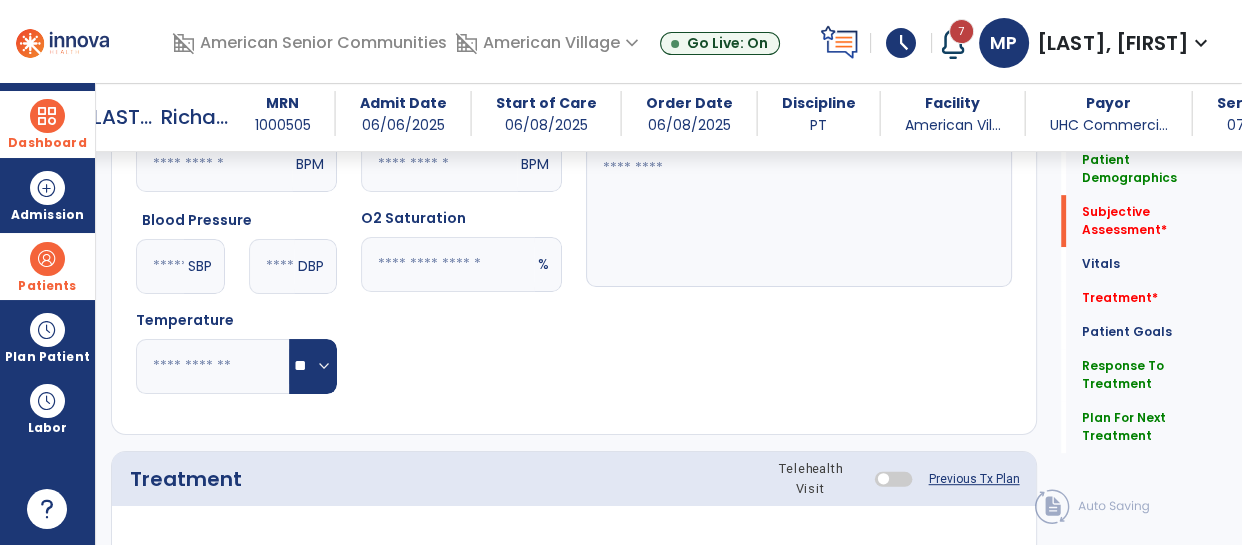 scroll, scrollTop: 0, scrollLeft: 0, axis: both 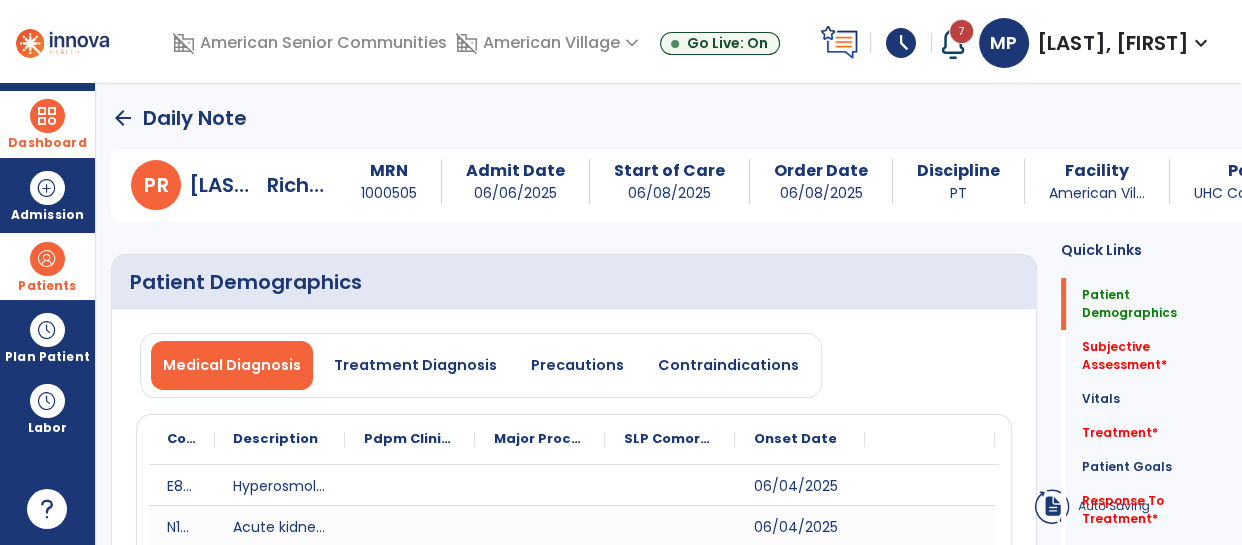 click on "arrow_back" 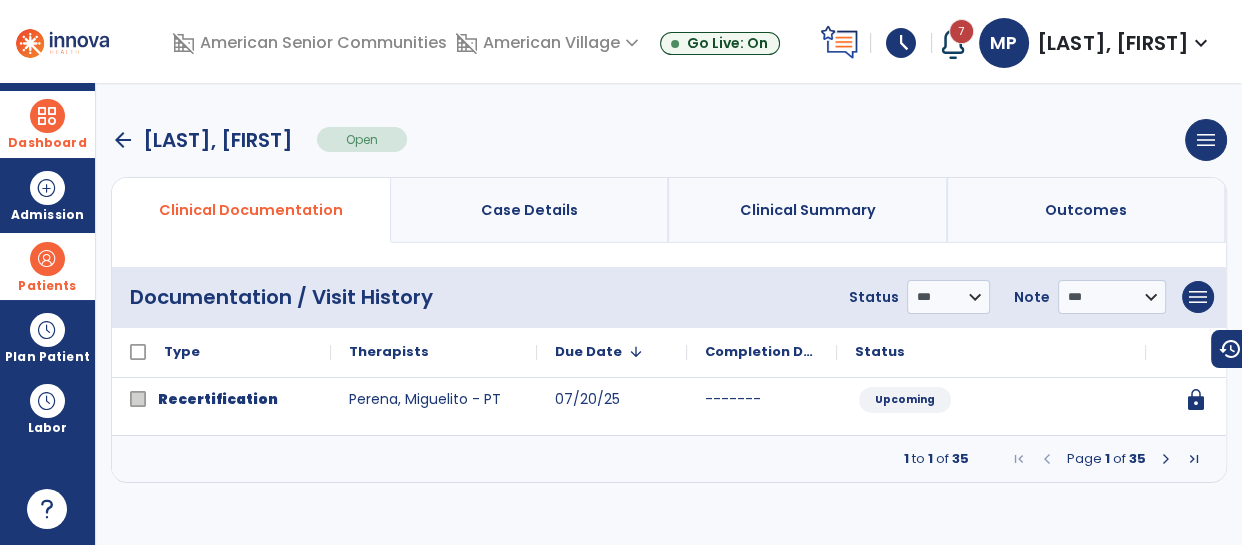 click at bounding box center [1166, 459] 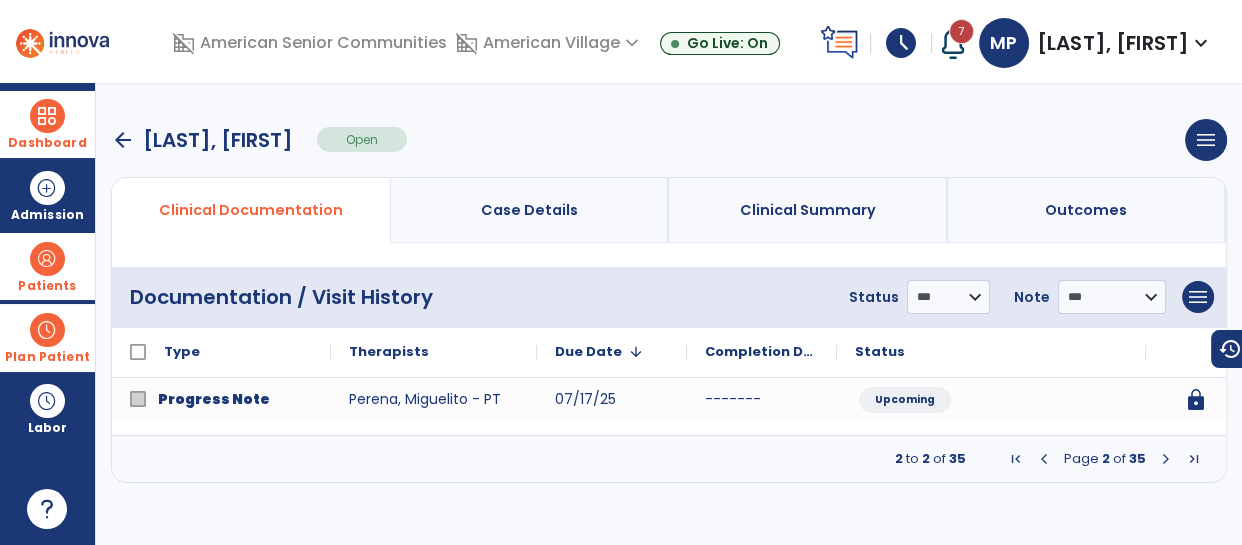 click at bounding box center (47, 330) 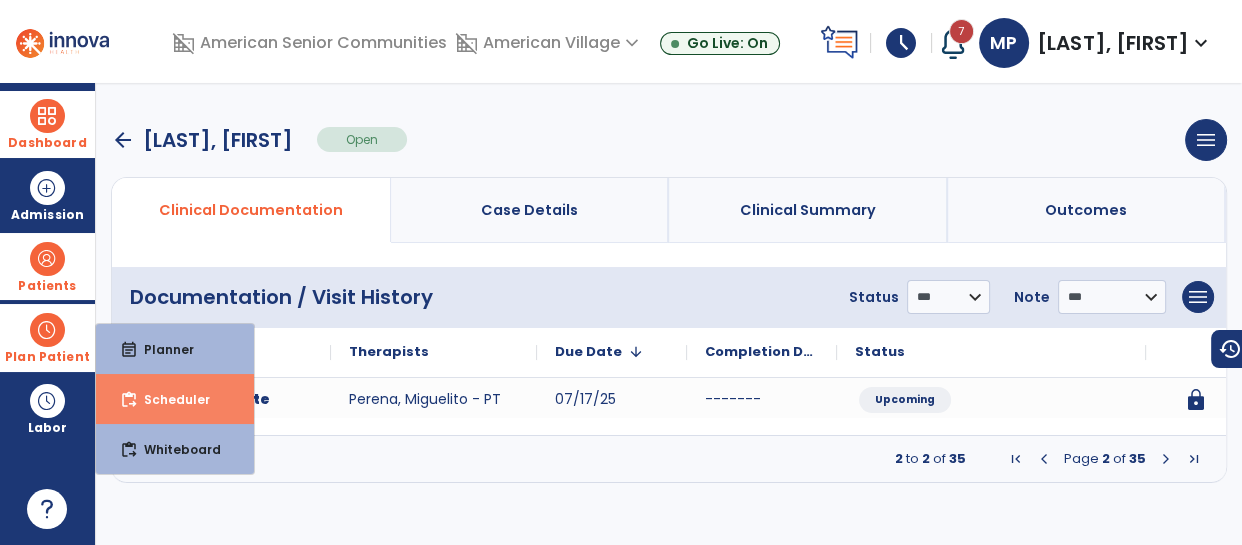 click on "Scheduler" at bounding box center (169, 399) 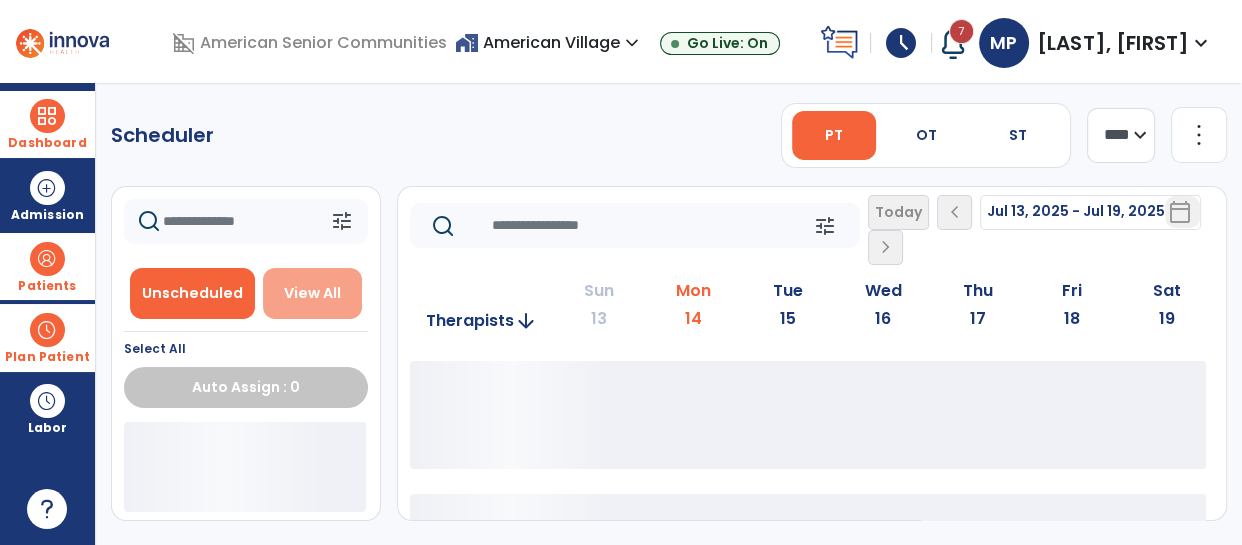 click on "View All" at bounding box center (312, 293) 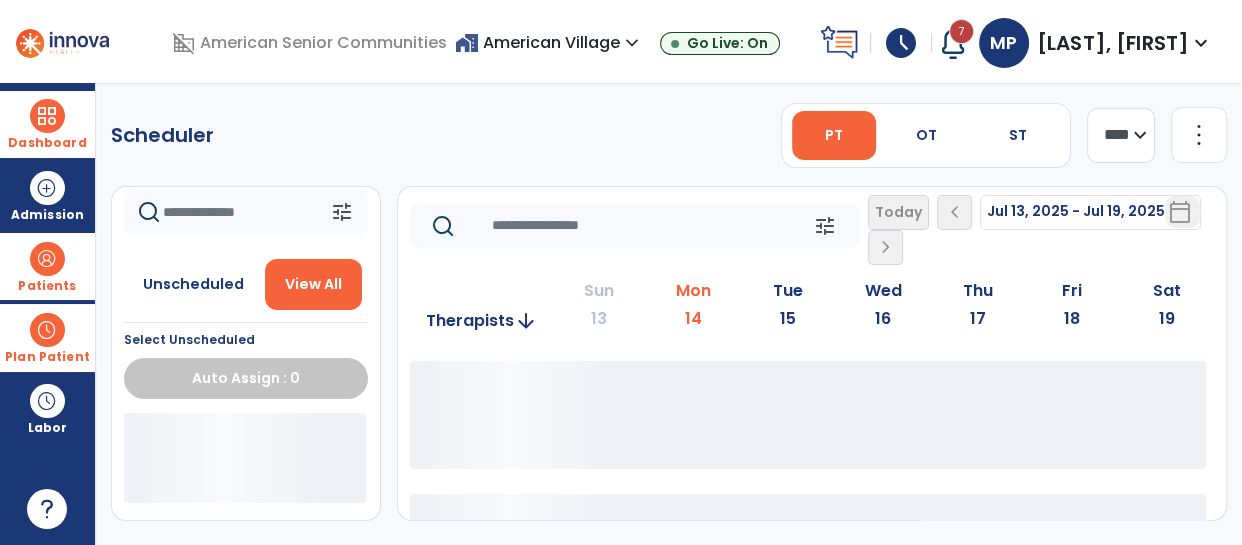 scroll, scrollTop: 10, scrollLeft: 0, axis: vertical 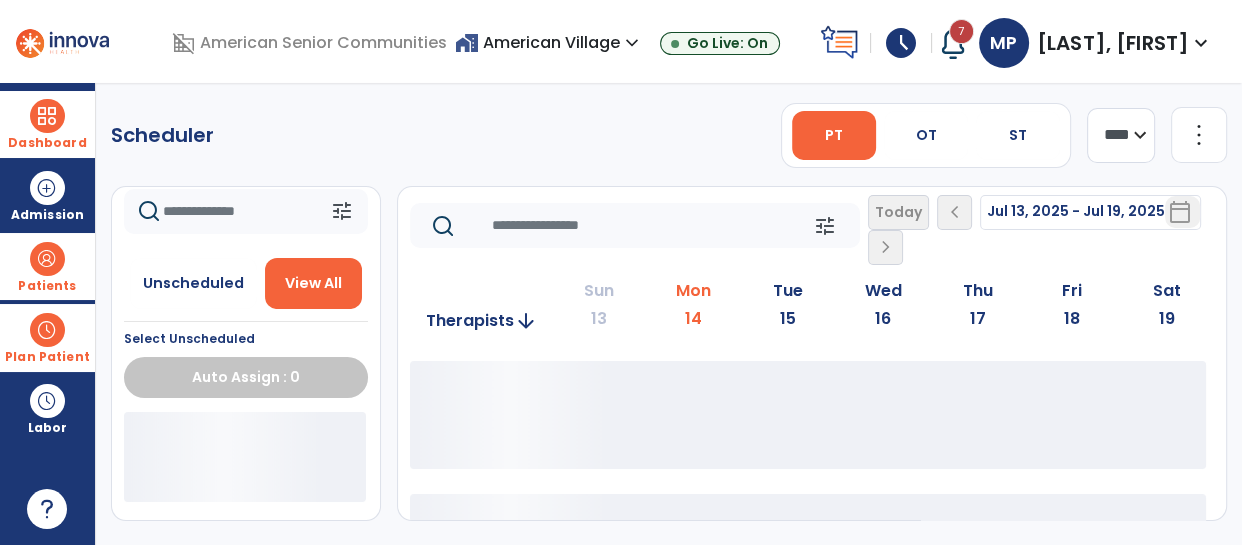 click on "Plan Patient" at bounding box center (47, 337) 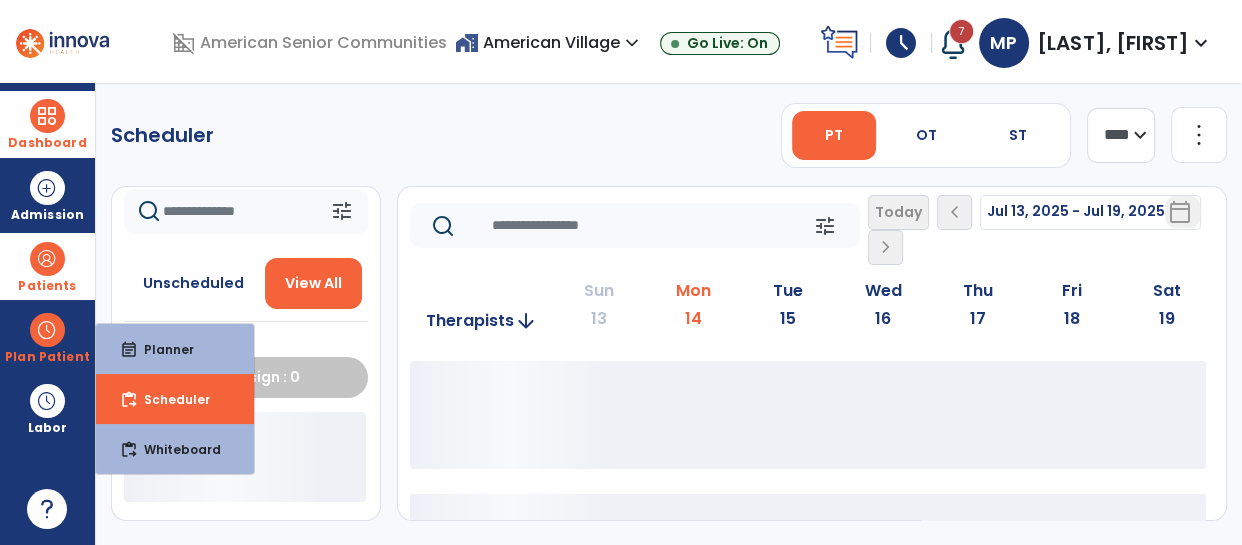 click on "View All" at bounding box center [314, 283] 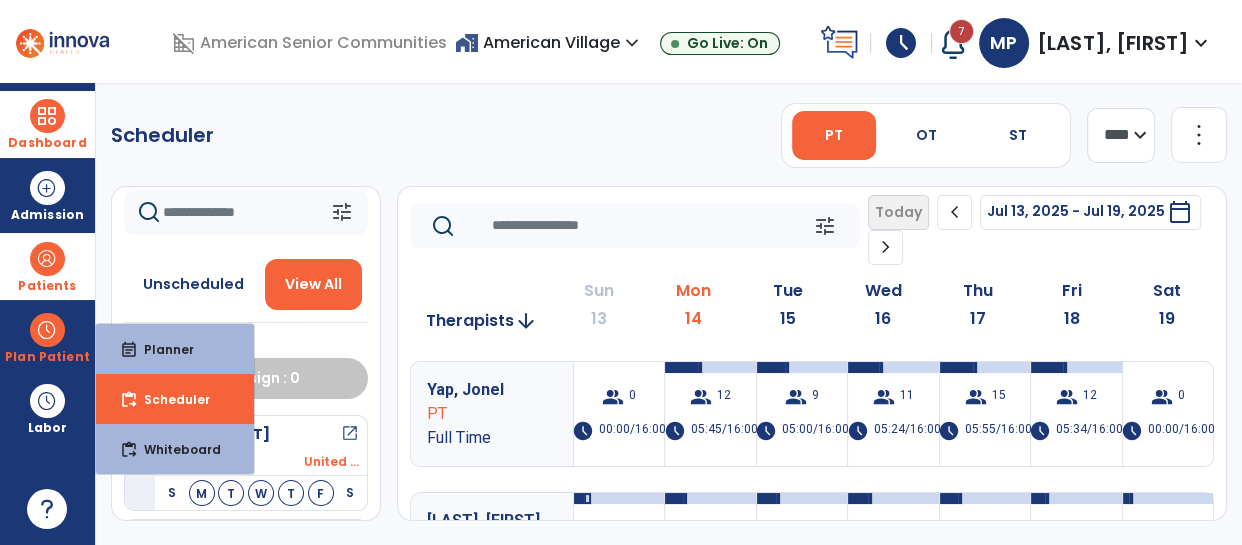 click 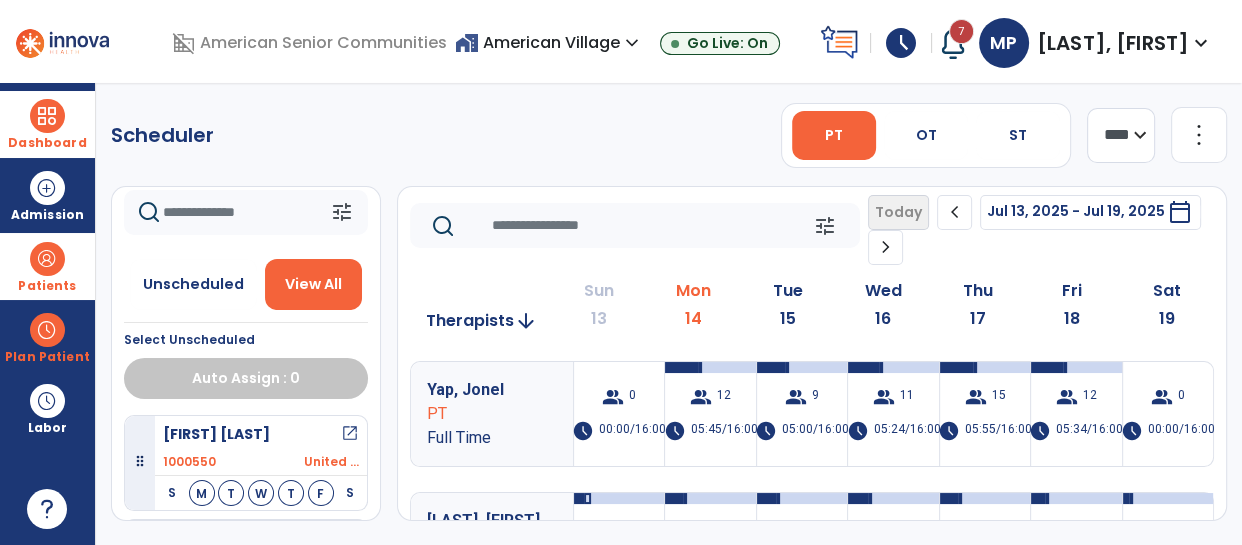 scroll, scrollTop: 9, scrollLeft: 0, axis: vertical 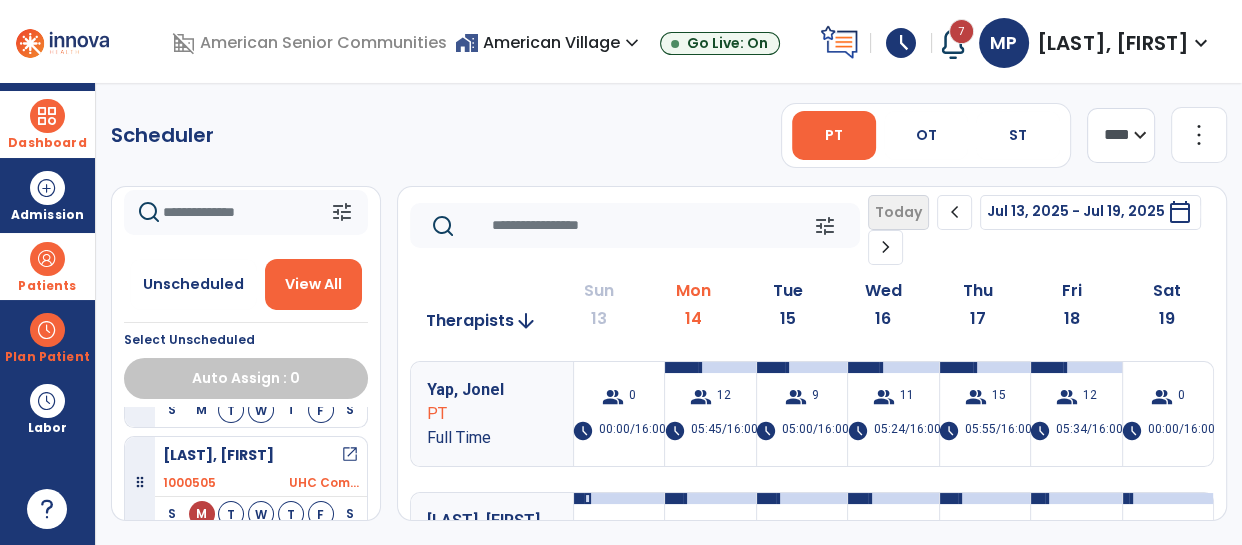 click on "open_in_new" at bounding box center (350, 455) 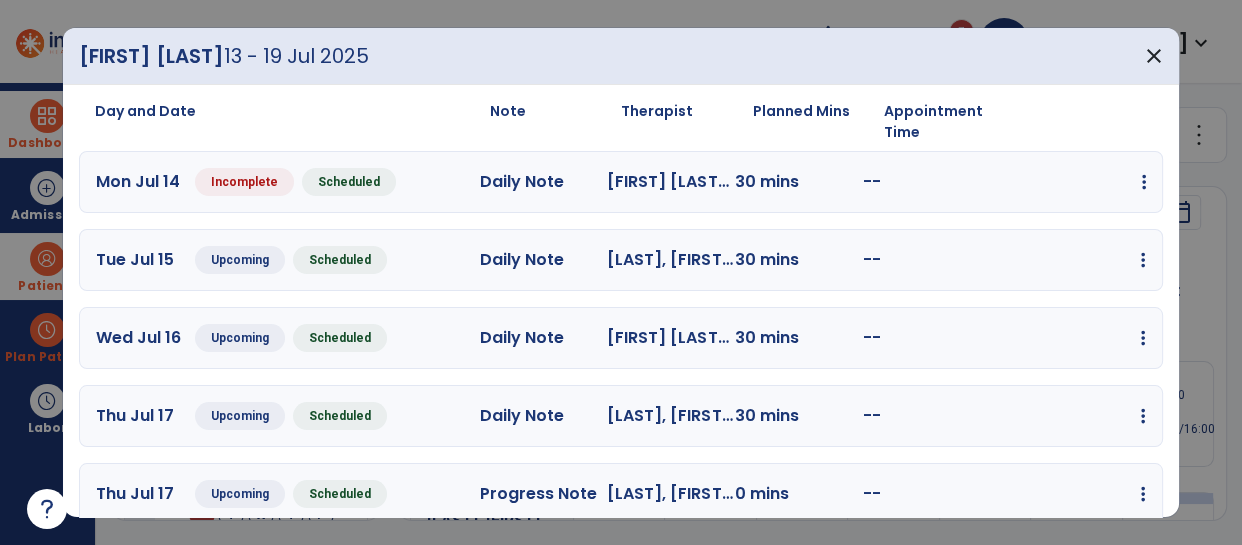 click at bounding box center (1144, 182) 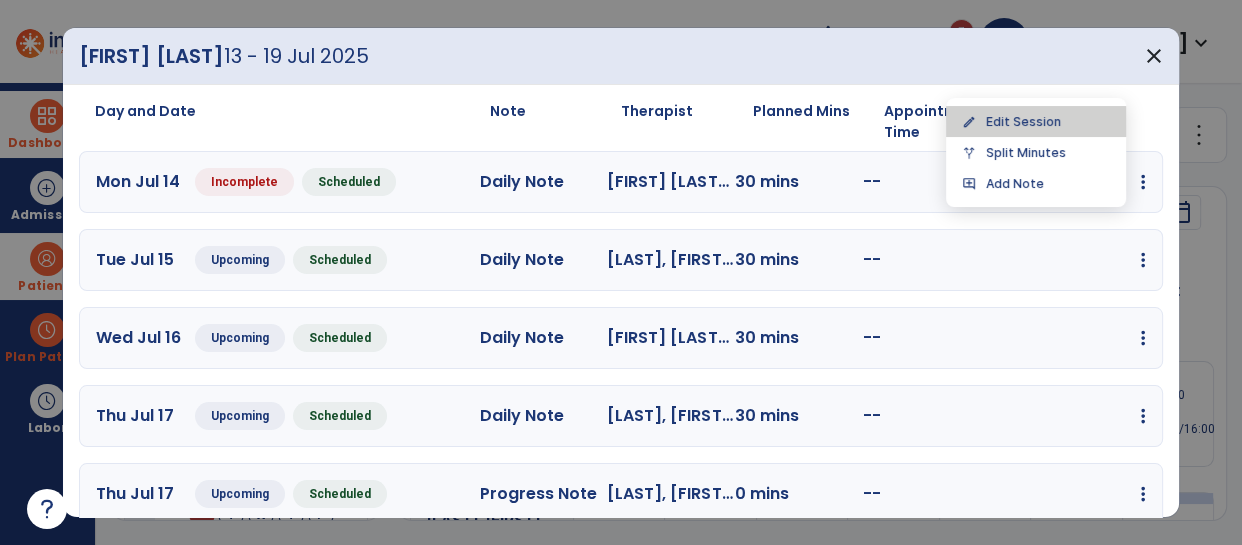 click on "edit   Edit Session" at bounding box center (1036, 121) 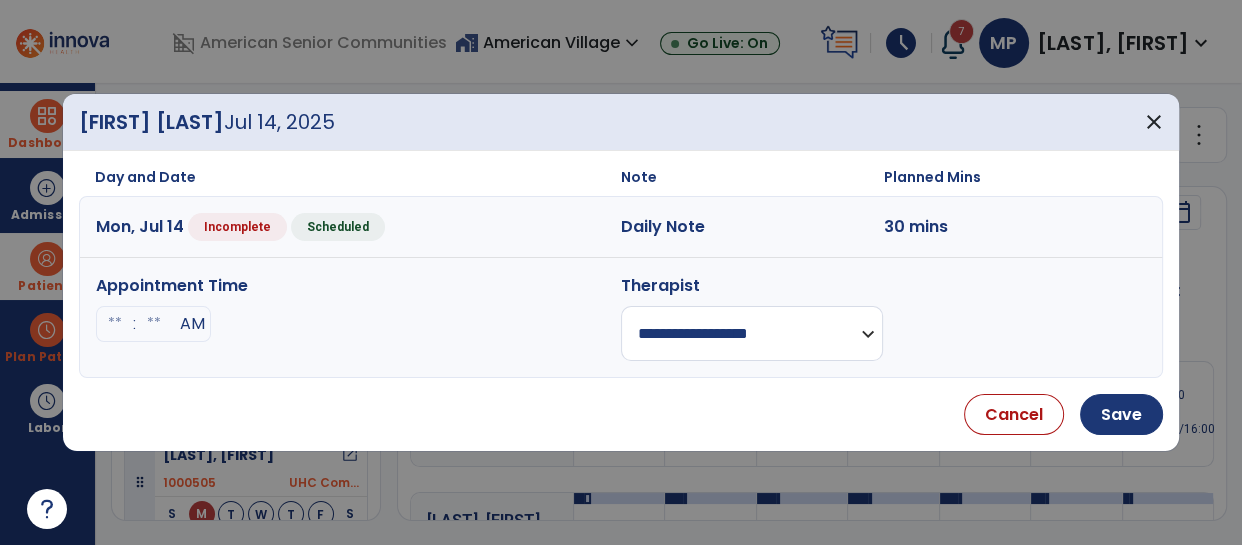 click on "**********" at bounding box center (752, 333) 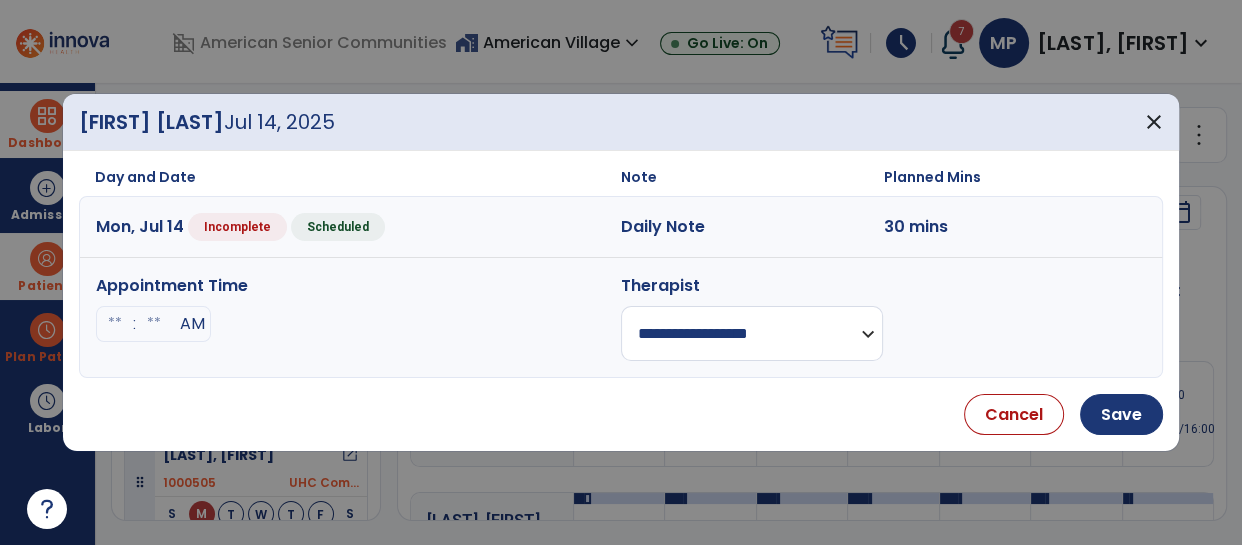 select on "**********" 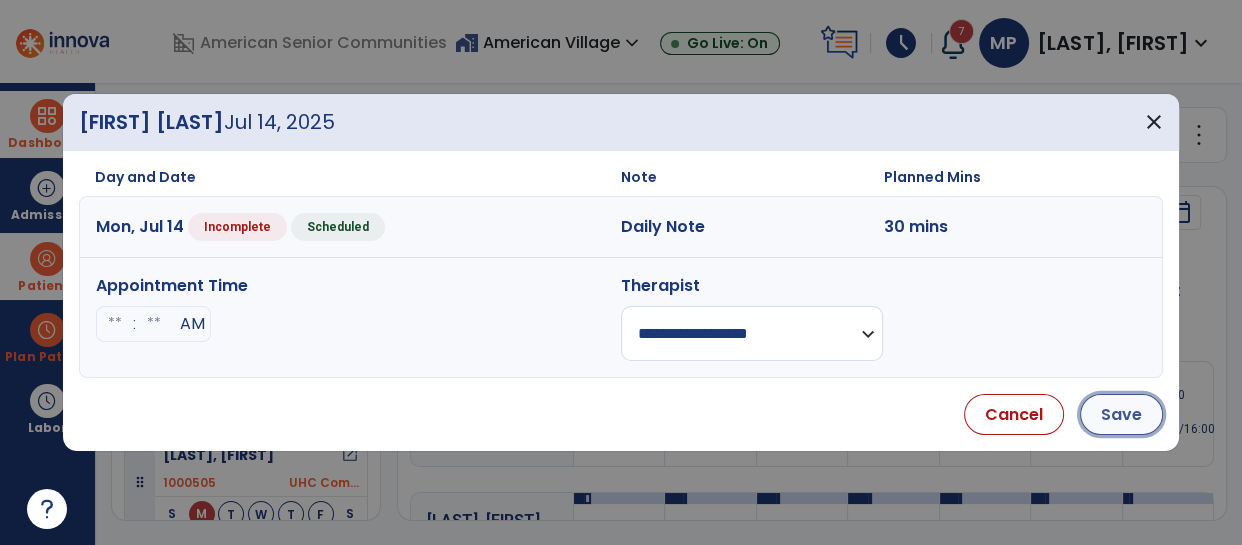 click on "Save" at bounding box center (1121, 414) 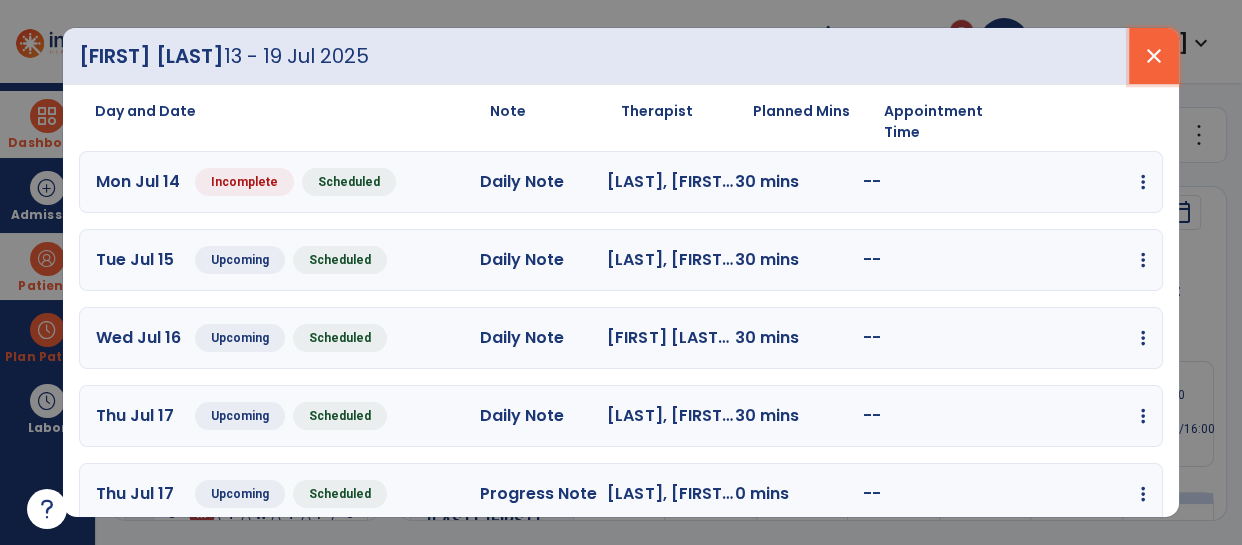 click on "close" at bounding box center (1154, 56) 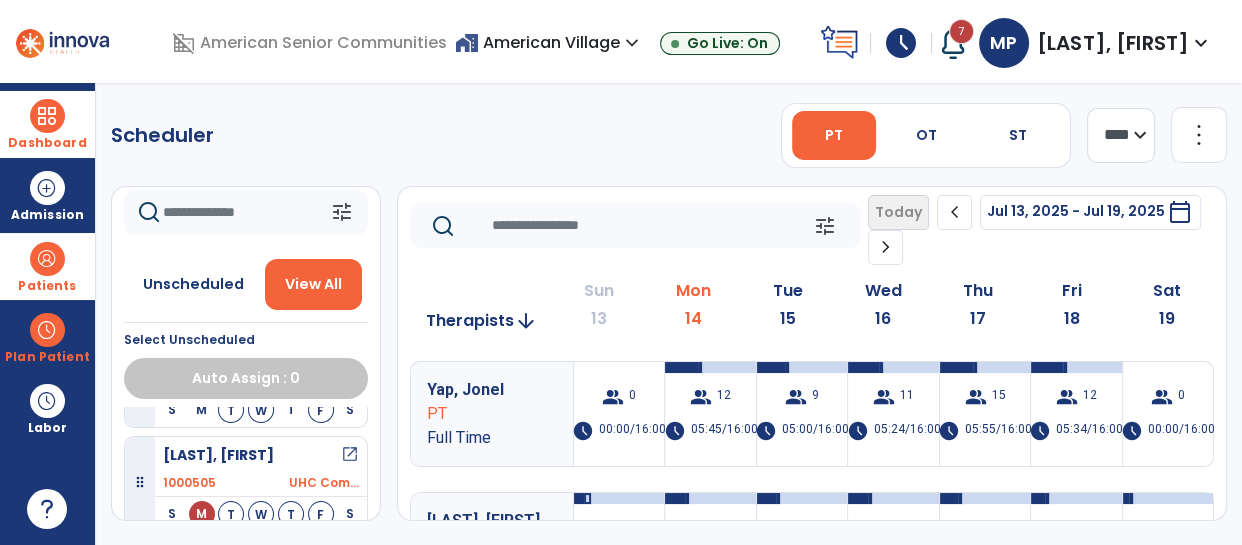 click at bounding box center [47, 116] 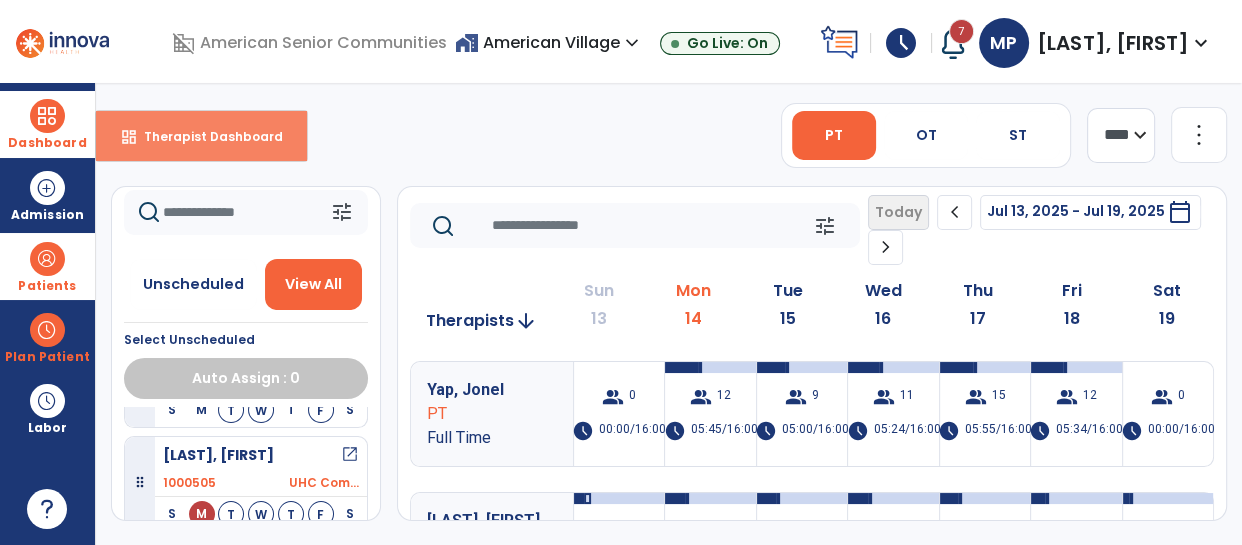 click on "dashboard  Therapist Dashboard" at bounding box center (201, 136) 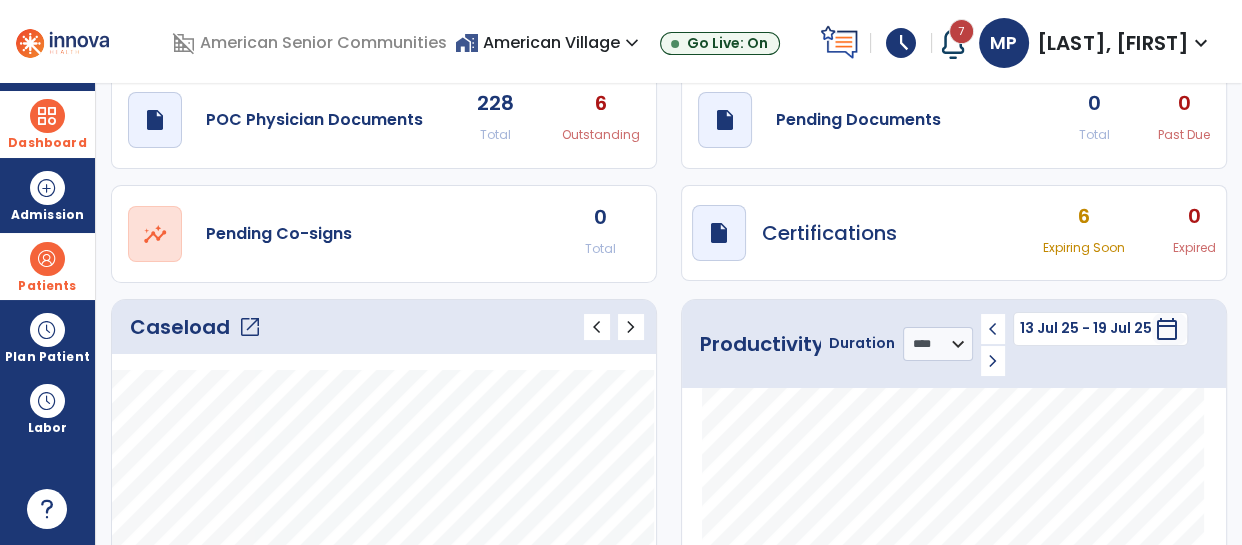 scroll, scrollTop: 61, scrollLeft: 0, axis: vertical 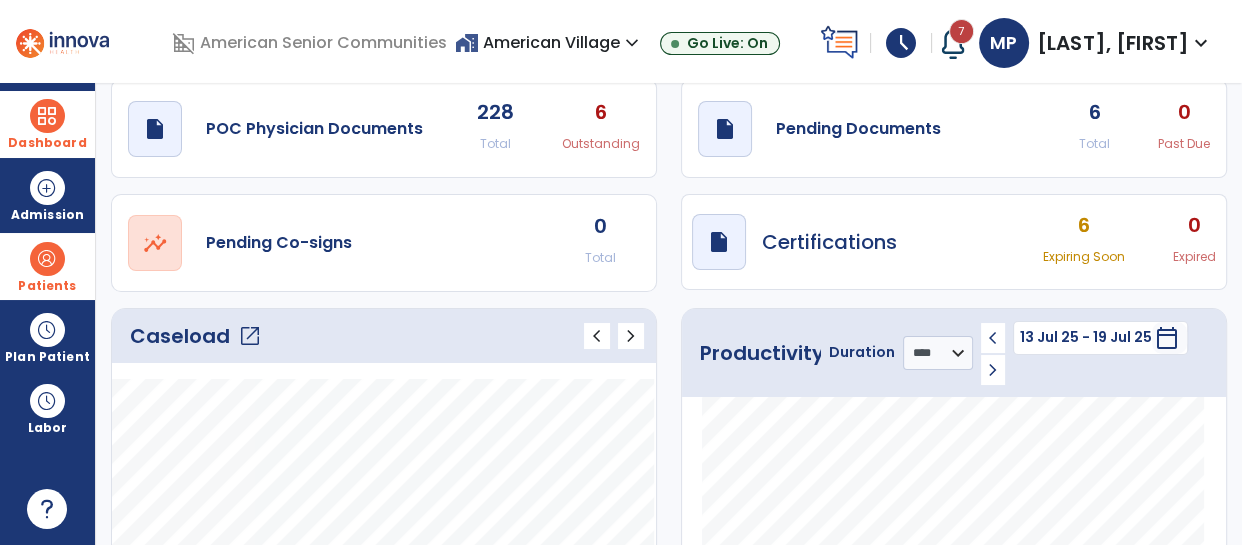 click on "Caseload   open_in_new" 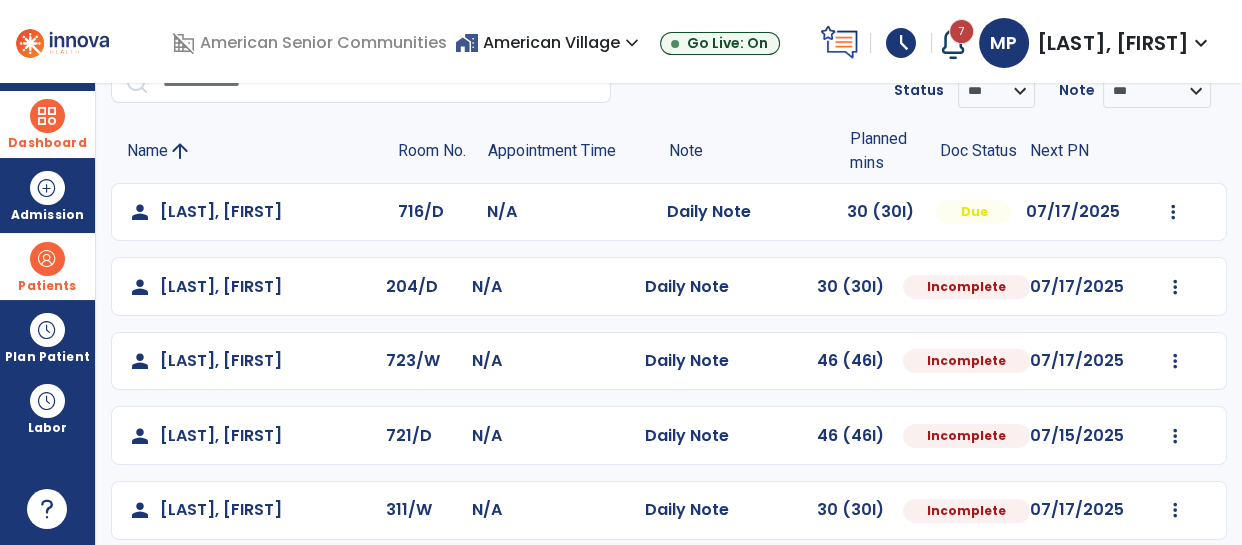 scroll, scrollTop: 193, scrollLeft: 0, axis: vertical 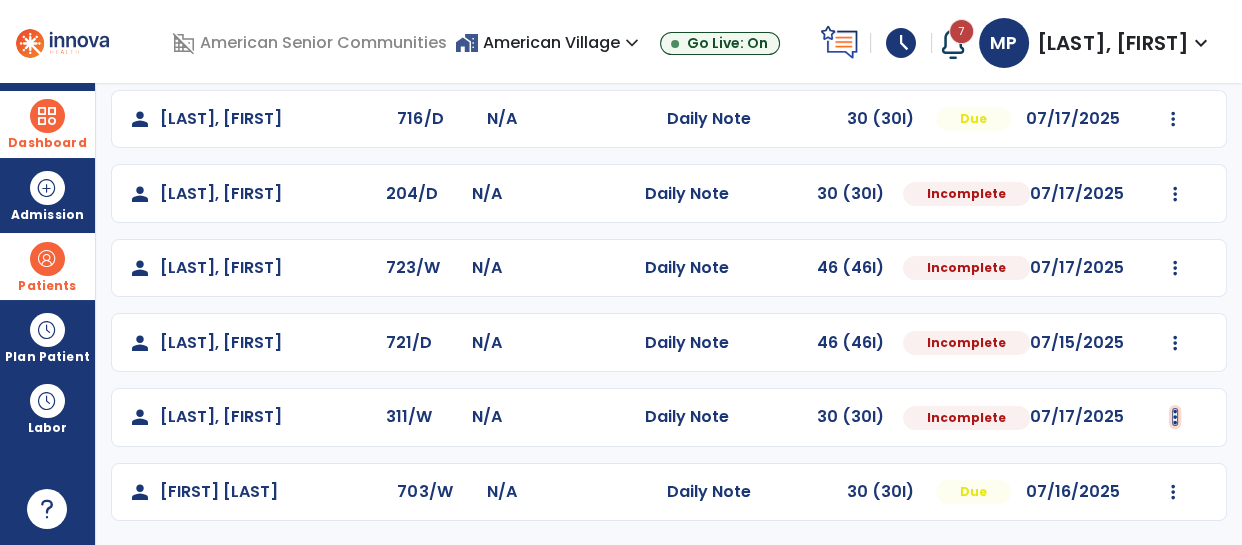click at bounding box center (1173, 119) 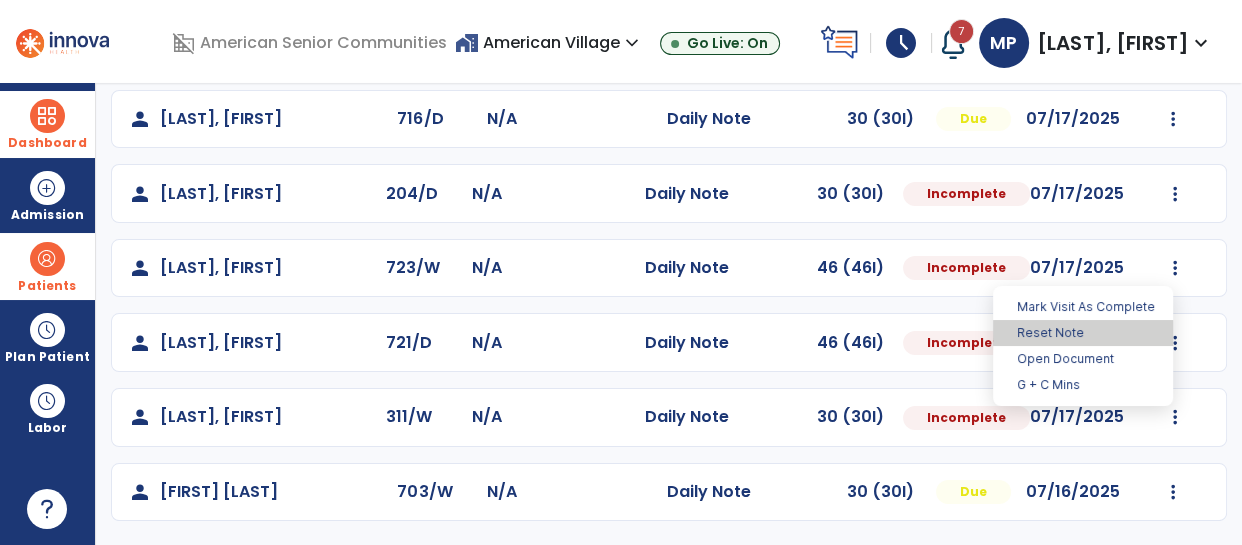 click on "Reset Note" at bounding box center (1083, 333) 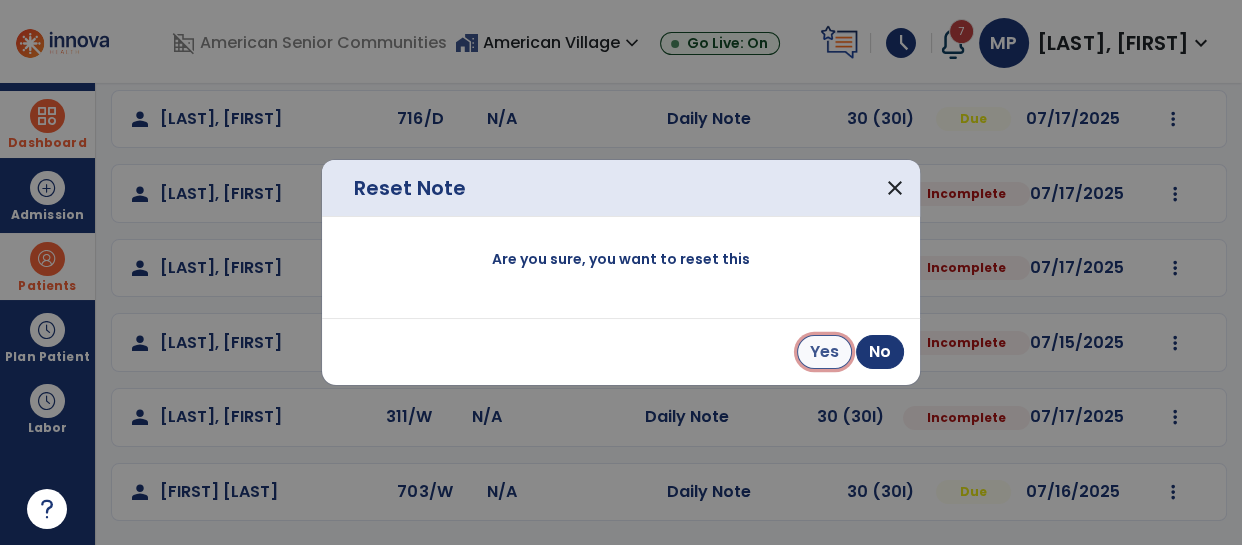 click on "Yes" at bounding box center (824, 352) 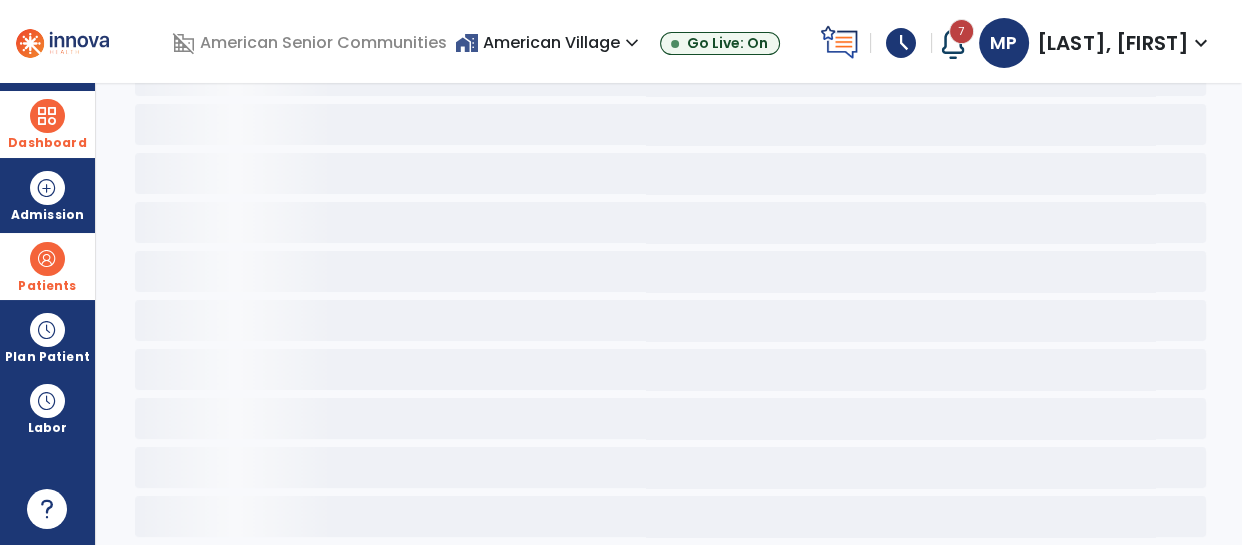 scroll, scrollTop: 129, scrollLeft: 0, axis: vertical 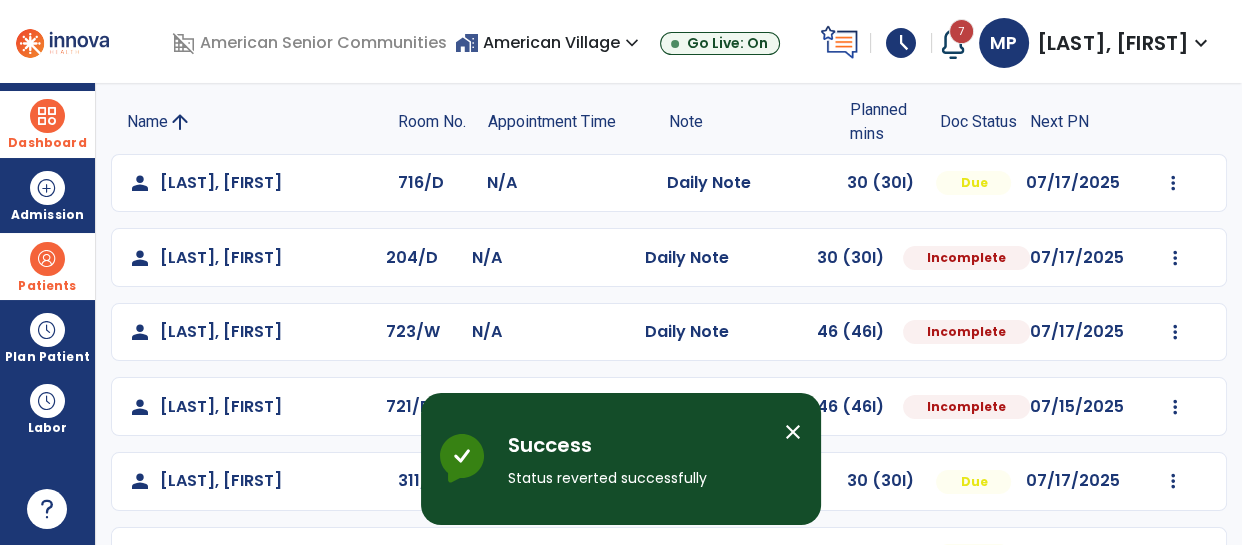 click on "close" at bounding box center (793, 432) 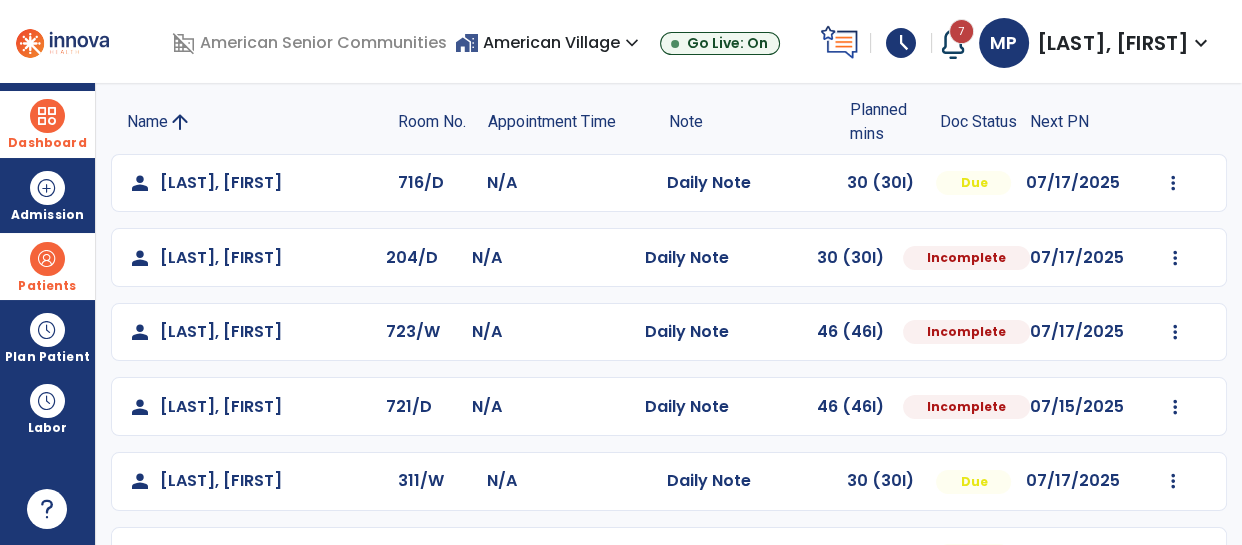 scroll, scrollTop: 193, scrollLeft: 0, axis: vertical 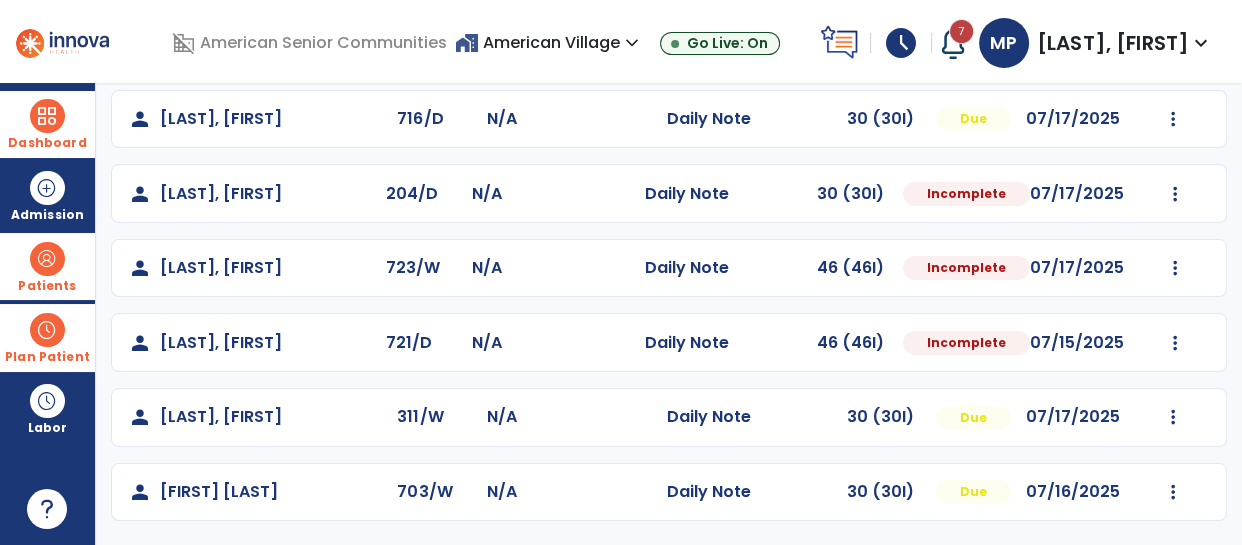 click at bounding box center [47, 330] 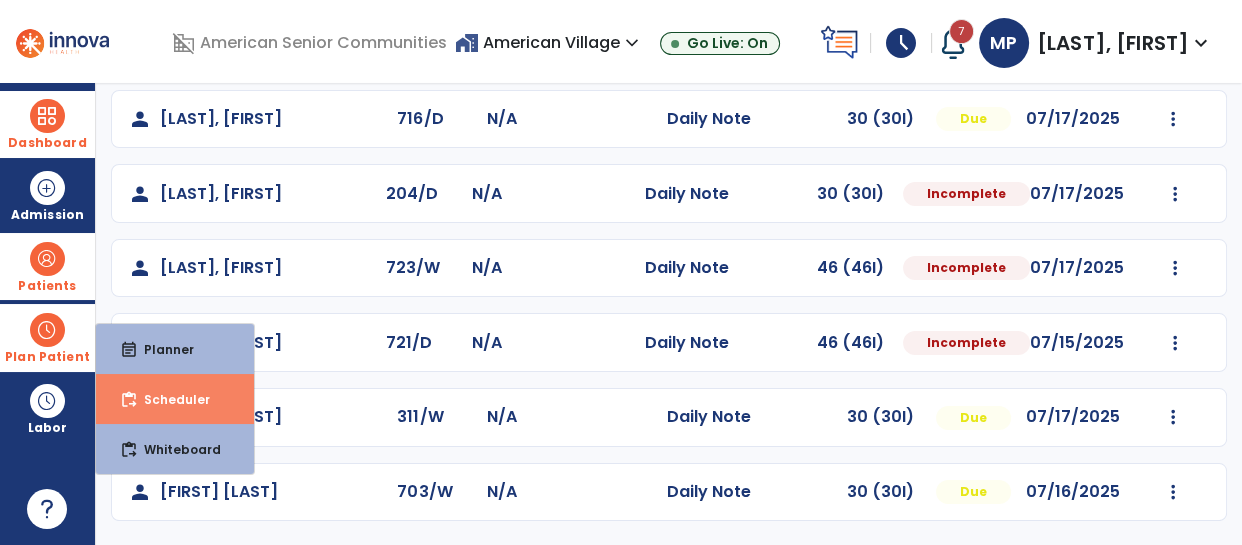 click on "Scheduler" at bounding box center [169, 399] 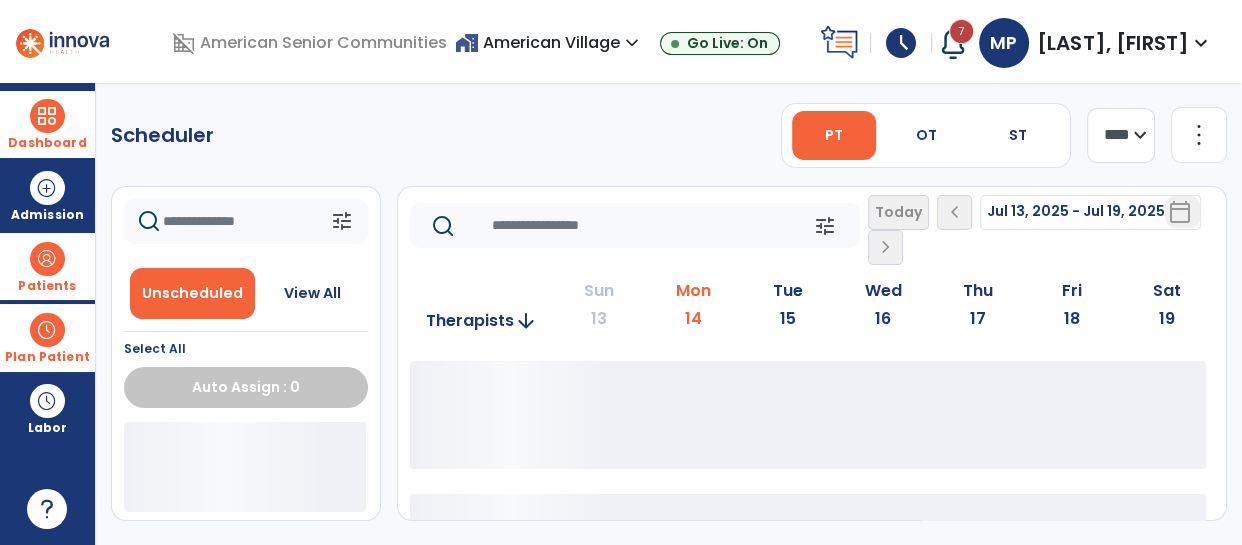 scroll, scrollTop: 0, scrollLeft: 0, axis: both 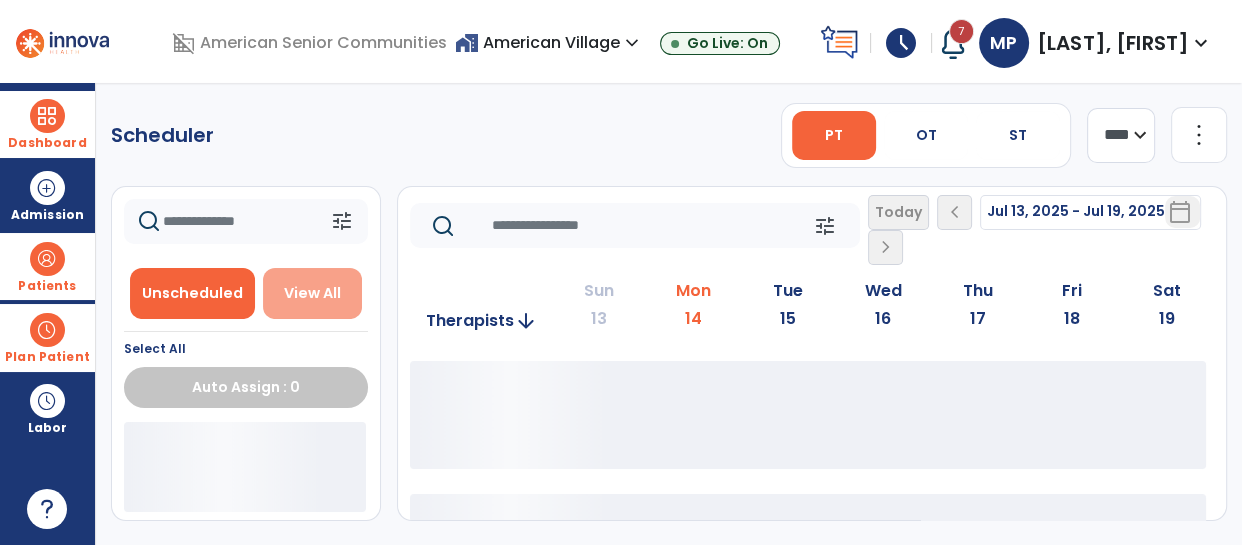 click on "View All" at bounding box center (313, 293) 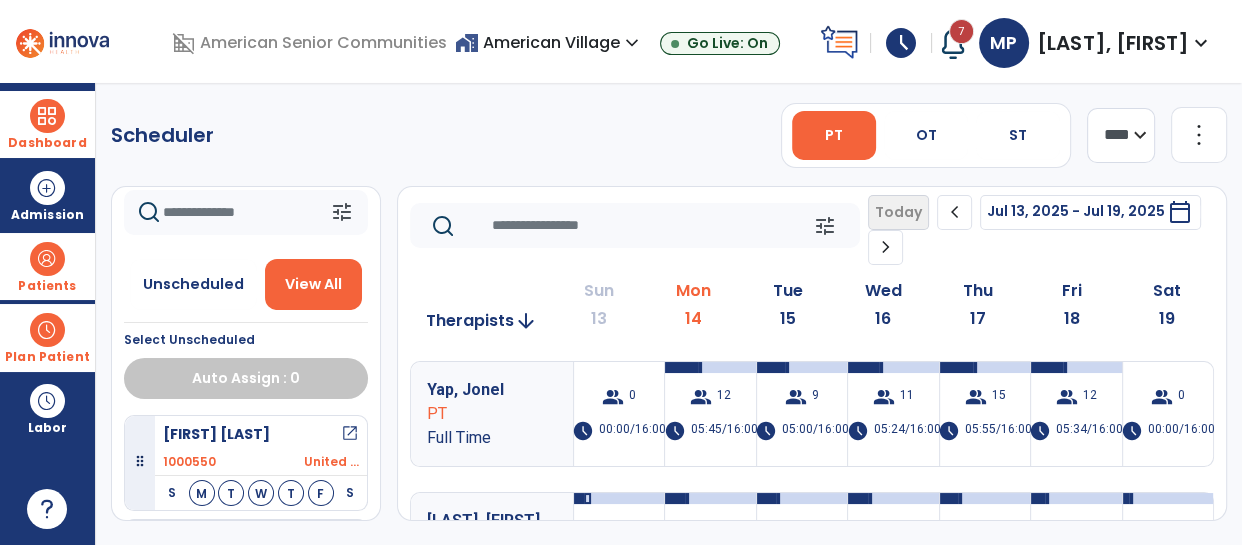 scroll, scrollTop: 9, scrollLeft: 0, axis: vertical 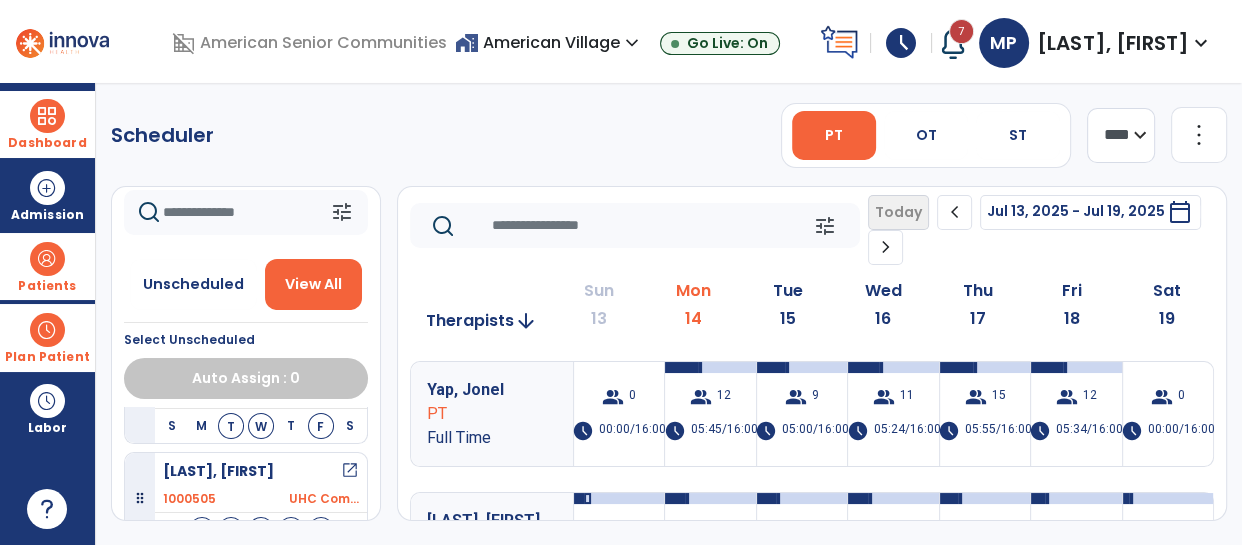 click on "open_in_new" at bounding box center [350, 471] 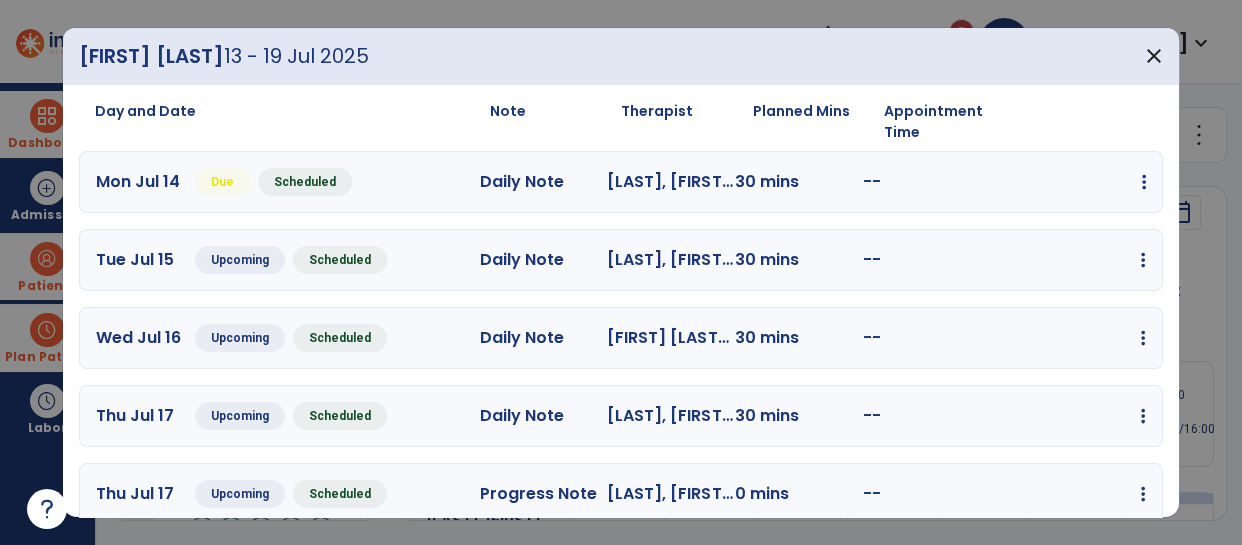 click at bounding box center (1144, 182) 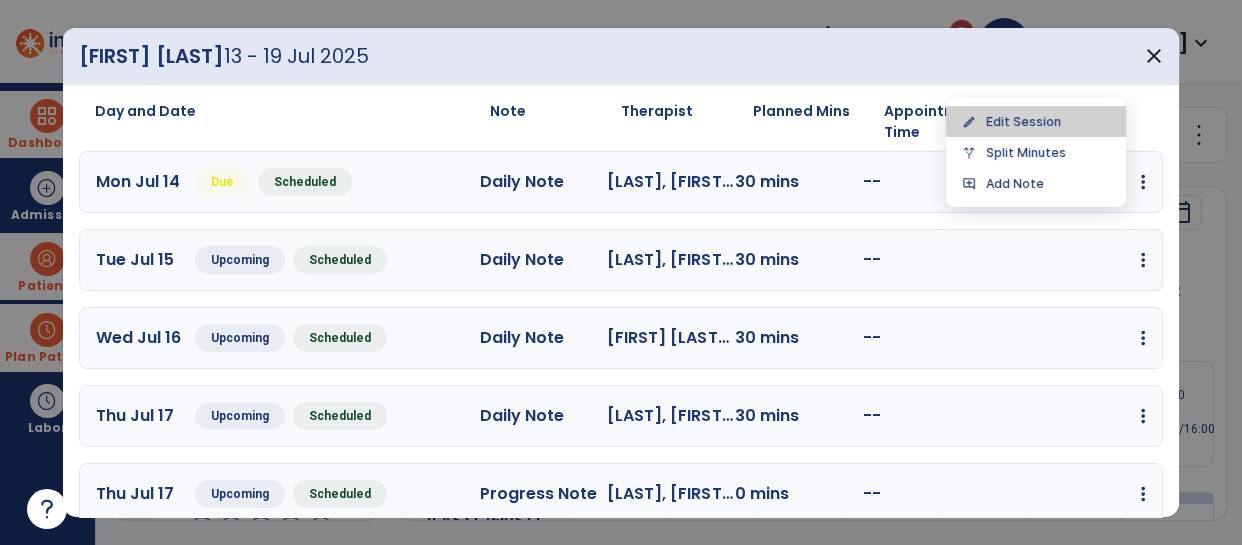 click on "edit   Edit Session" at bounding box center [1036, 121] 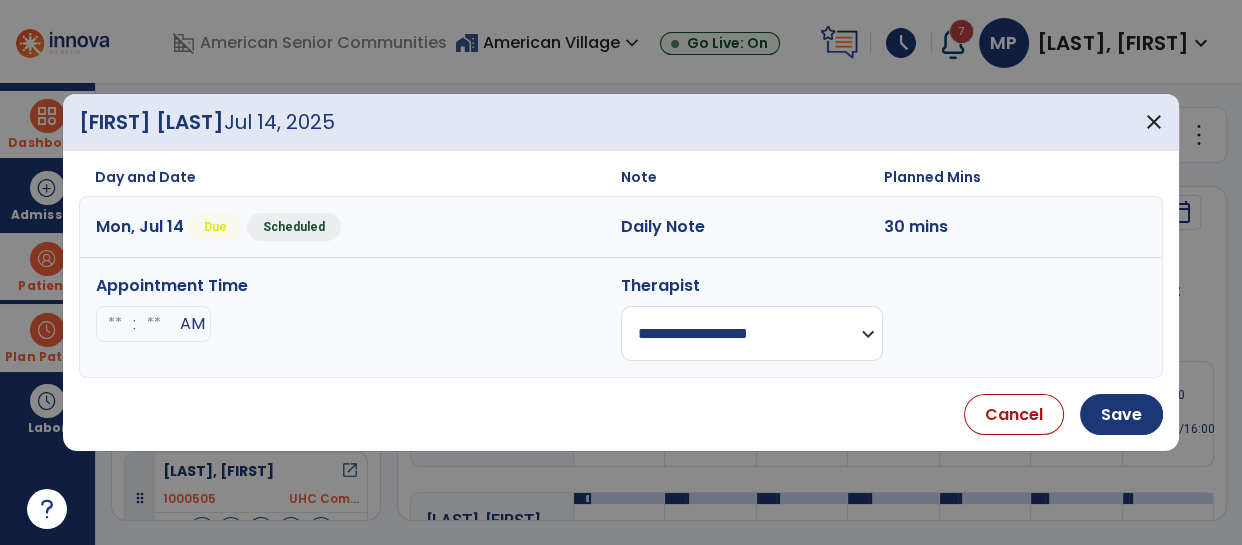 click on "**********" at bounding box center [752, 333] 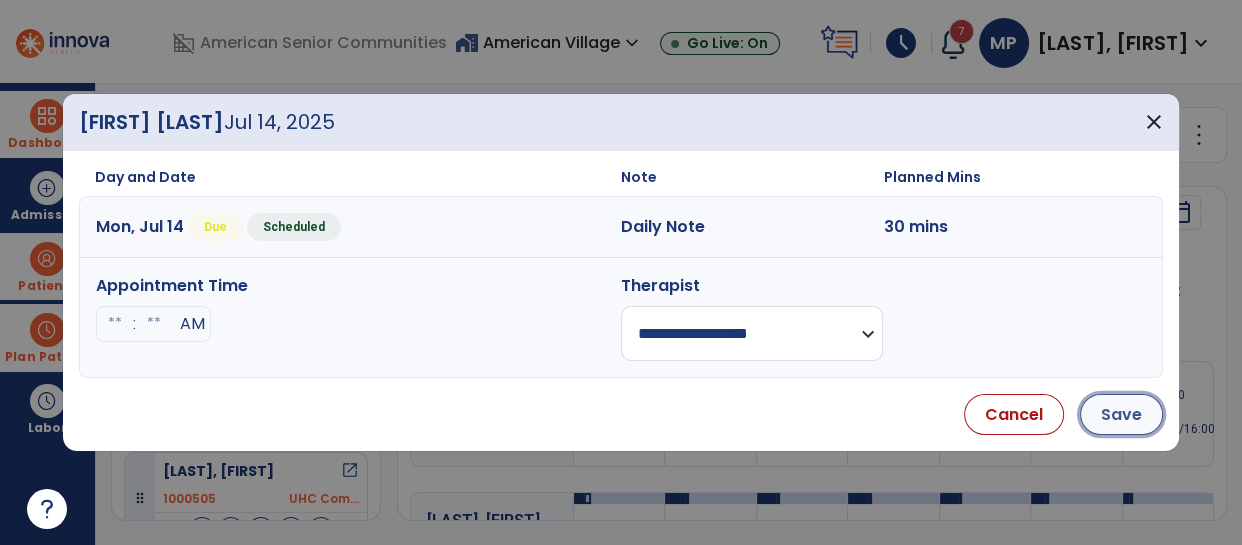 click on "Save" at bounding box center [1121, 414] 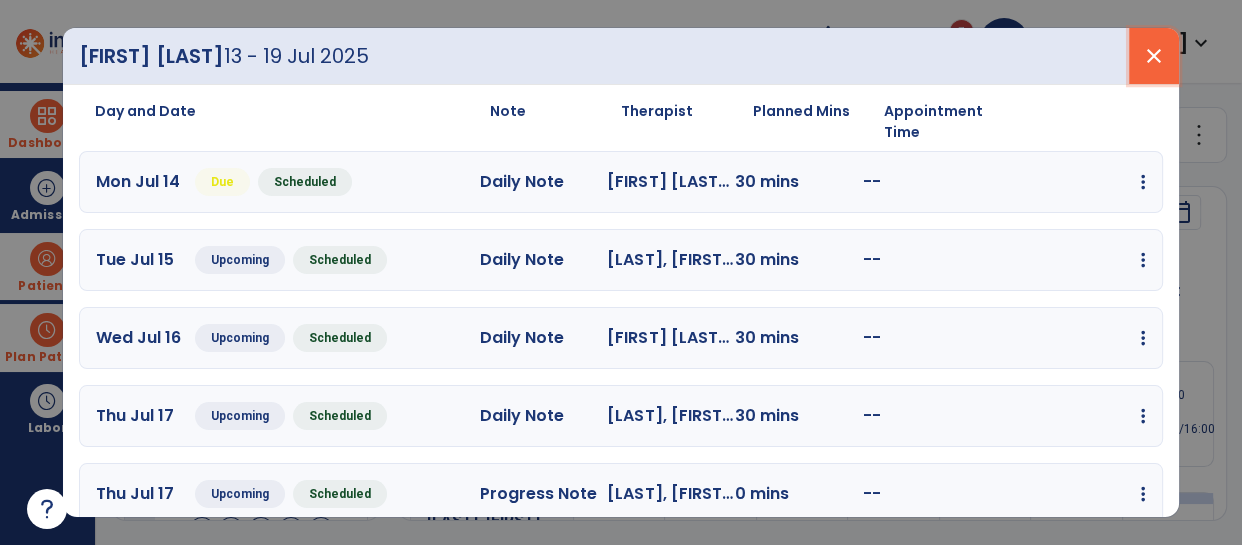 click on "close" at bounding box center [1154, 56] 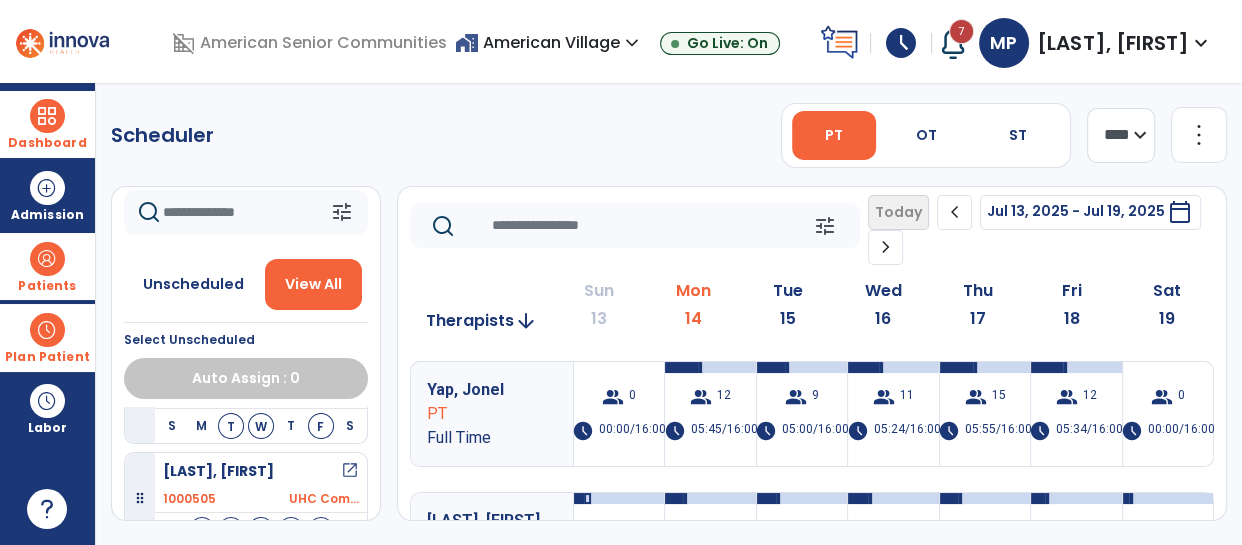 click at bounding box center [47, 116] 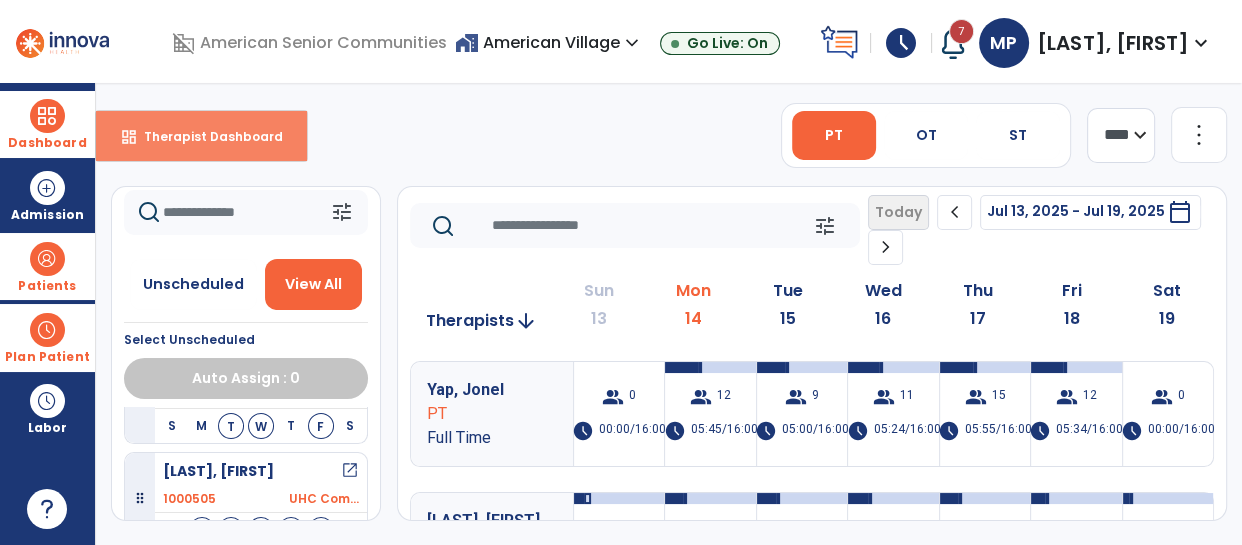 click on "Therapist Dashboard" at bounding box center (205, 136) 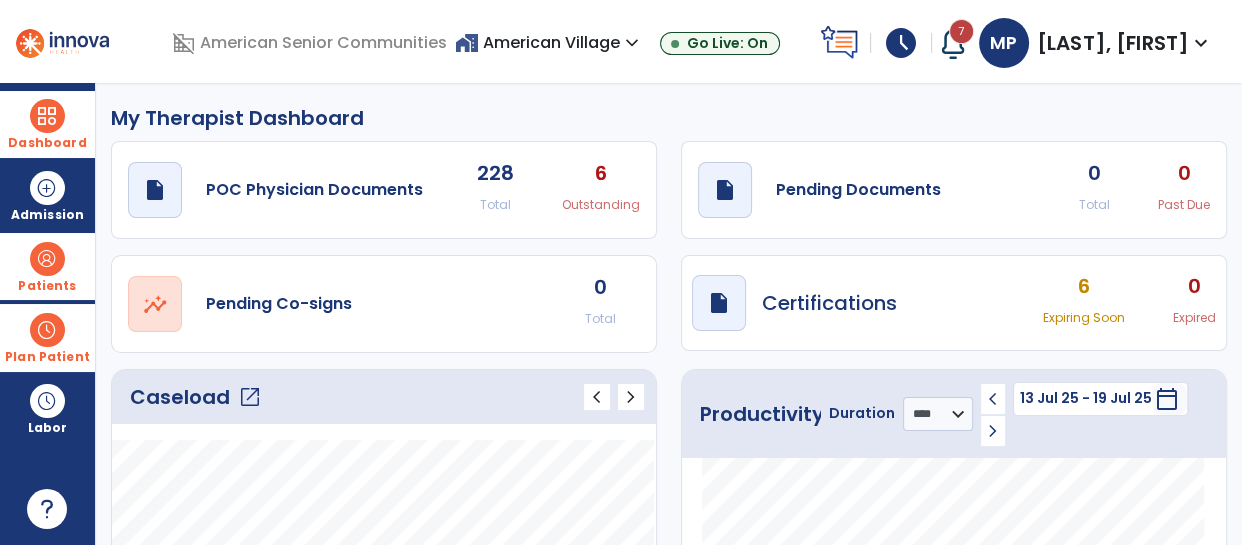 click on "Caseload   open_in_new" 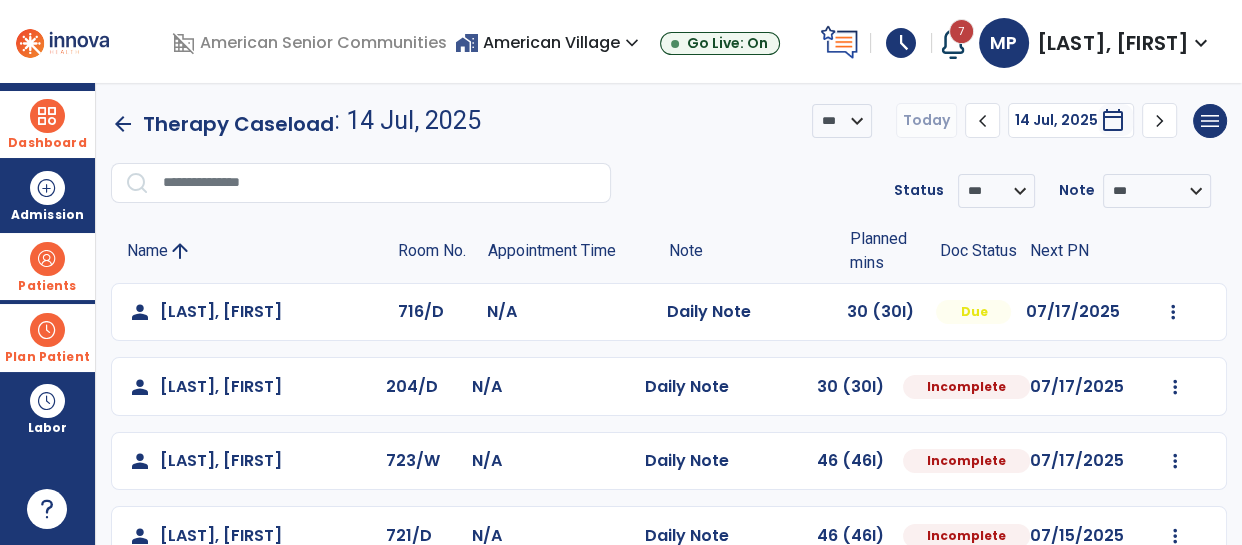 scroll, scrollTop: 5, scrollLeft: 0, axis: vertical 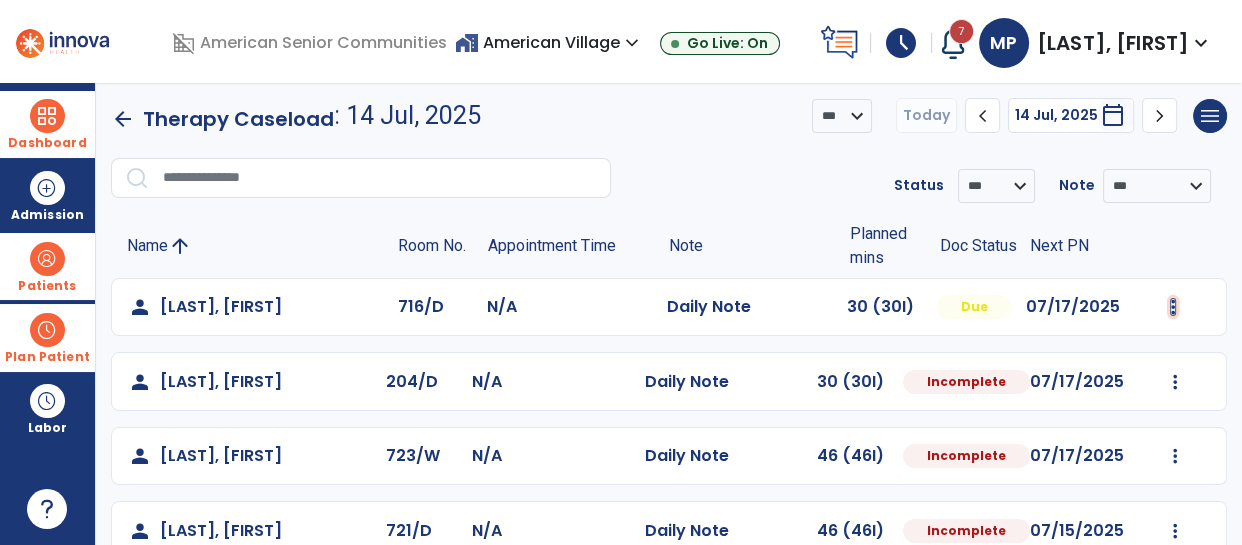 click at bounding box center [1173, 307] 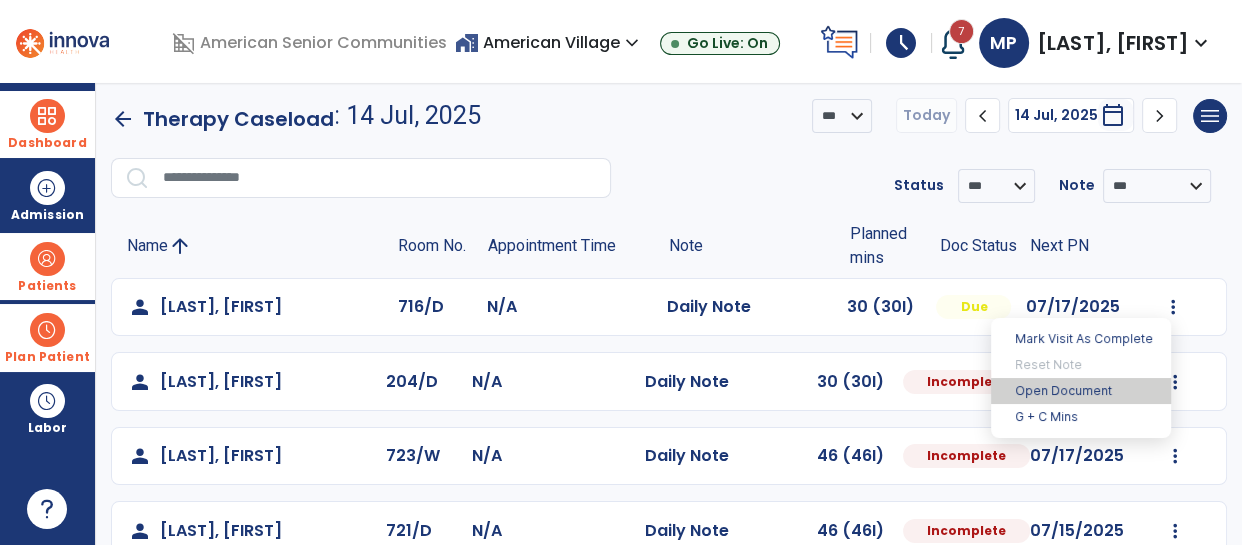 click on "Open Document" at bounding box center (1081, 391) 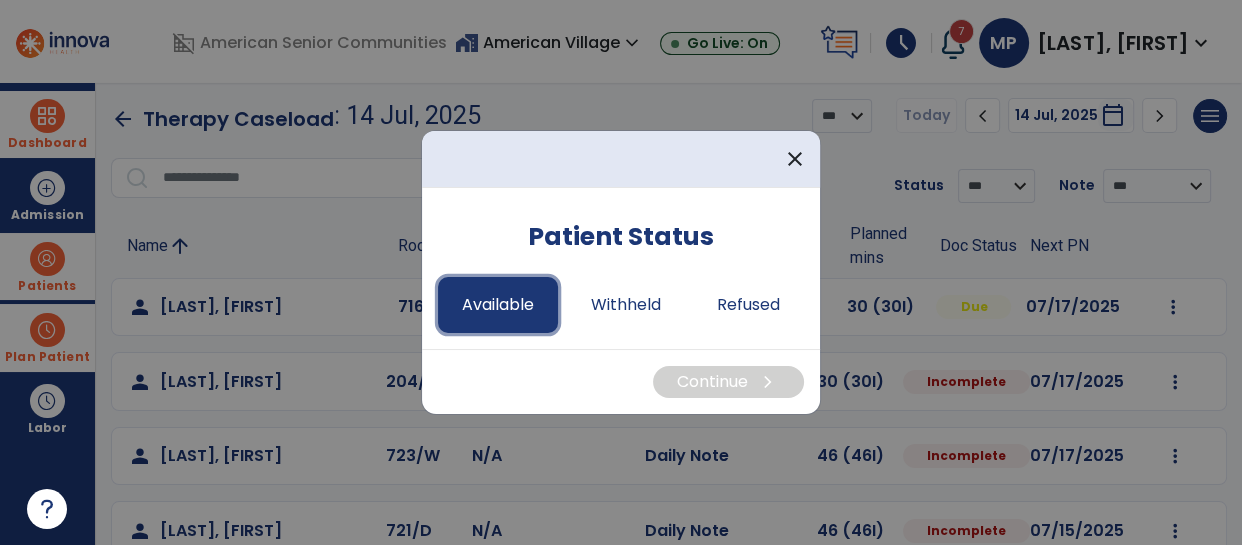 click on "Available" at bounding box center [498, 305] 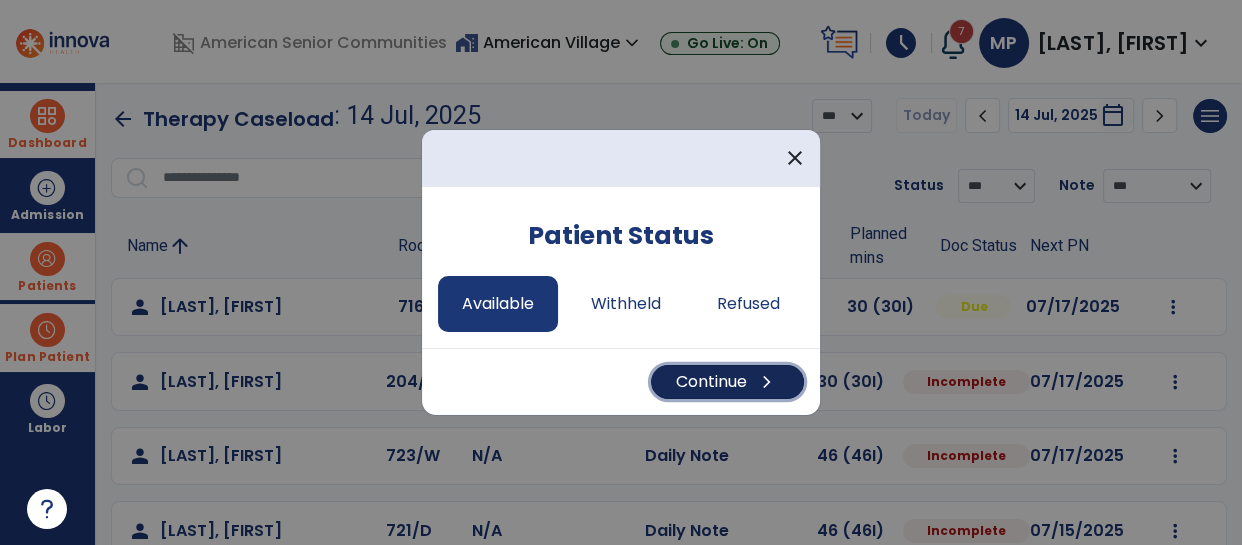 click on "Continue   chevron_right" at bounding box center (727, 382) 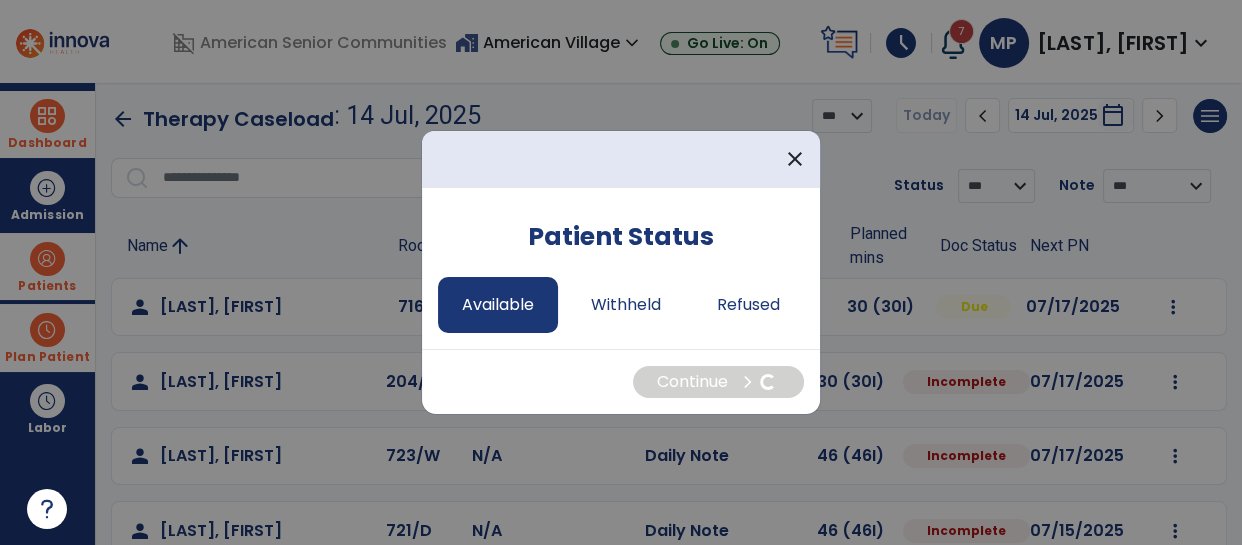 select on "*" 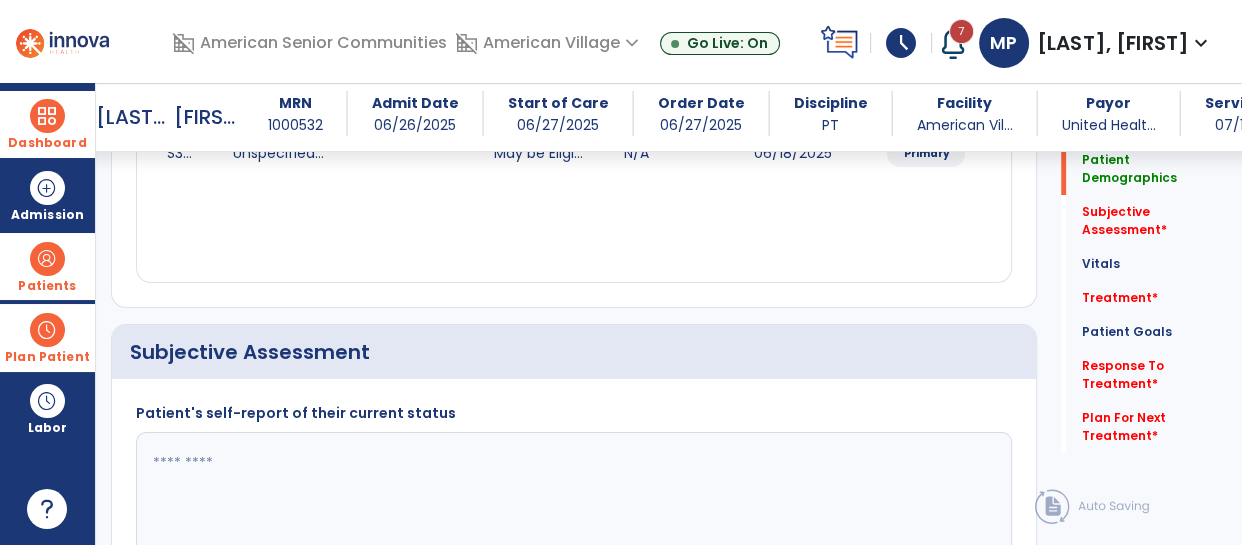 scroll, scrollTop: 332, scrollLeft: 0, axis: vertical 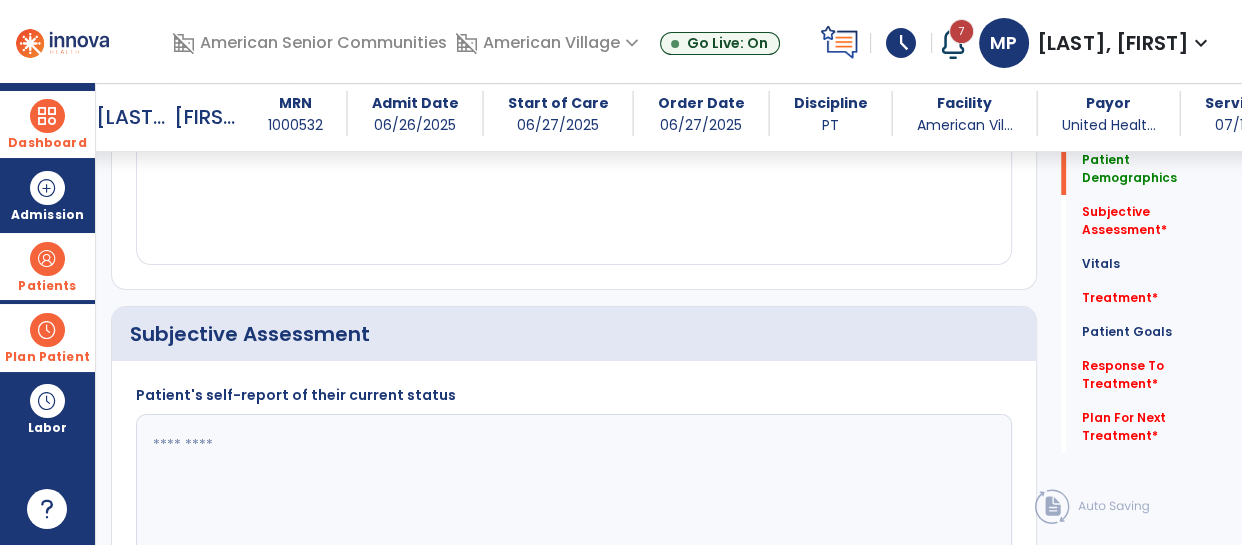 click 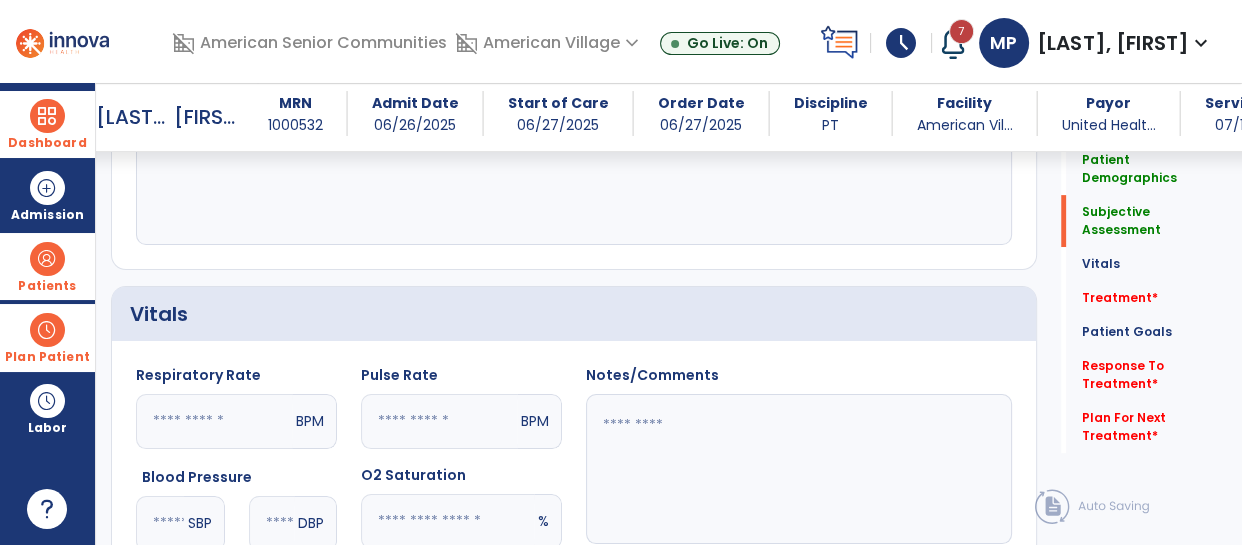 scroll, scrollTop: 670, scrollLeft: 0, axis: vertical 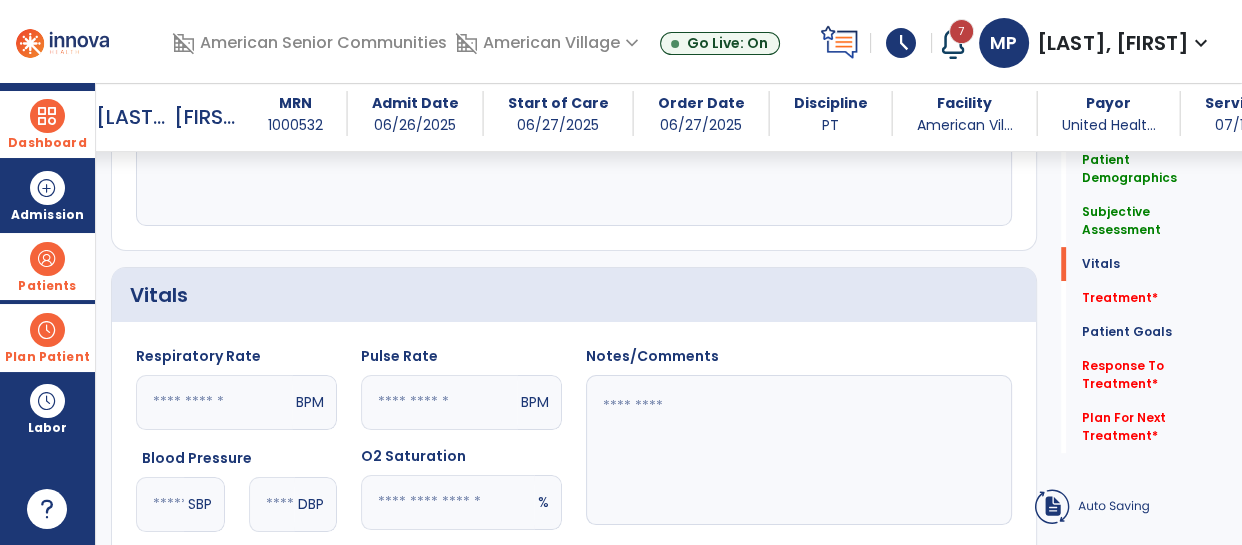 type on "**********" 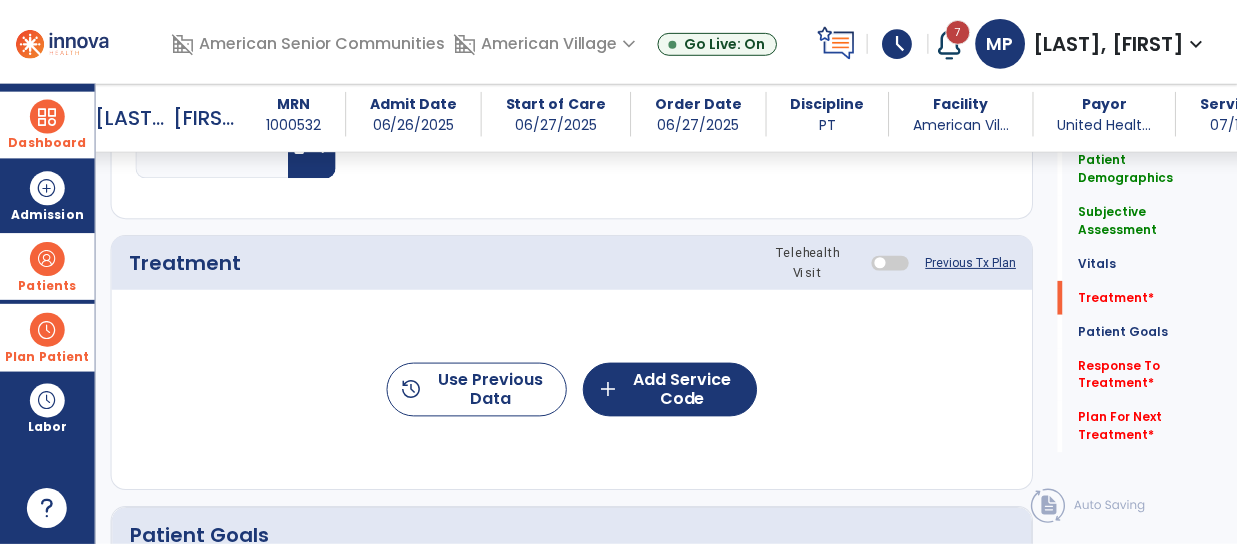 scroll, scrollTop: 1134, scrollLeft: 0, axis: vertical 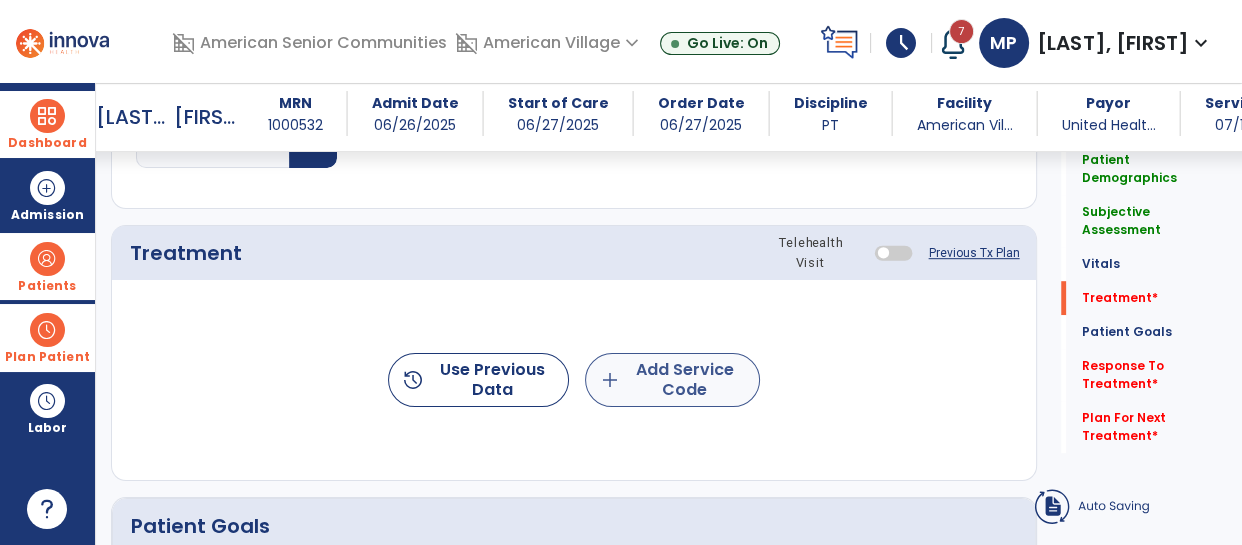 type on "**********" 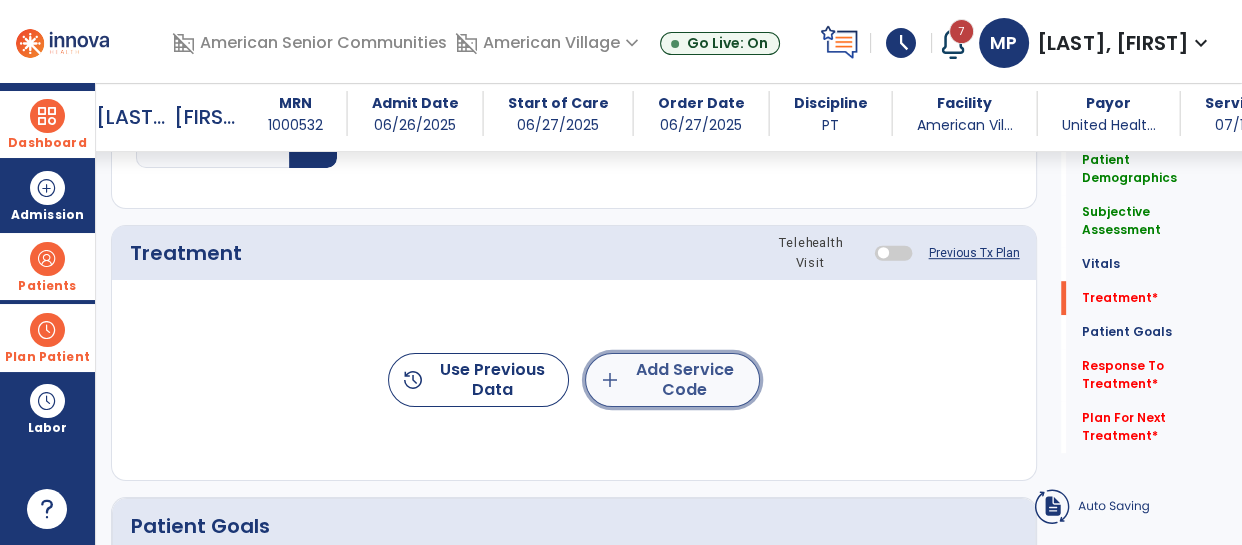 click on "add" 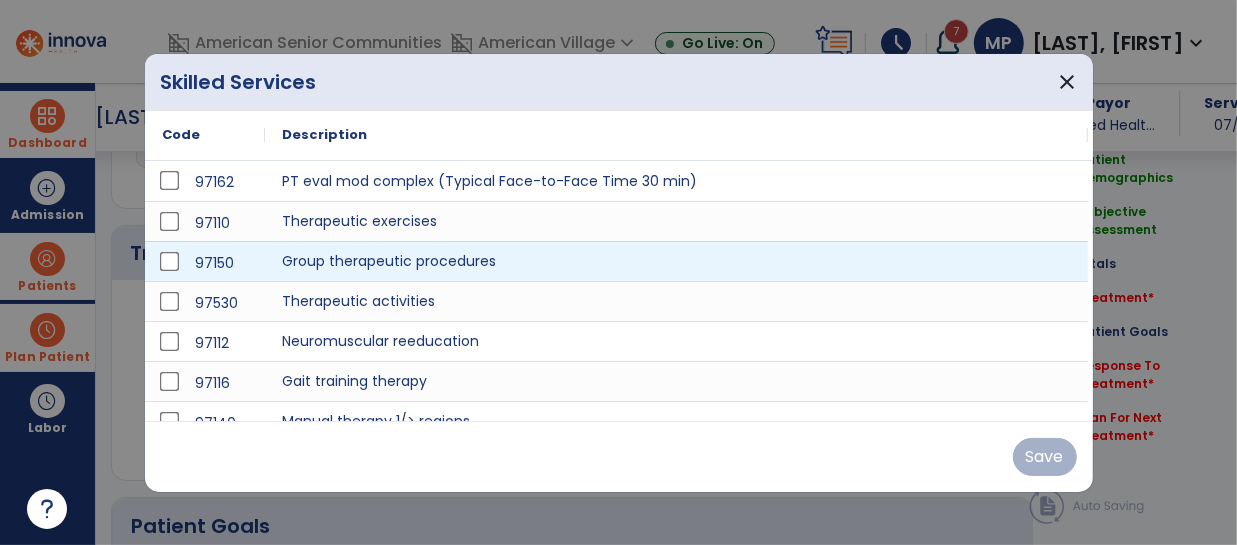 scroll, scrollTop: 1134, scrollLeft: 0, axis: vertical 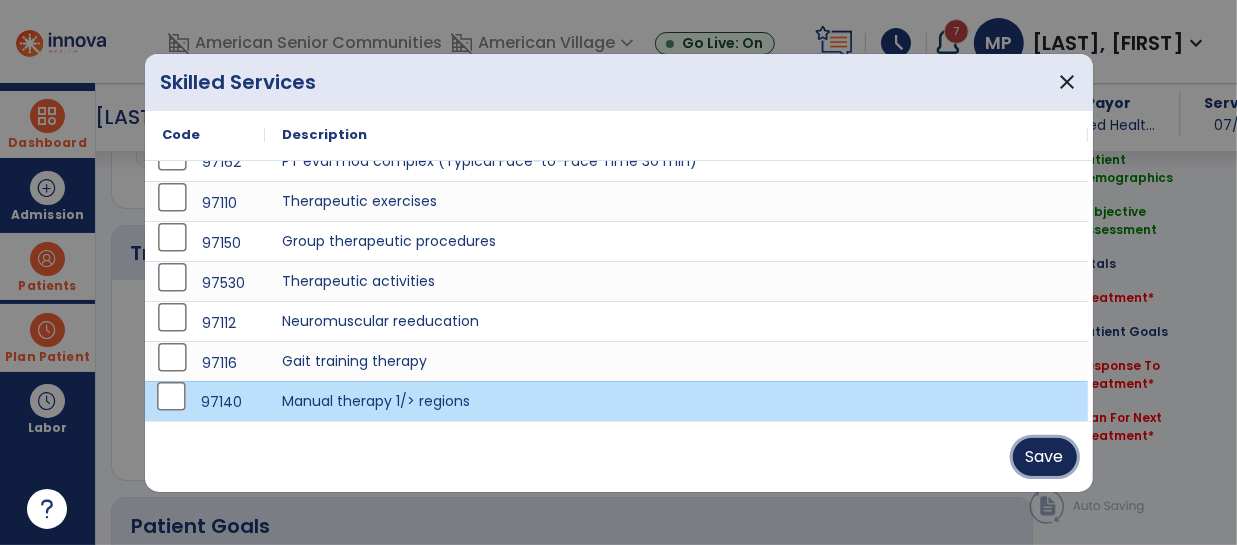 click on "Save" at bounding box center [1045, 457] 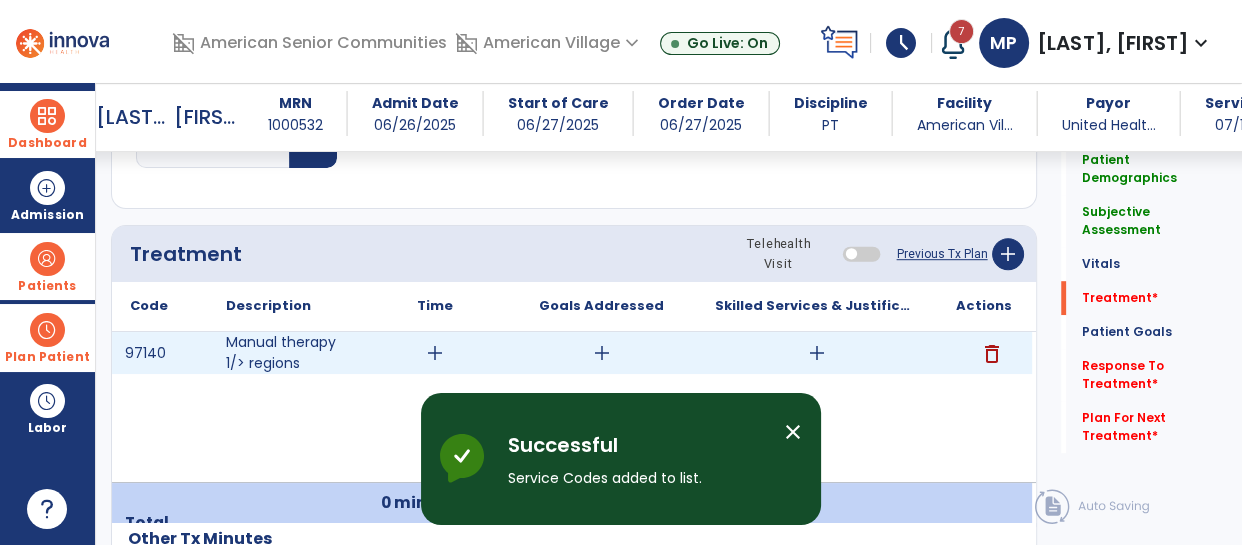 click on "add" at bounding box center (435, 353) 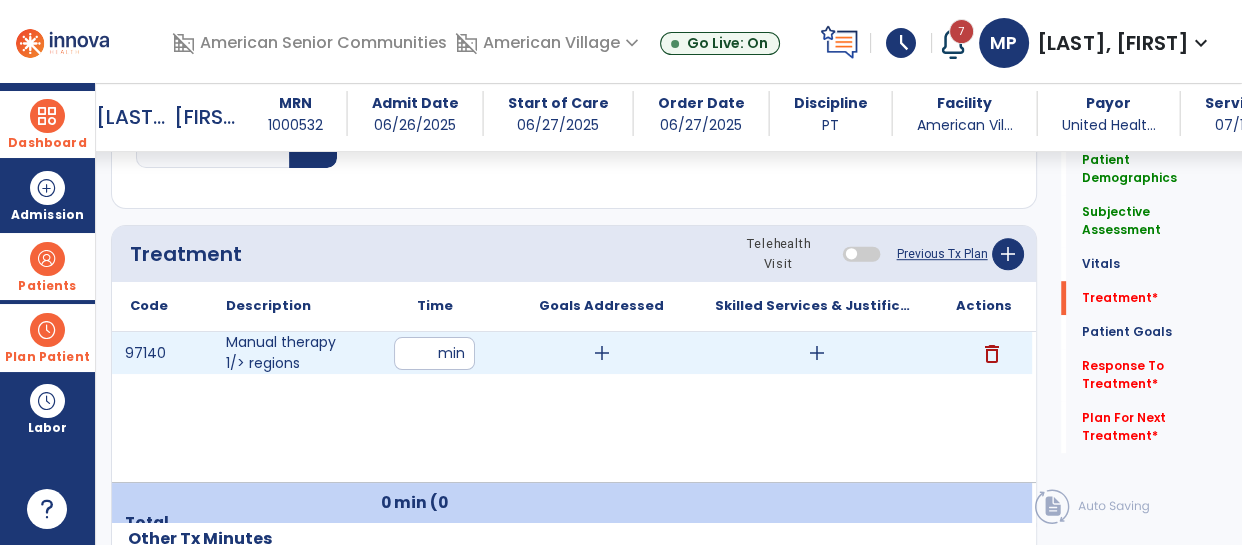 type on "**" 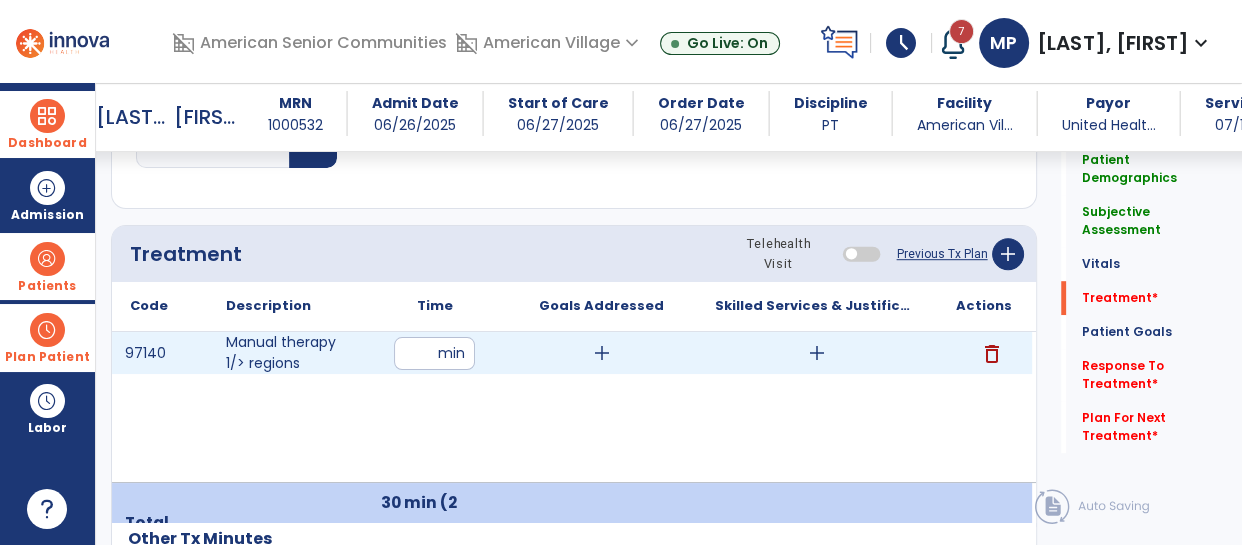 click on "add" at bounding box center (817, 353) 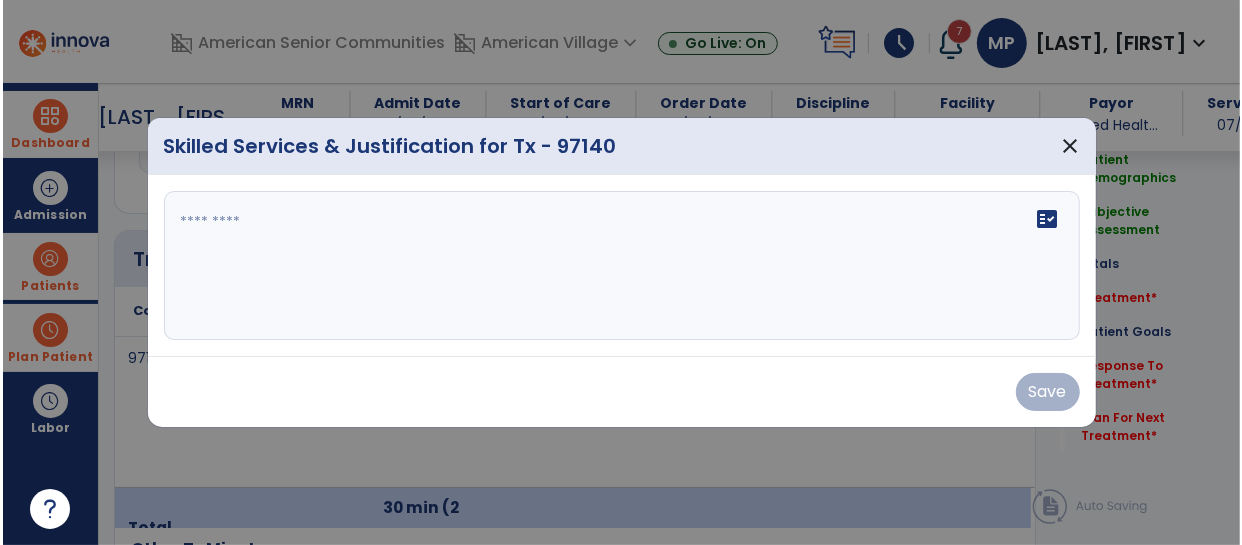 scroll, scrollTop: 1134, scrollLeft: 0, axis: vertical 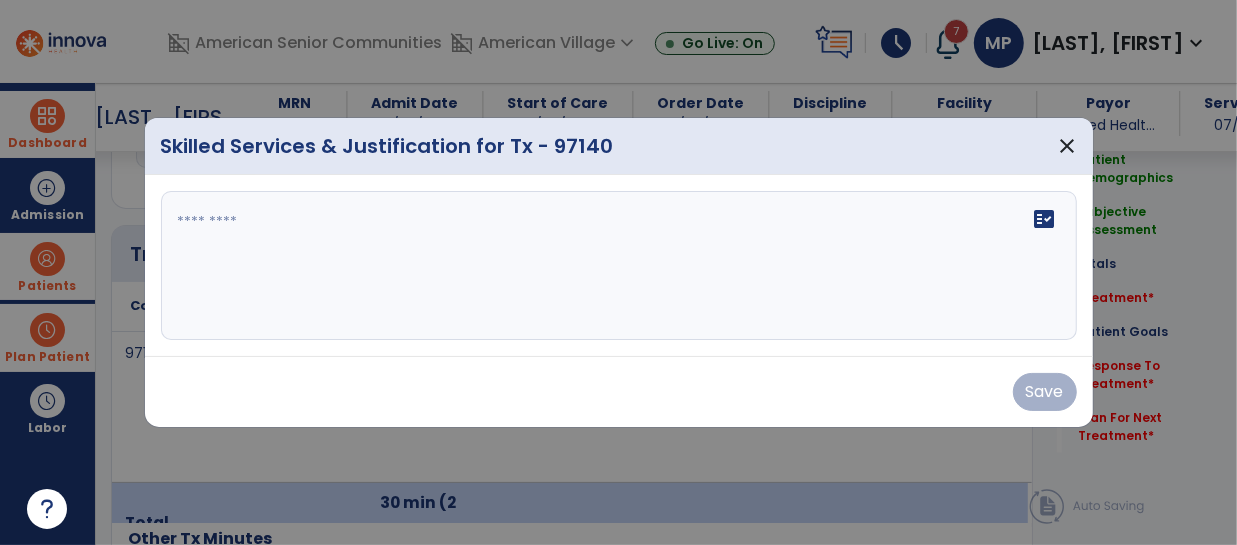 click on "fact_check" at bounding box center [619, 266] 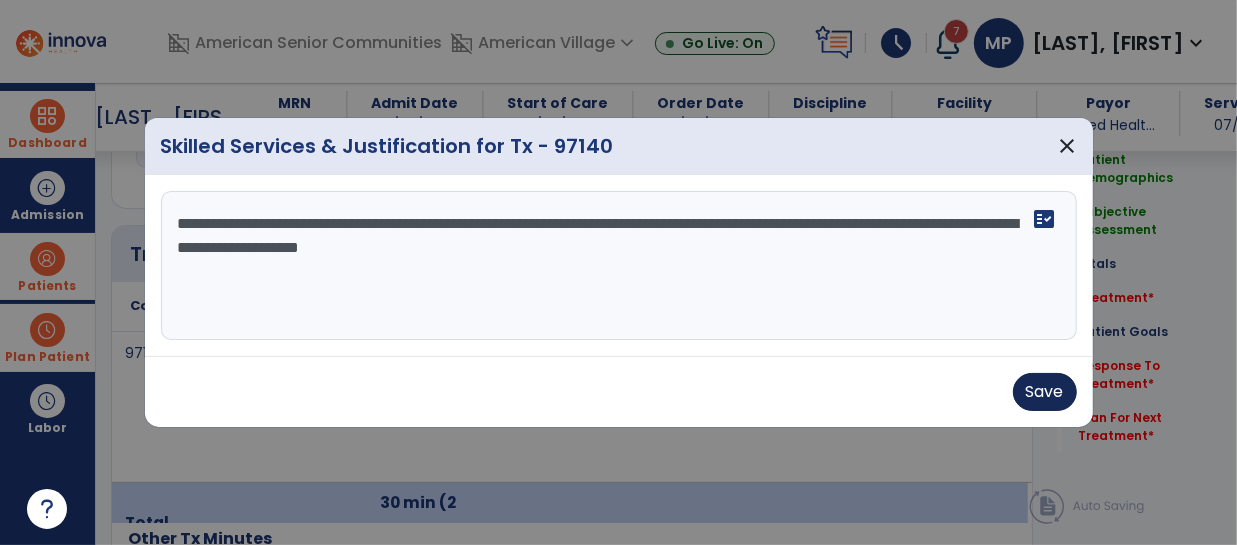 type on "**********" 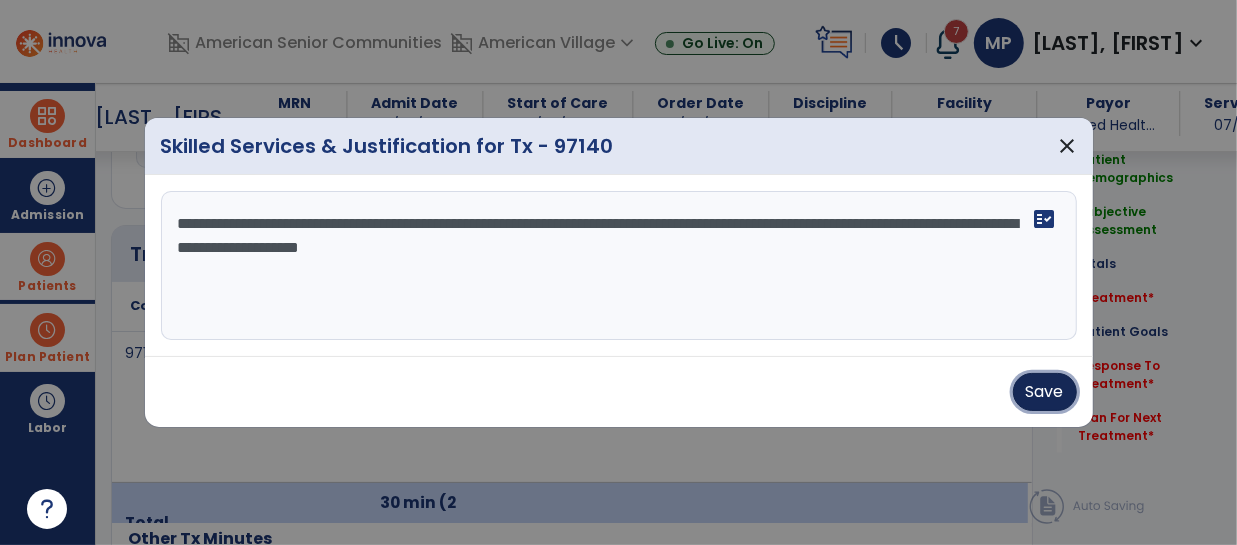 click on "Save" at bounding box center [1045, 392] 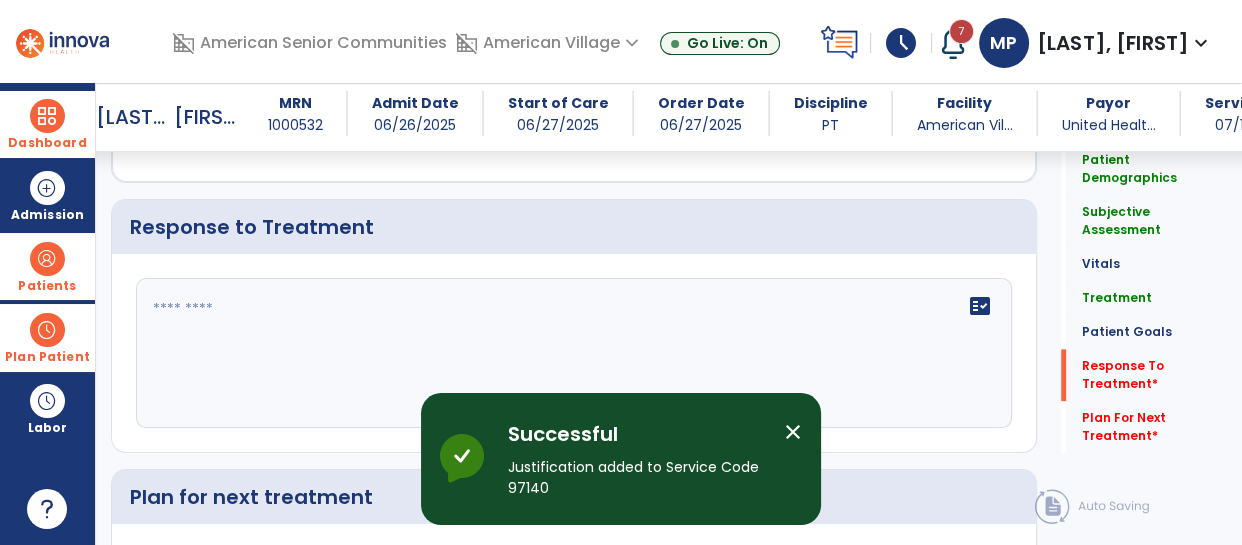 scroll, scrollTop: 2483, scrollLeft: 0, axis: vertical 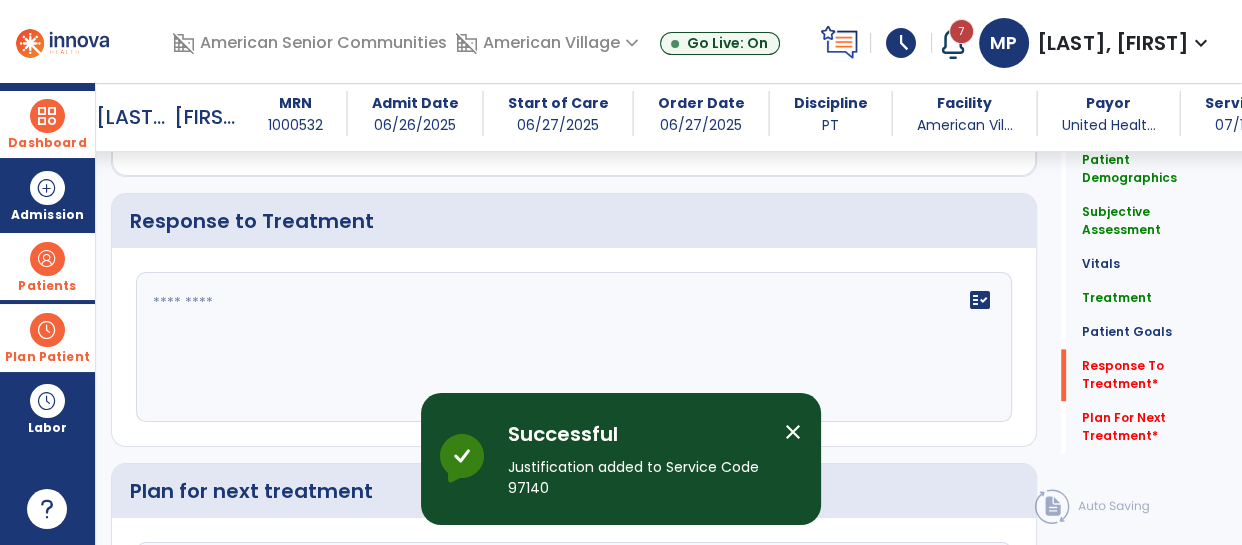 click 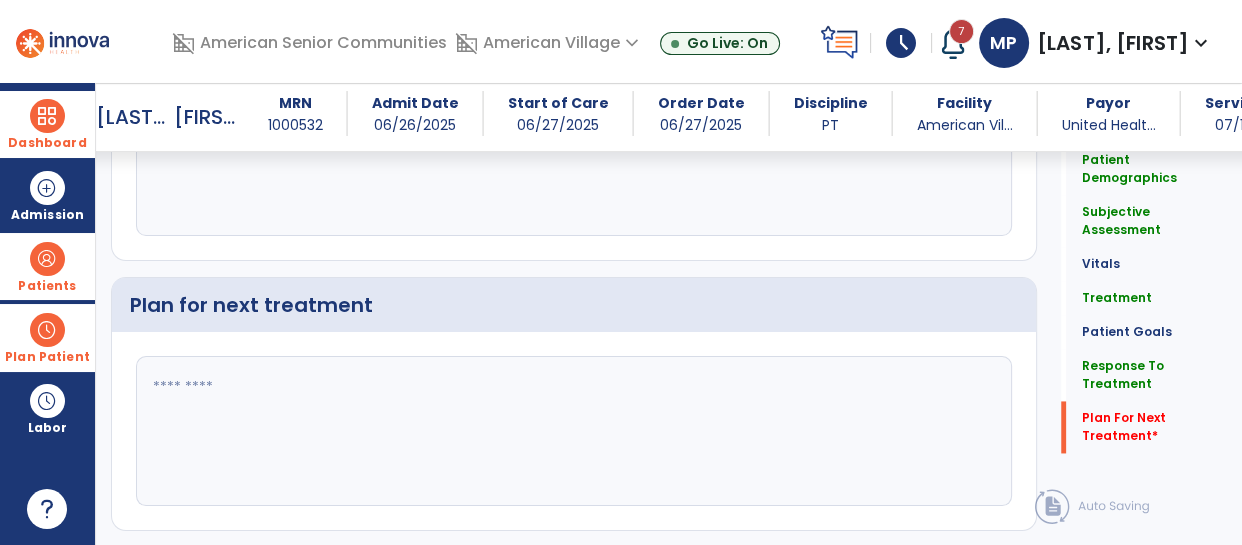 scroll, scrollTop: 2670, scrollLeft: 0, axis: vertical 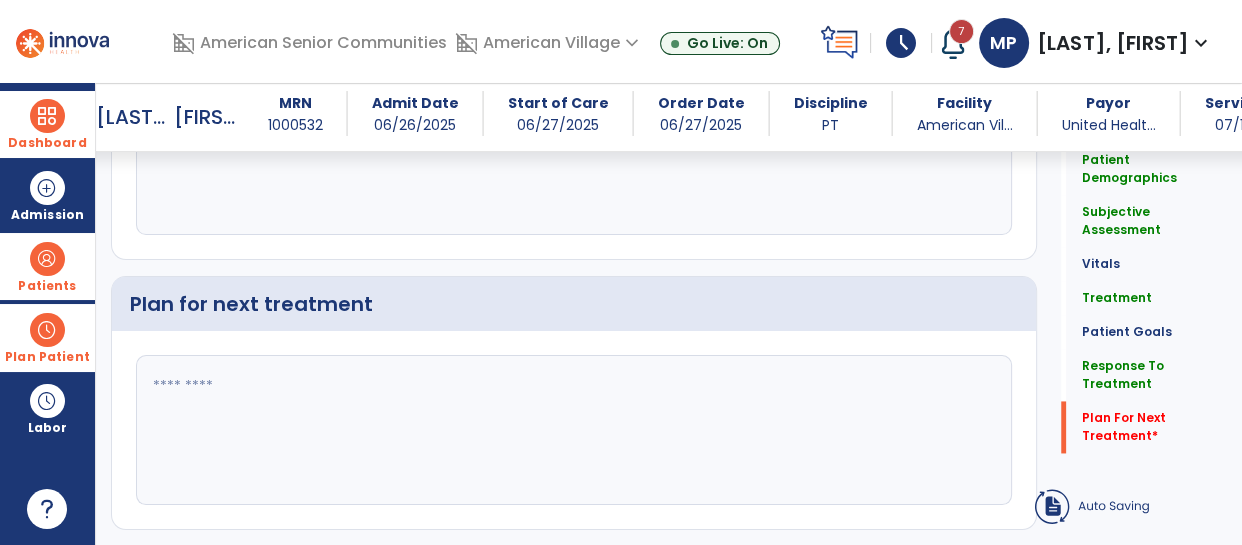type on "**********" 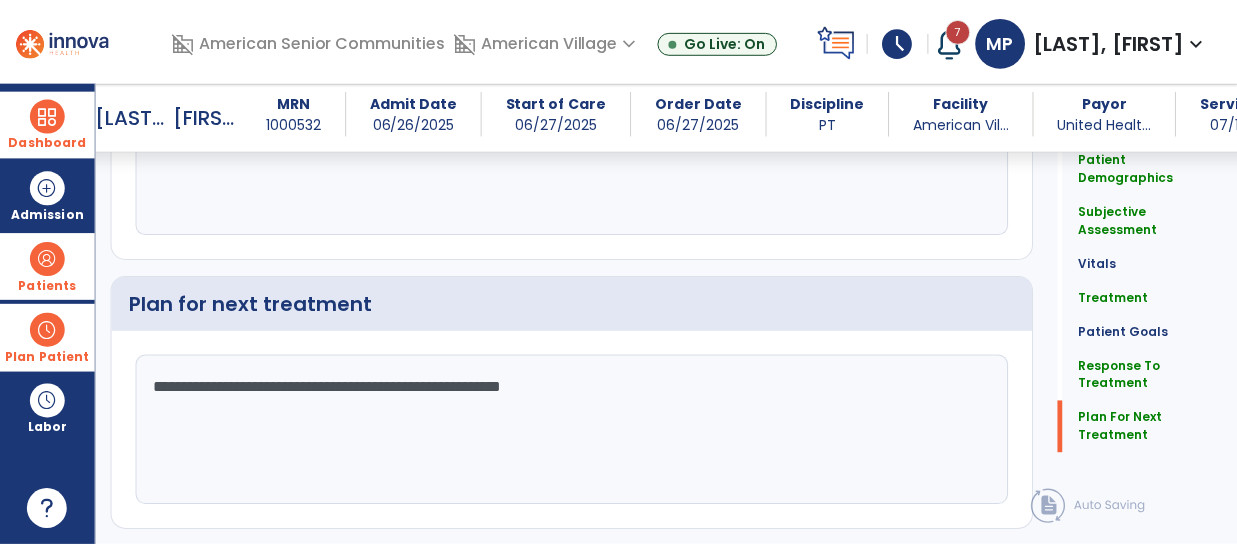scroll, scrollTop: 2717, scrollLeft: 0, axis: vertical 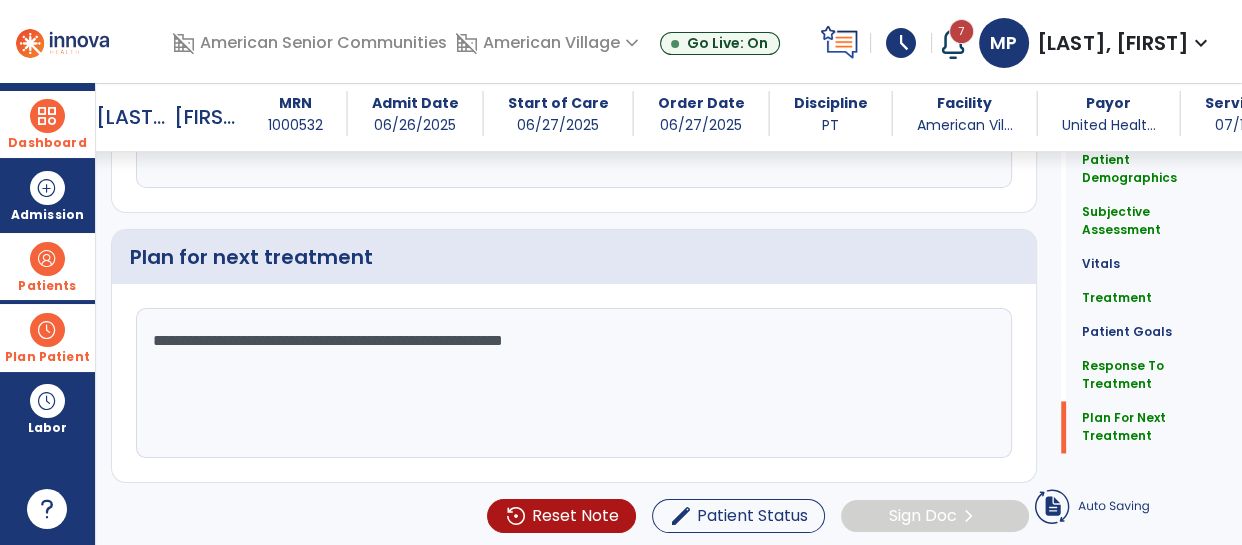 type on "**********" 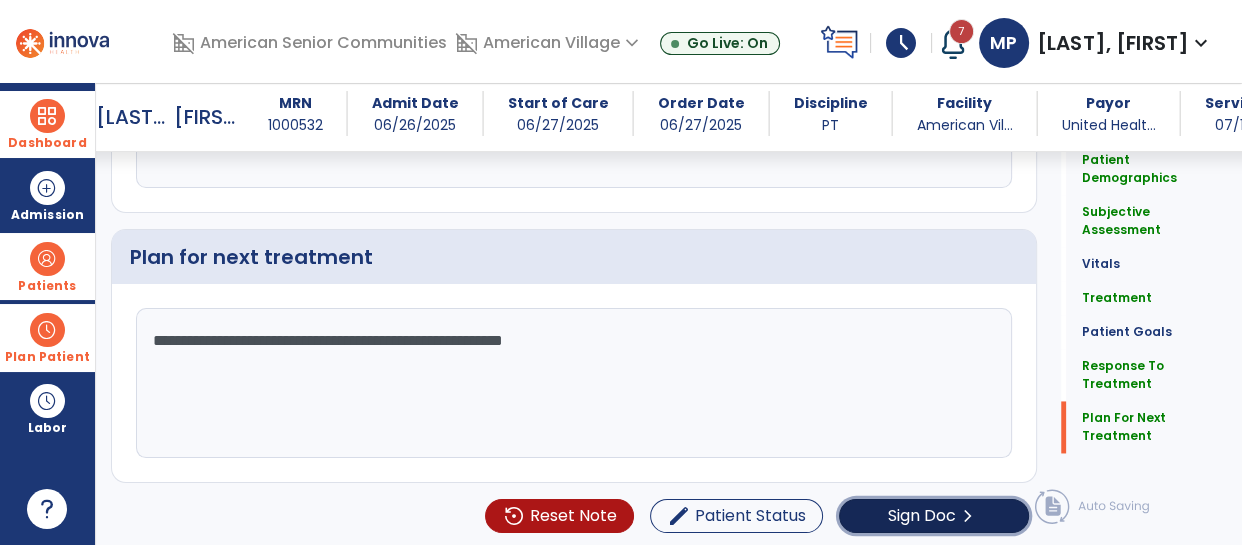 click on "Sign Doc  chevron_right" 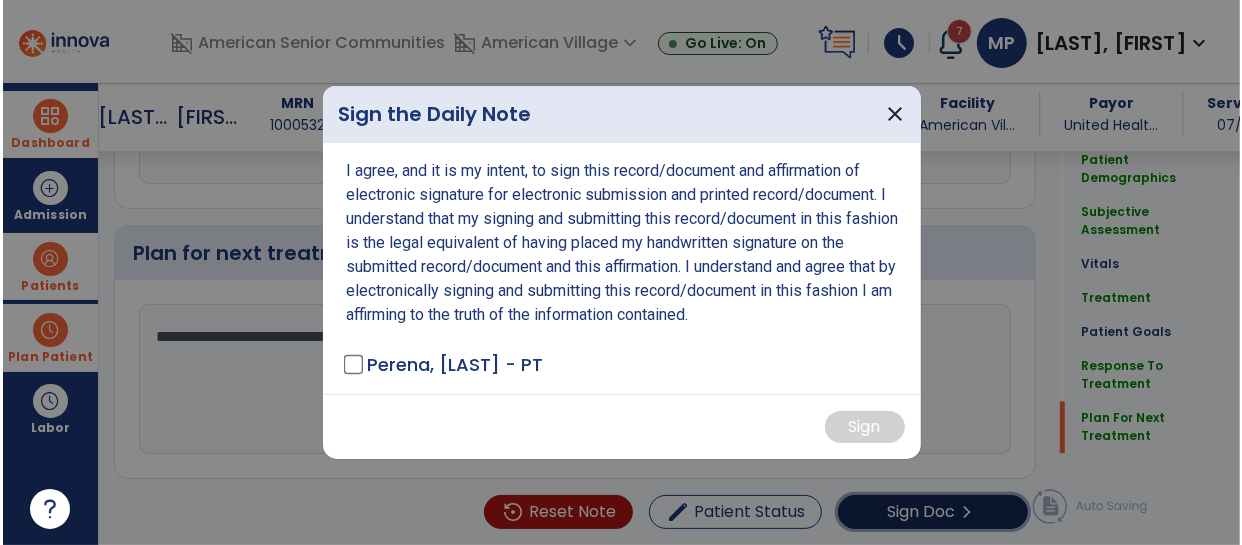 scroll, scrollTop: 2717, scrollLeft: 0, axis: vertical 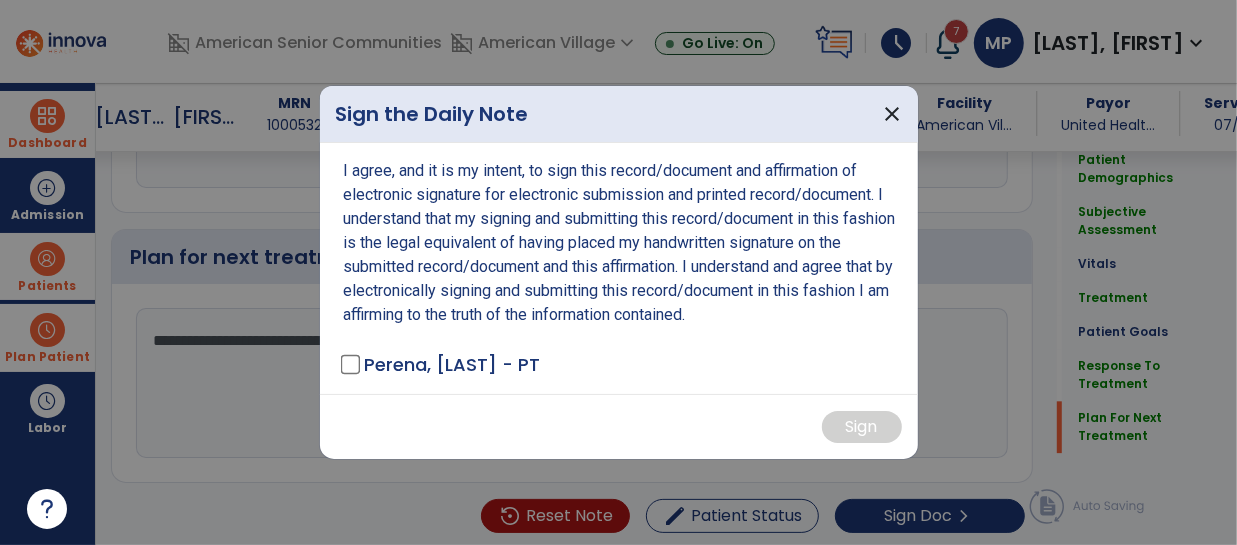 click on "Perena, [LAST] - PT" at bounding box center (442, 364) 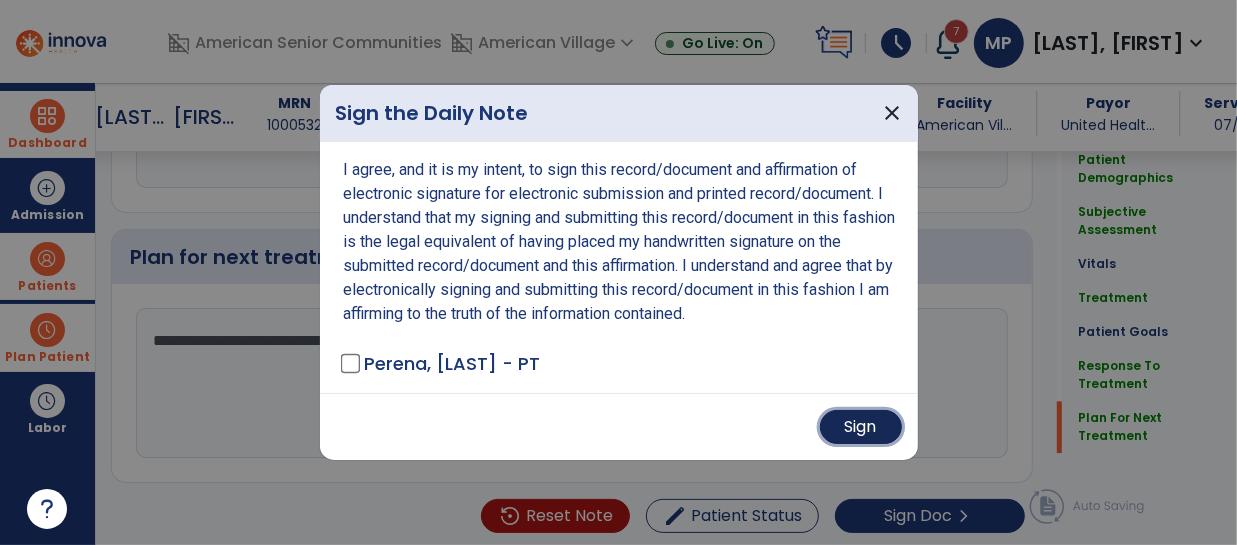 click on "Sign" at bounding box center [861, 427] 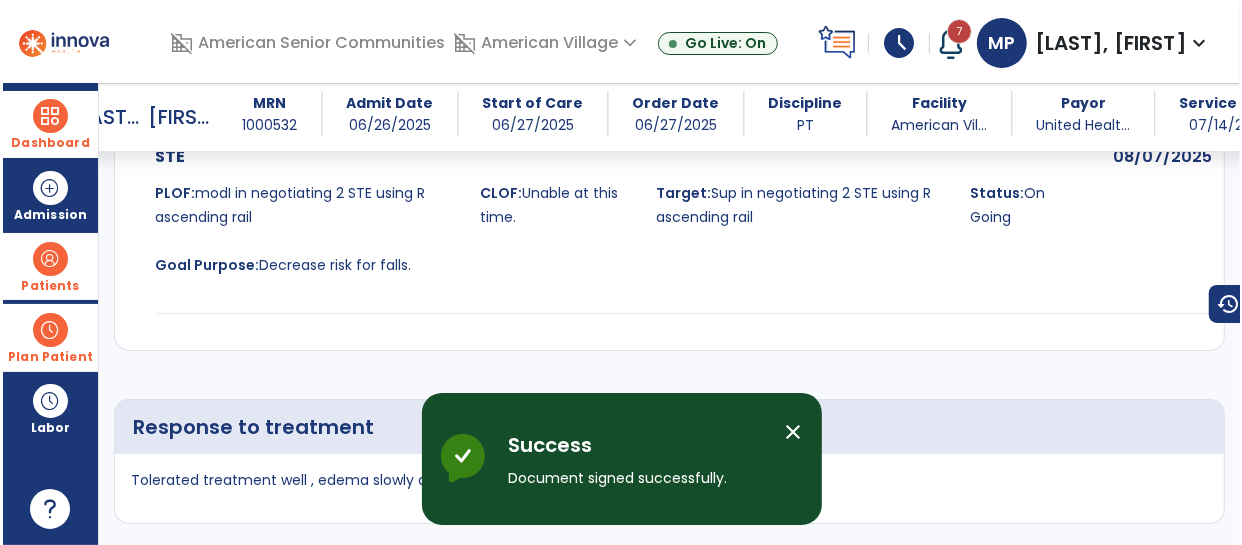 scroll, scrollTop: 3462, scrollLeft: 0, axis: vertical 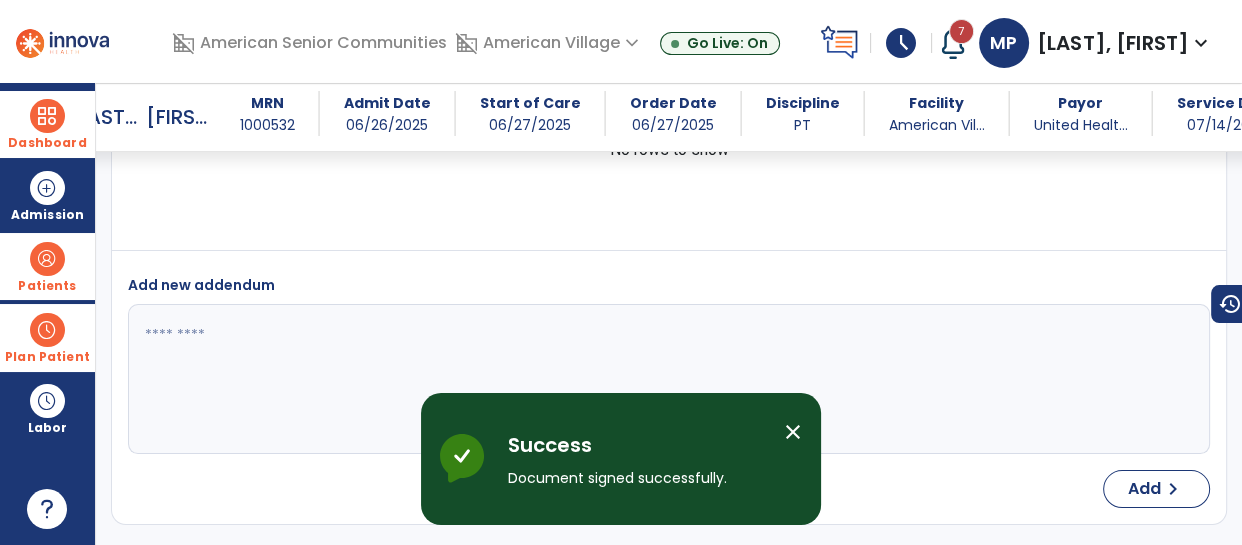 click on "close" at bounding box center [793, 432] 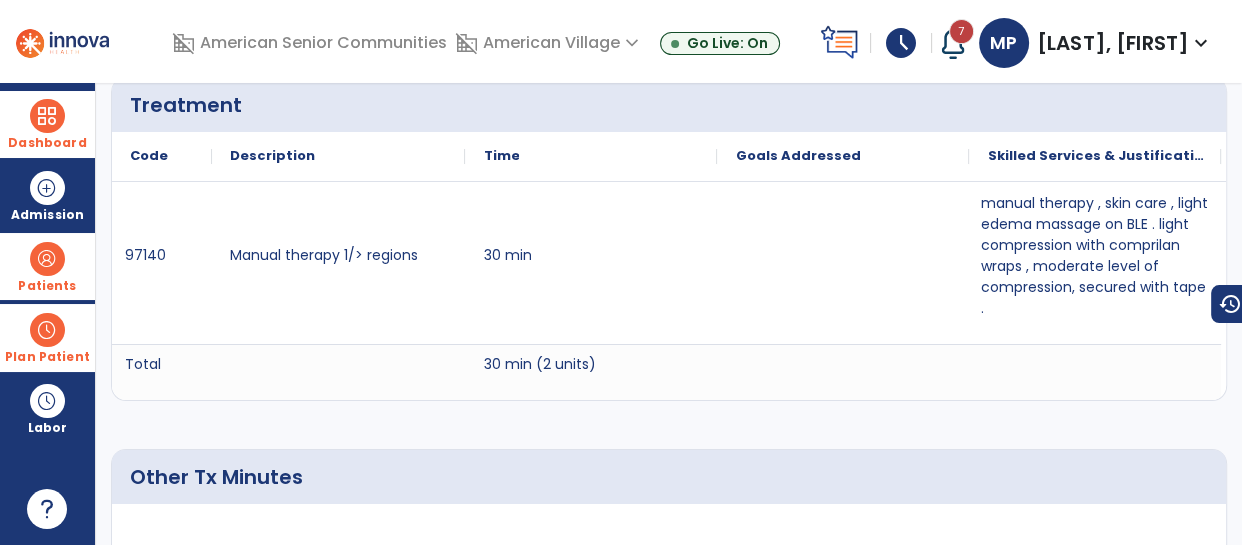 scroll, scrollTop: 0, scrollLeft: 0, axis: both 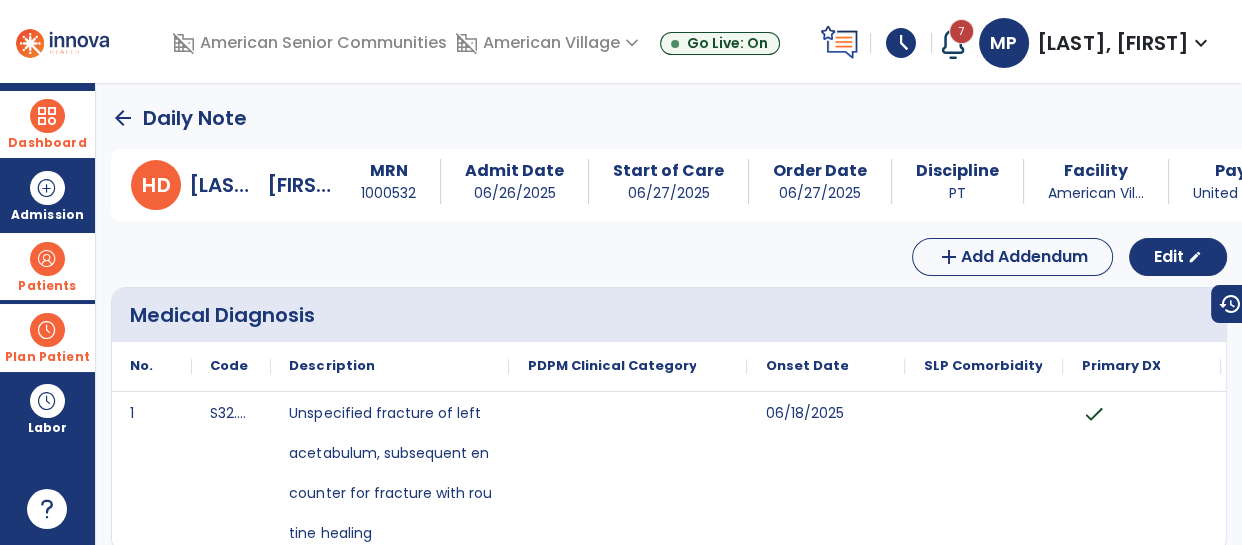 click on "arrow_back" 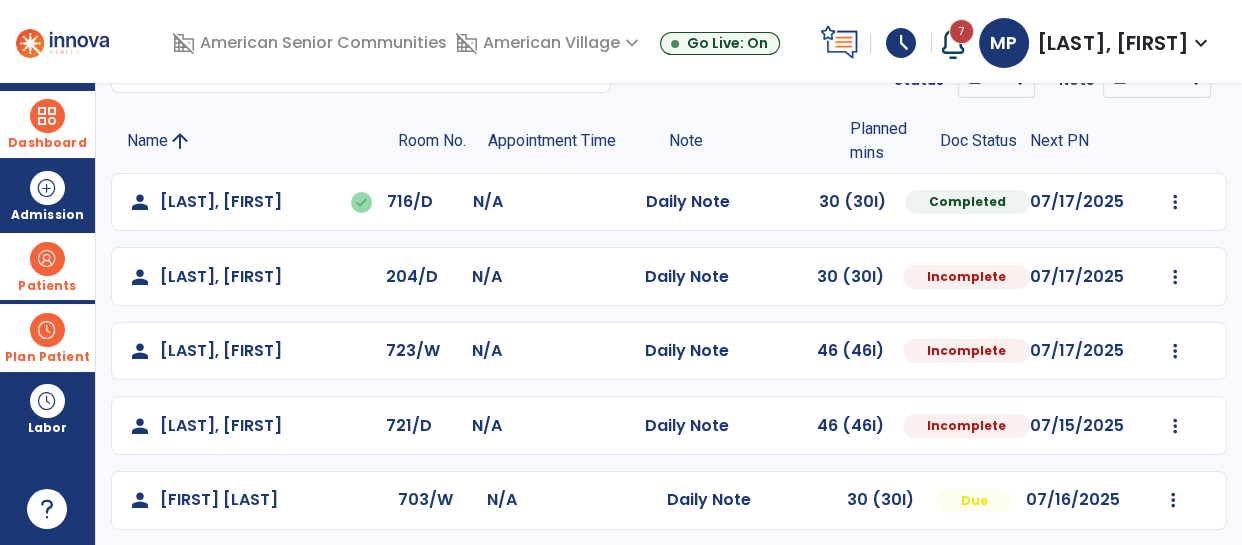 scroll, scrollTop: 119, scrollLeft: 0, axis: vertical 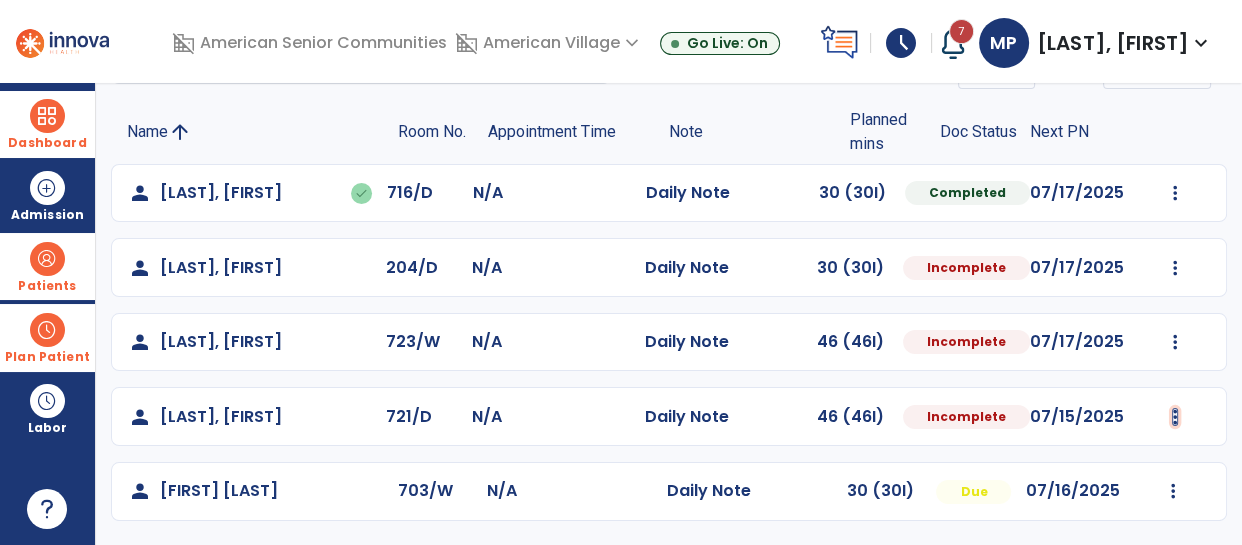 click at bounding box center (1175, 193) 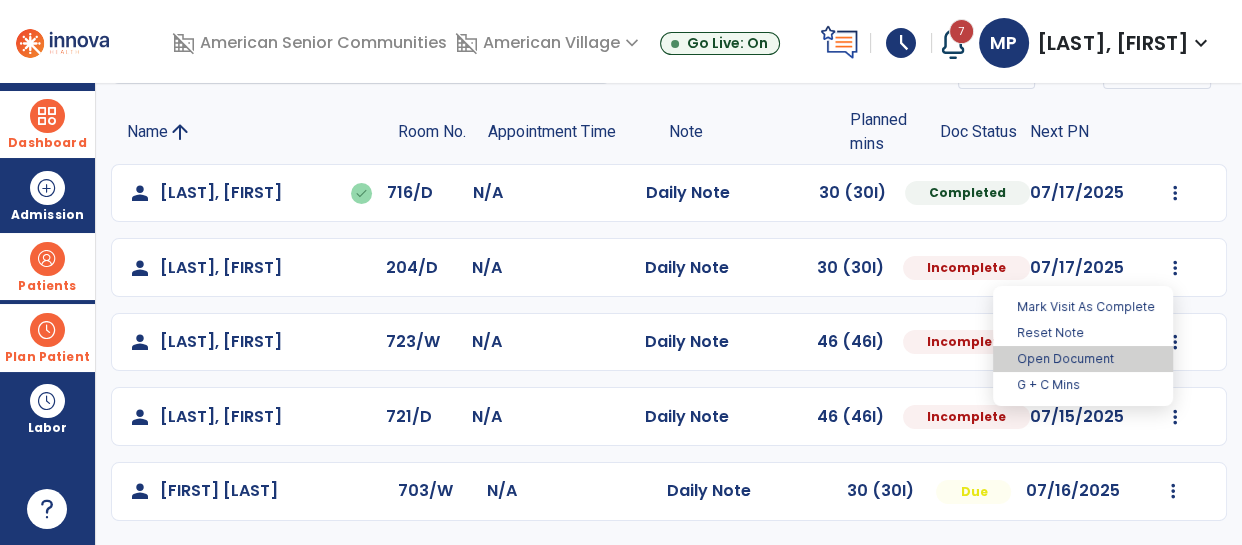click on "Open Document" at bounding box center (1083, 359) 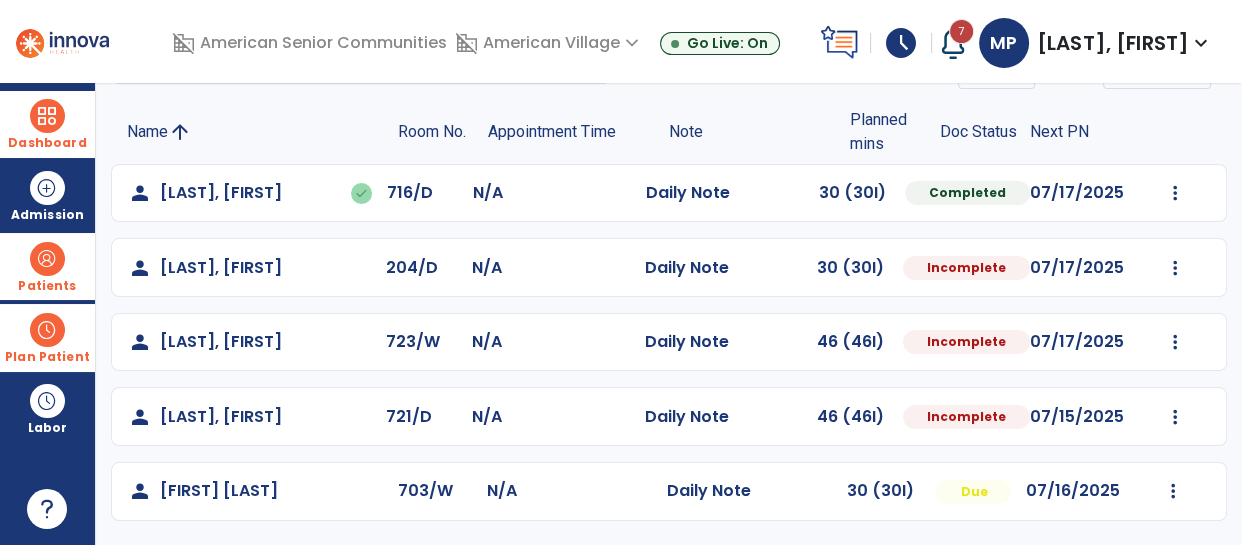 select on "*" 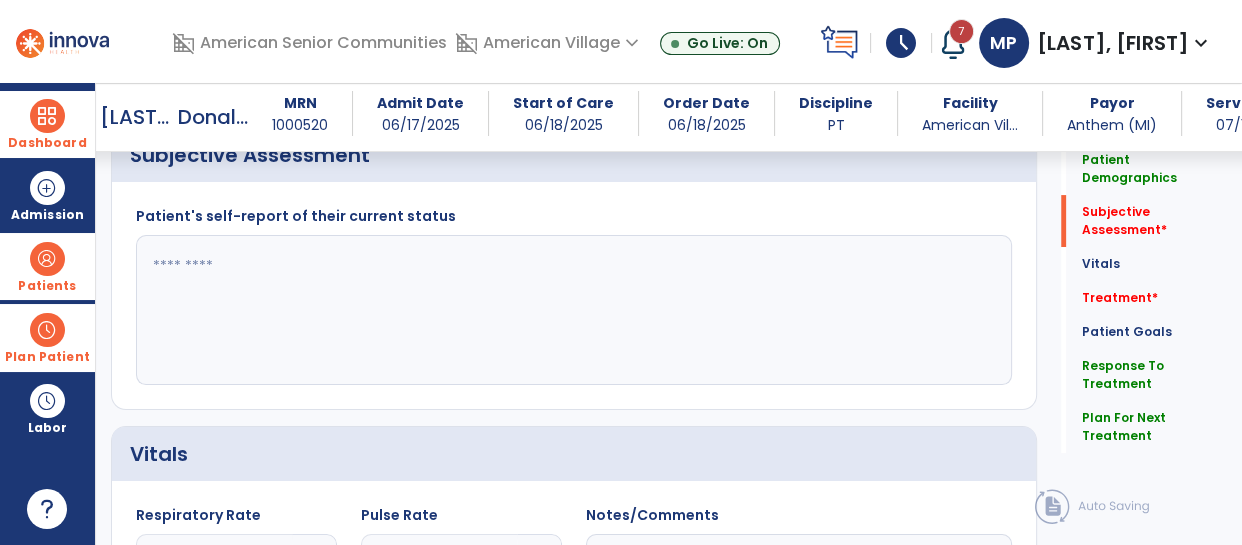 scroll, scrollTop: 477, scrollLeft: 0, axis: vertical 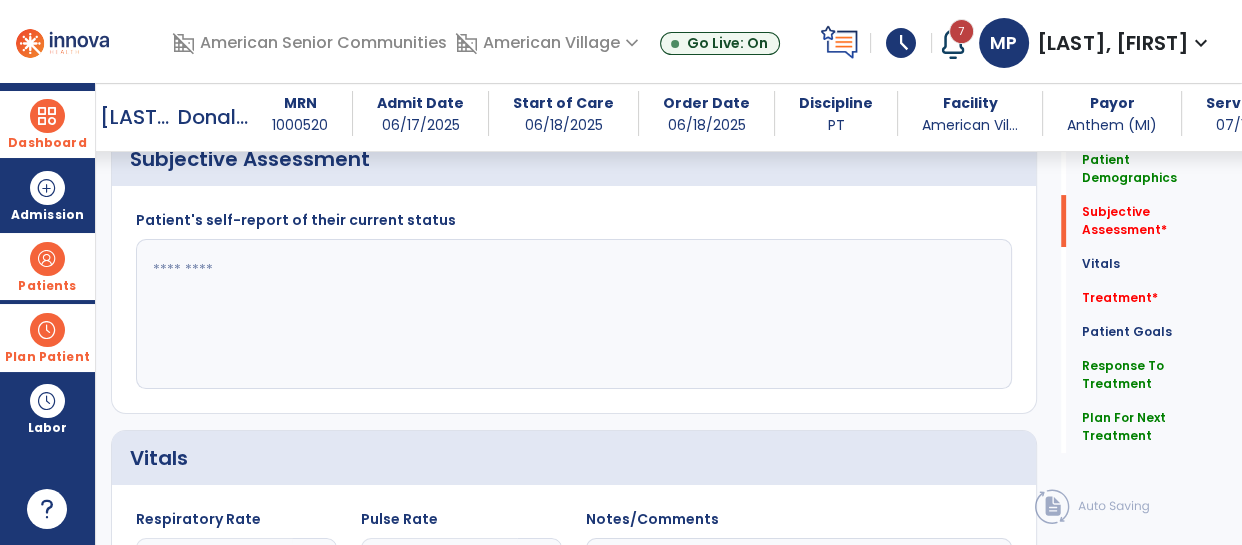 click 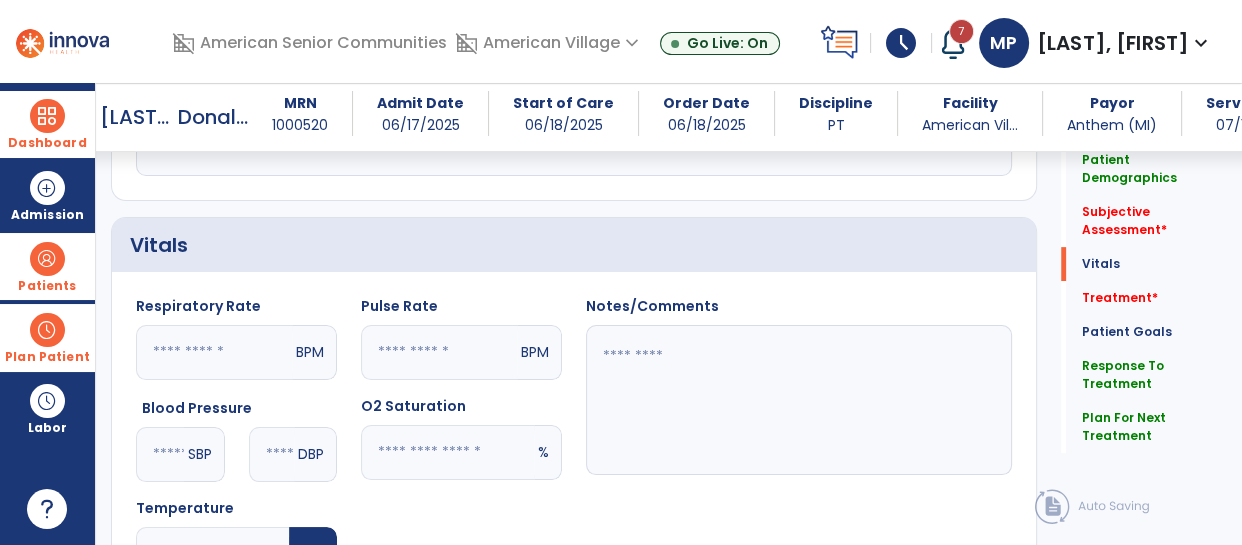 scroll, scrollTop: 691, scrollLeft: 0, axis: vertical 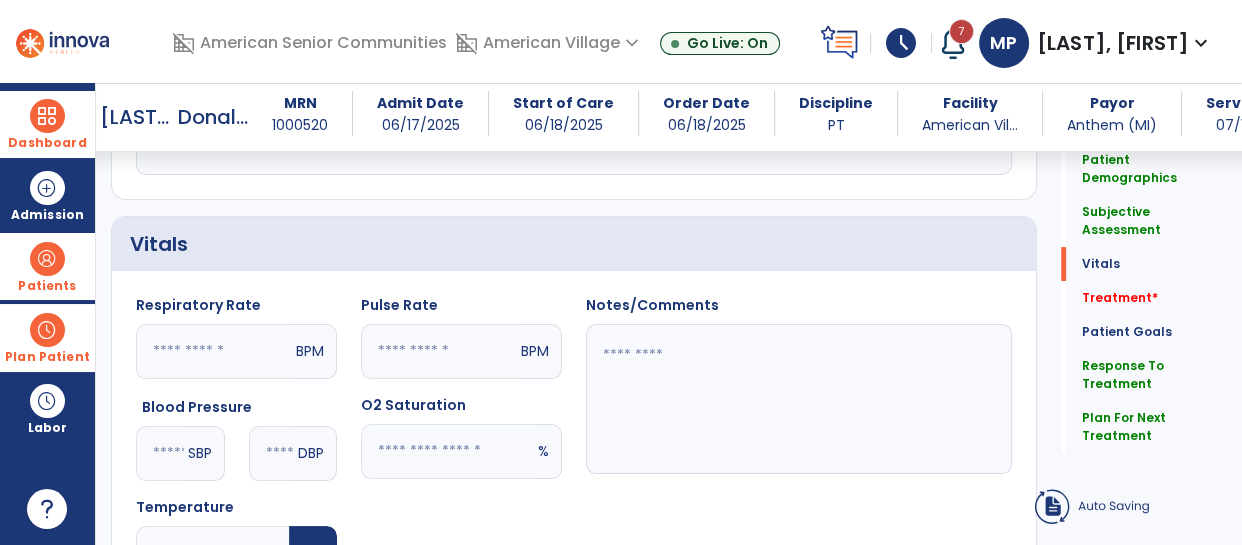 type on "**********" 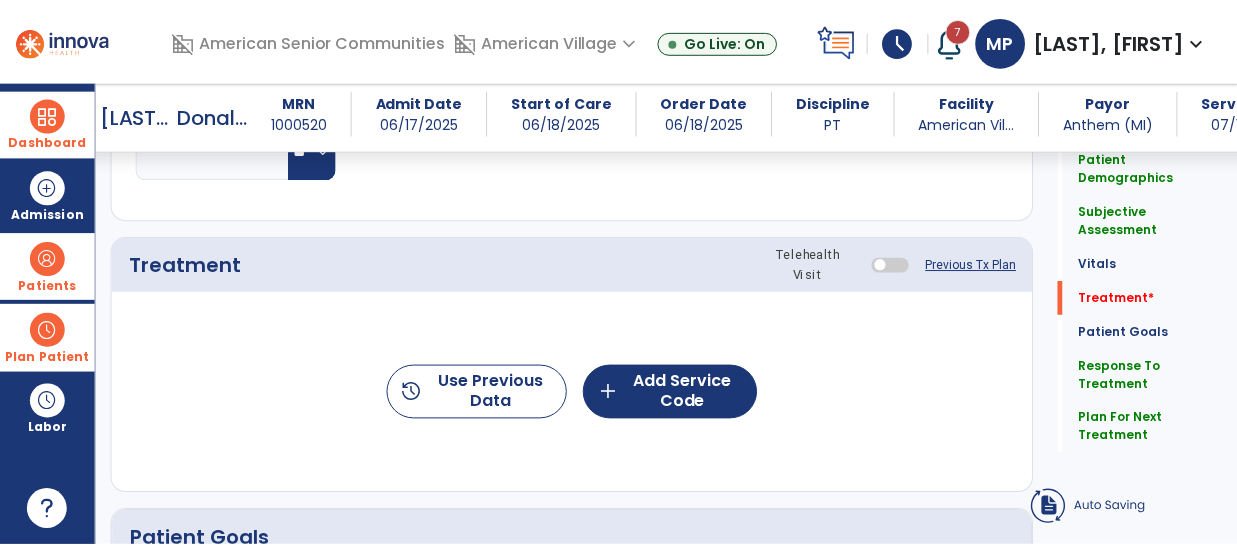 scroll, scrollTop: 1103, scrollLeft: 0, axis: vertical 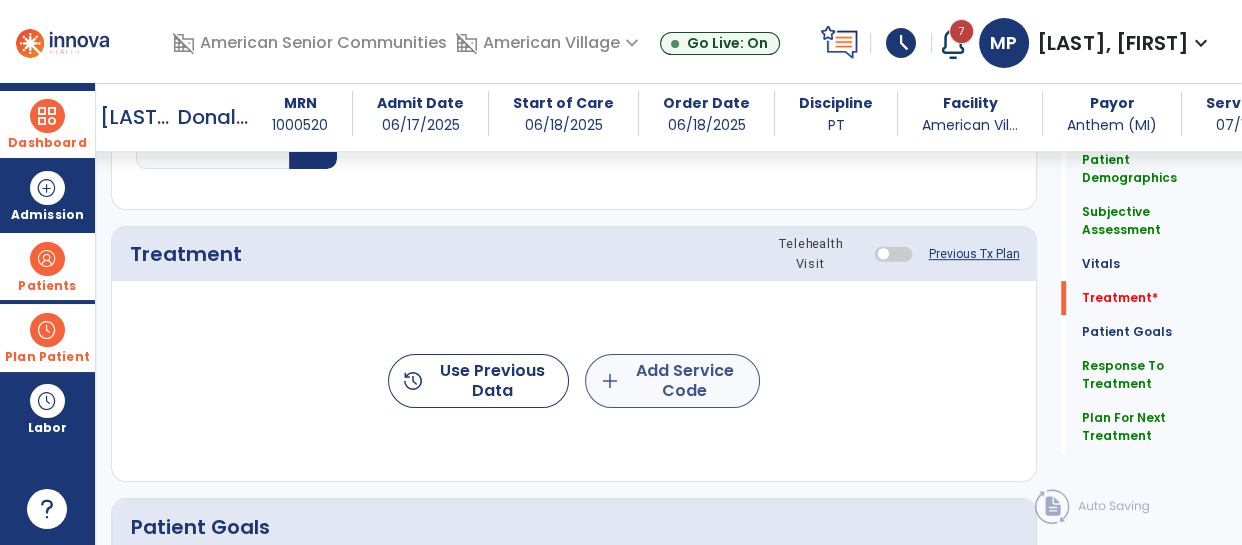type on "**********" 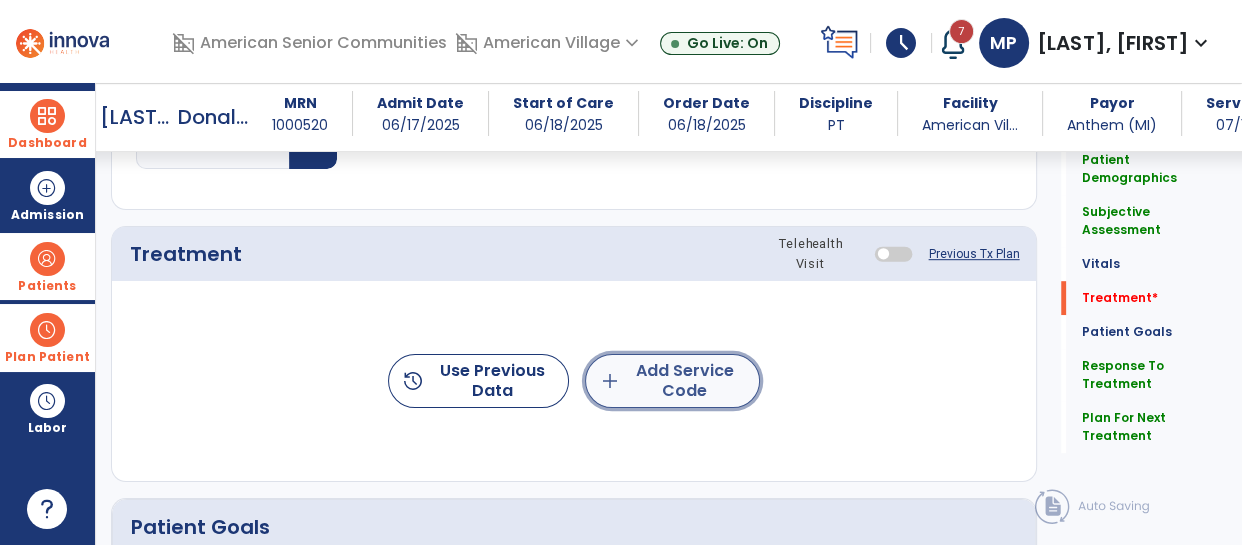 click on "add" 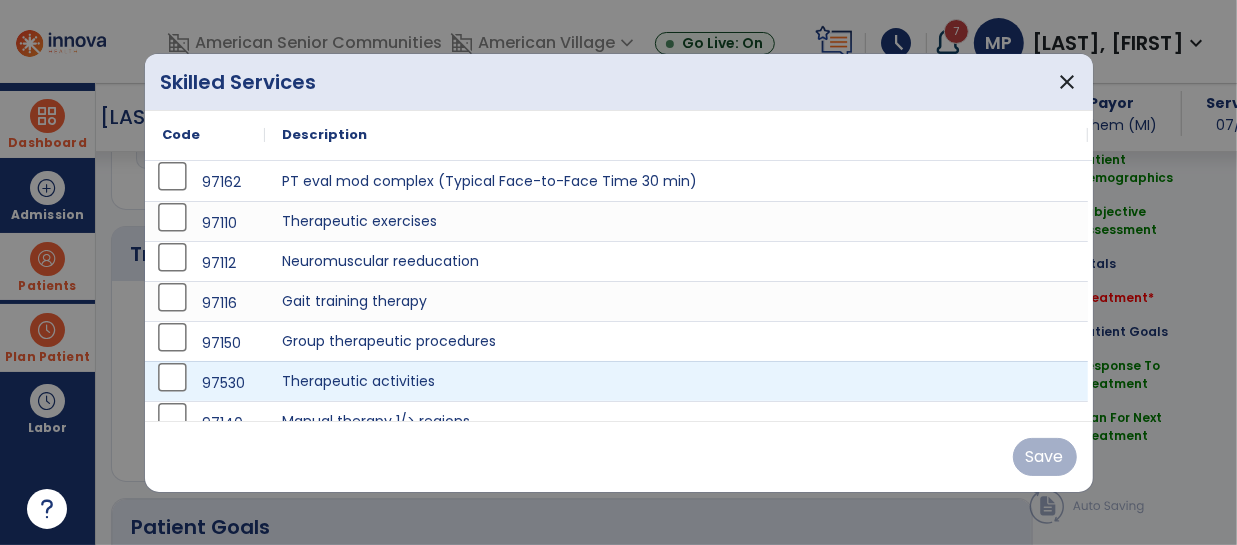 scroll, scrollTop: 1103, scrollLeft: 0, axis: vertical 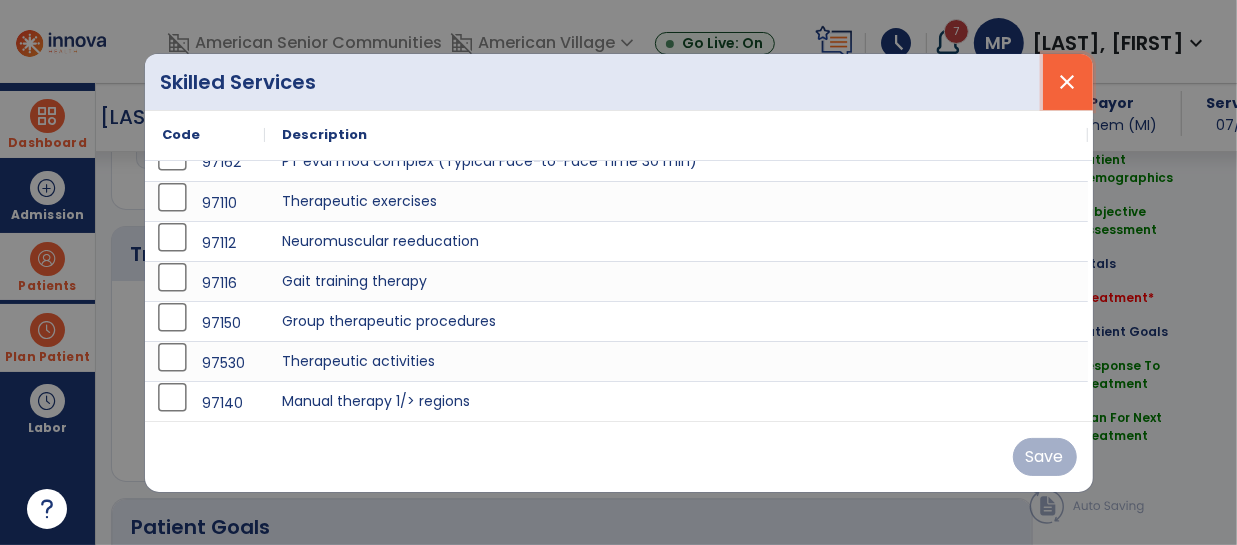 click on "close" at bounding box center [1068, 82] 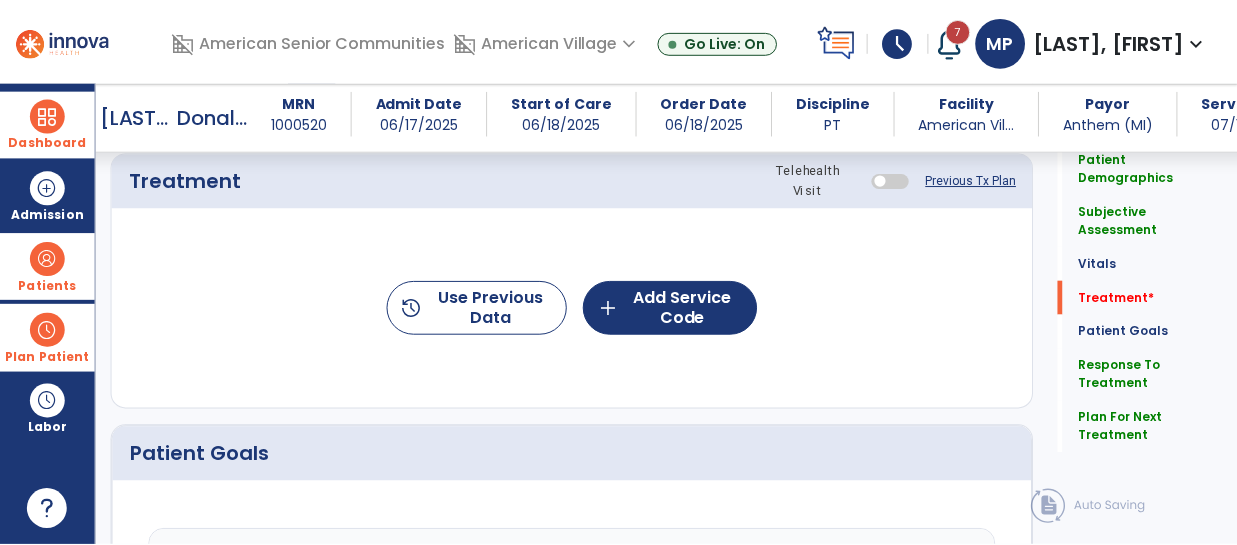 scroll, scrollTop: 1180, scrollLeft: 0, axis: vertical 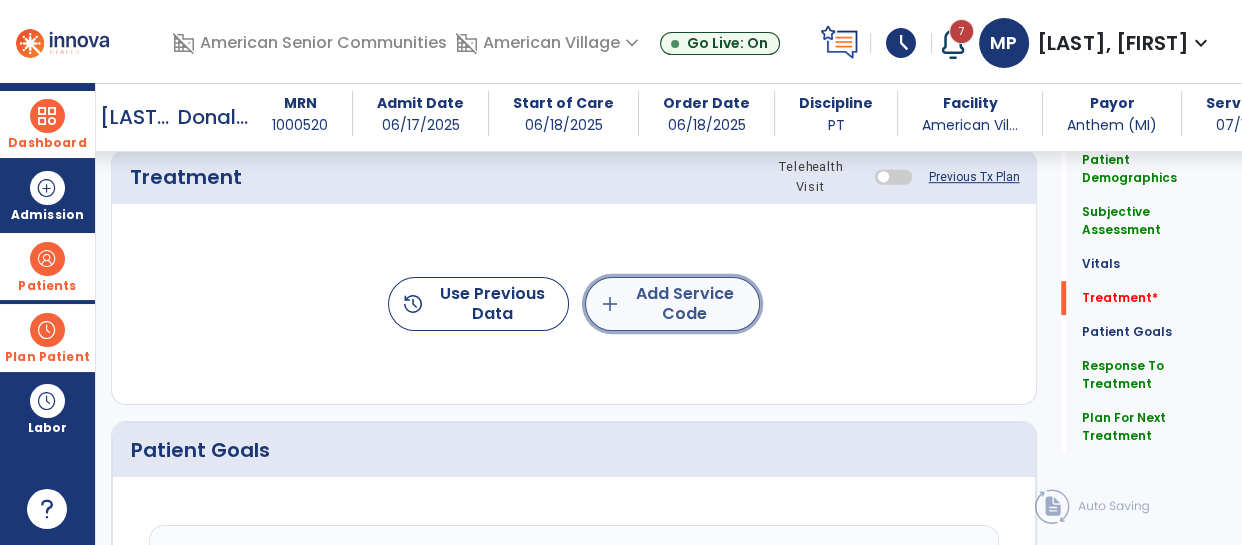 click on "add" 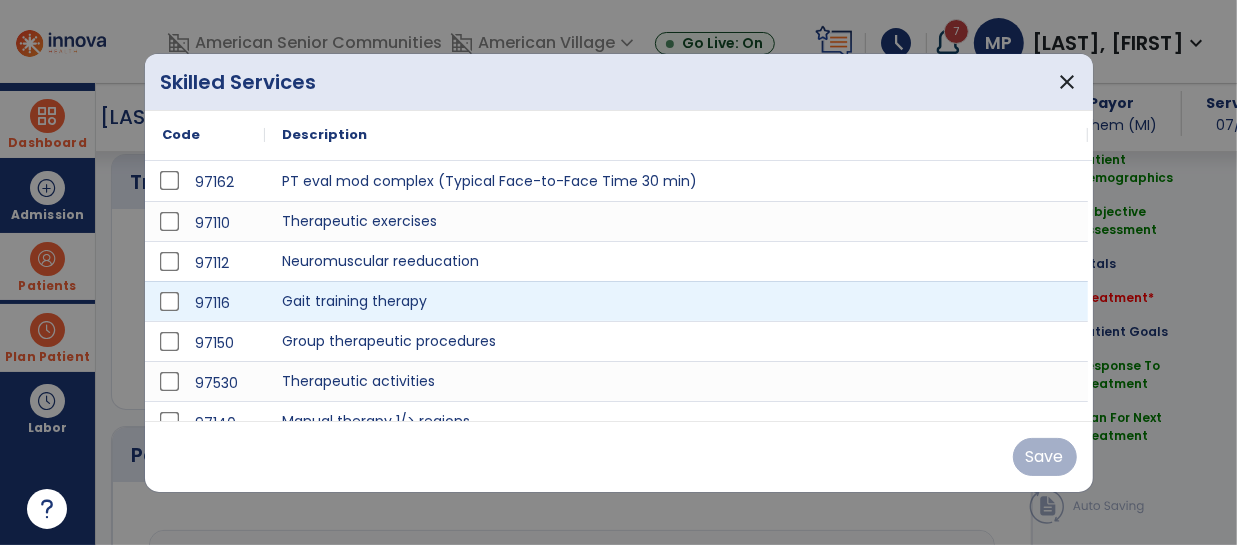 scroll, scrollTop: 1180, scrollLeft: 0, axis: vertical 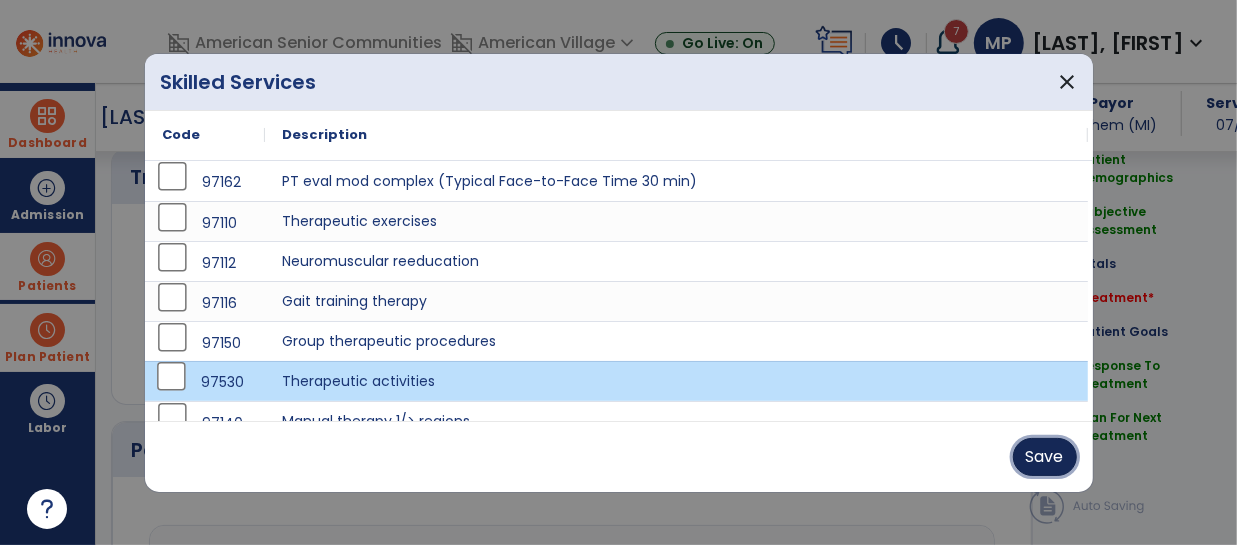 click on "Save" at bounding box center (1045, 457) 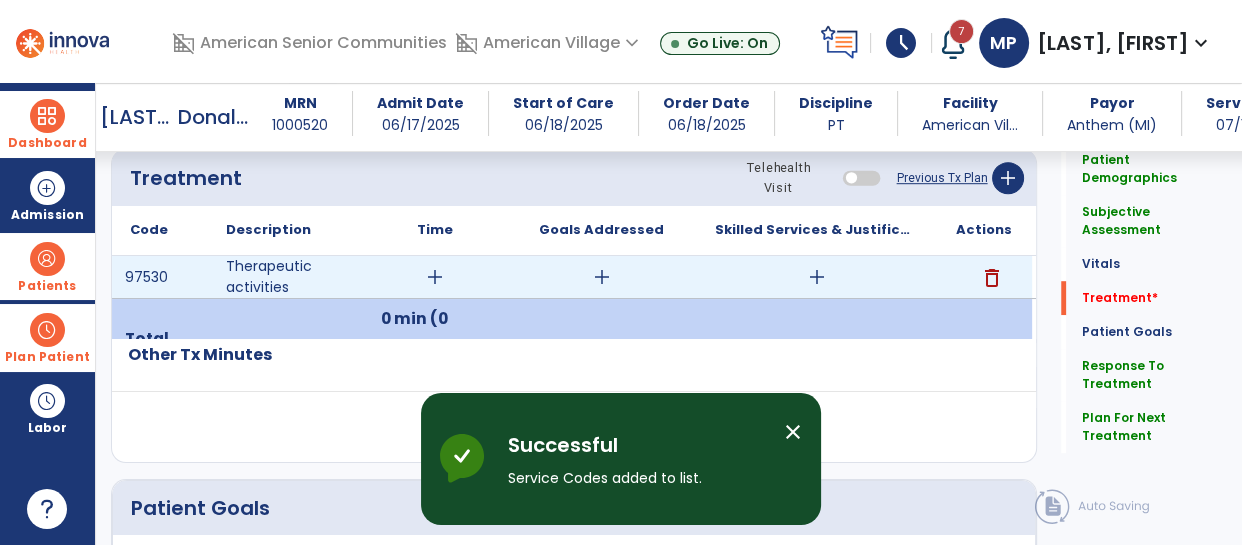 click on "add" at bounding box center (435, 277) 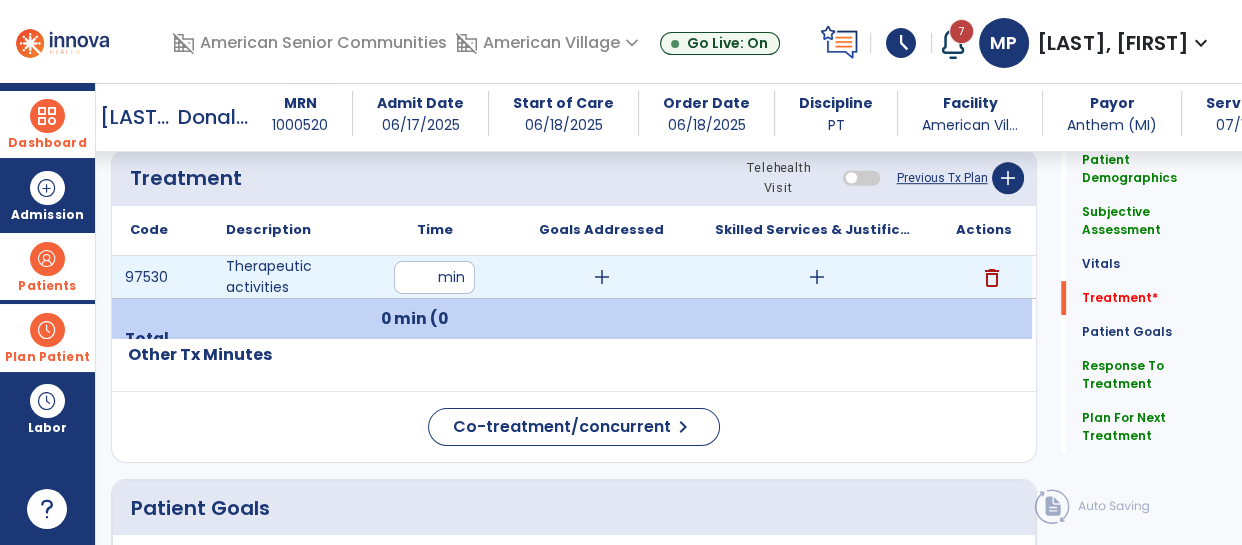 type on "**" 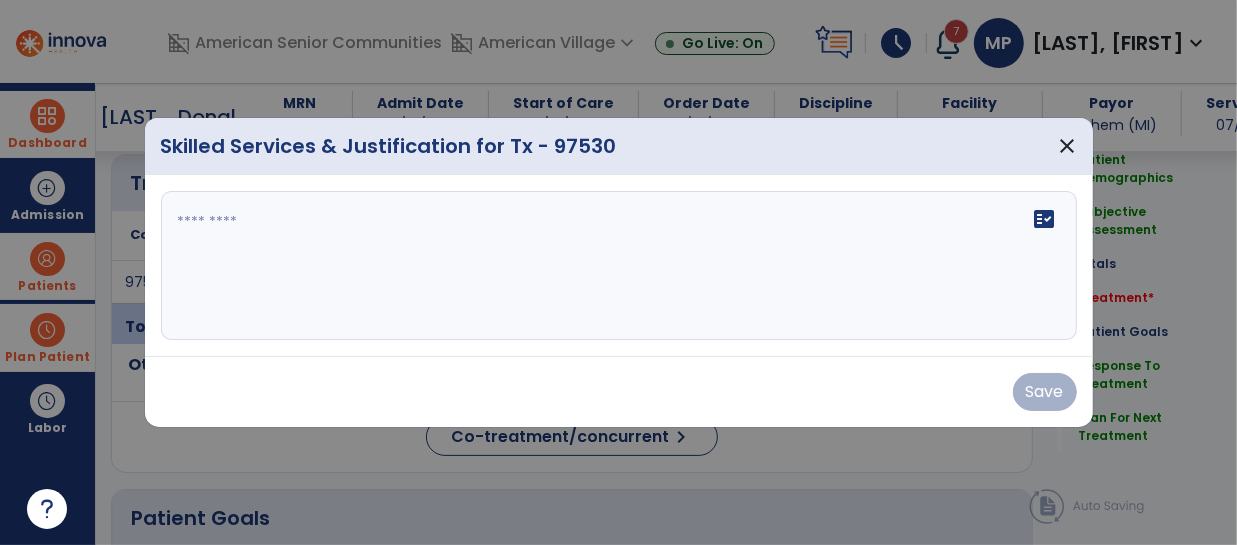 click on "fact_check" at bounding box center [619, 266] 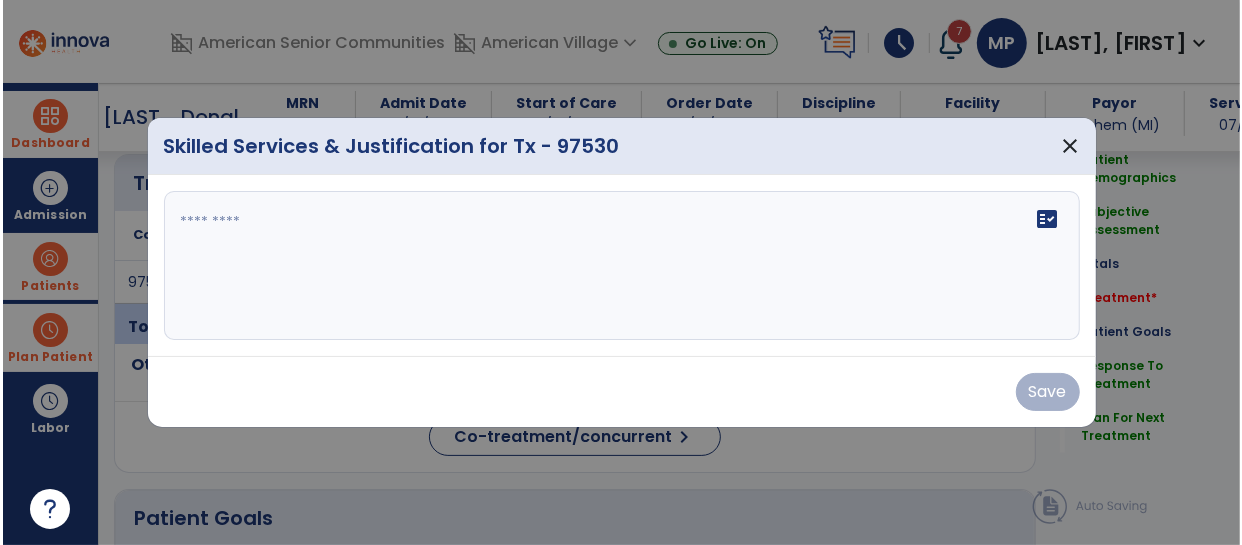 scroll, scrollTop: 1180, scrollLeft: 0, axis: vertical 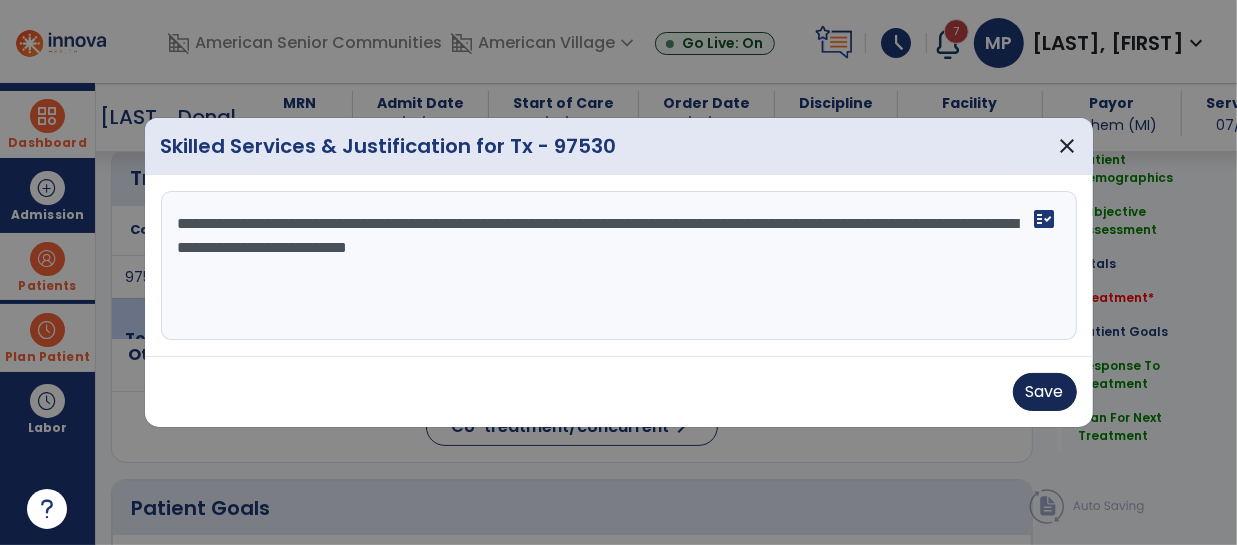 type on "**********" 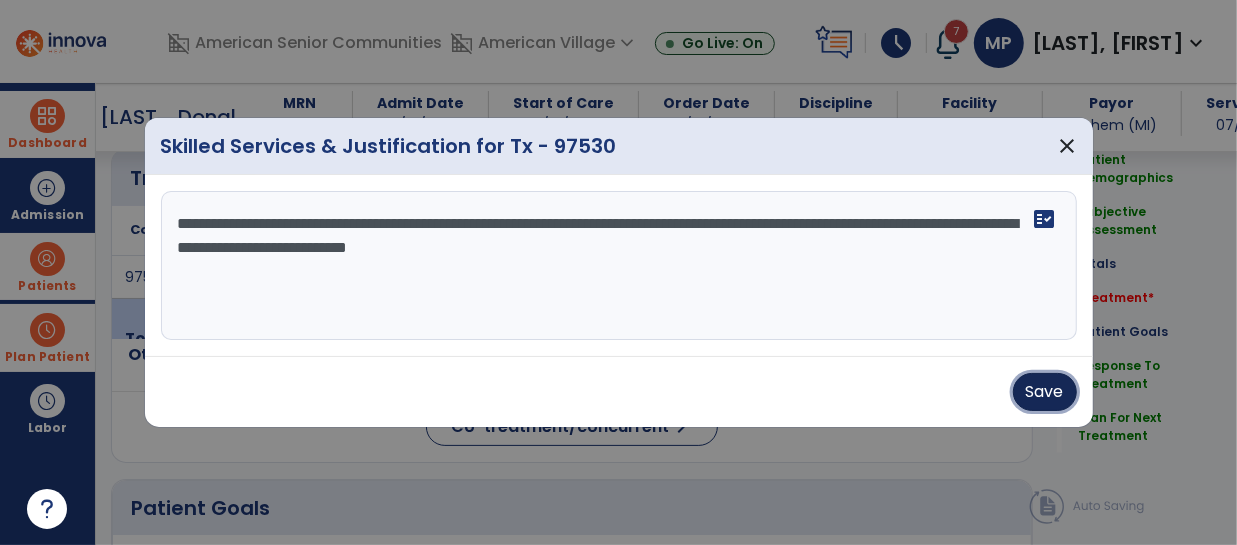 click on "Save" at bounding box center (1045, 392) 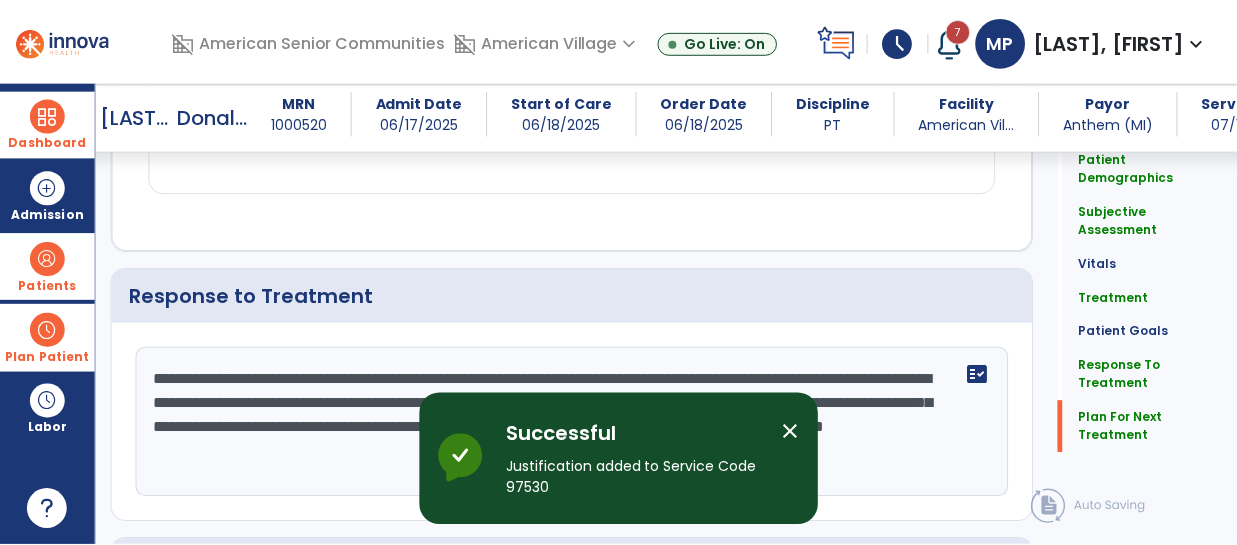 scroll, scrollTop: 2787, scrollLeft: 0, axis: vertical 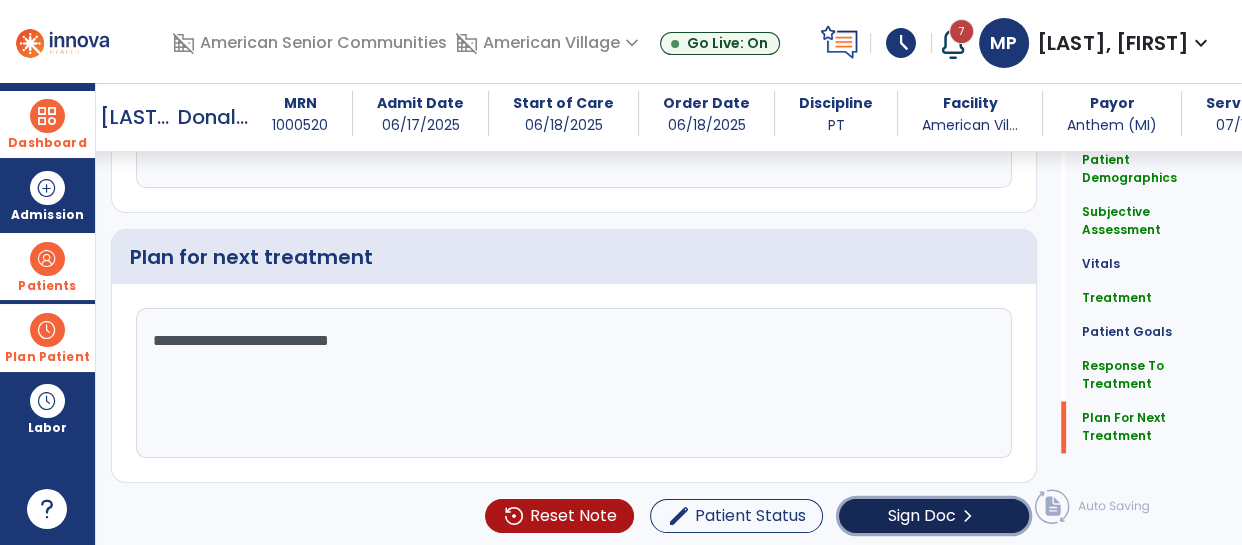 click on "Sign Doc" 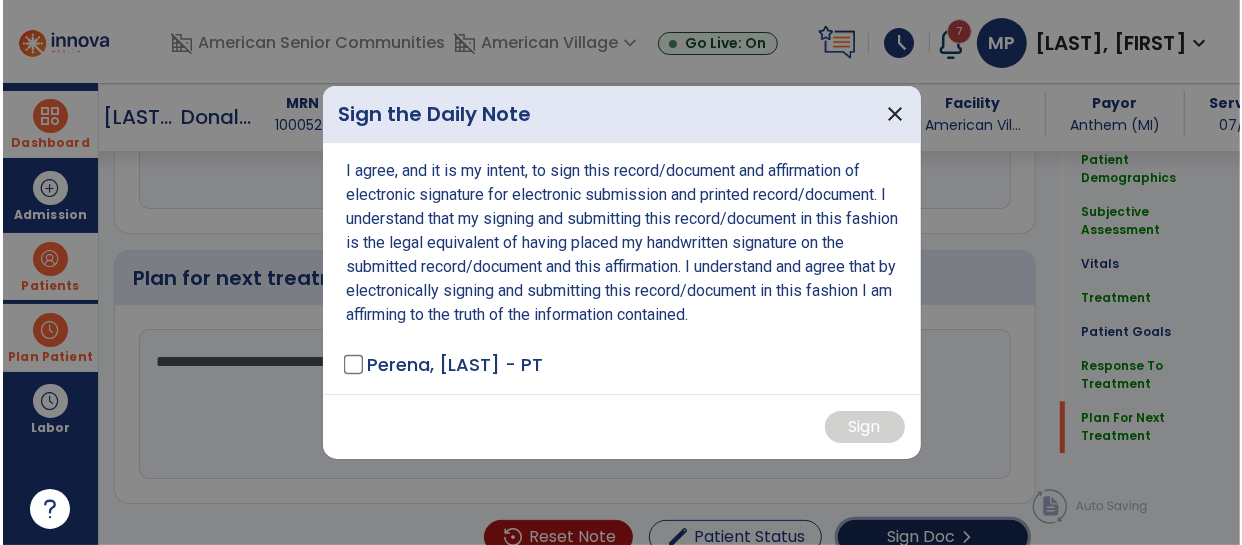 scroll, scrollTop: 2808, scrollLeft: 0, axis: vertical 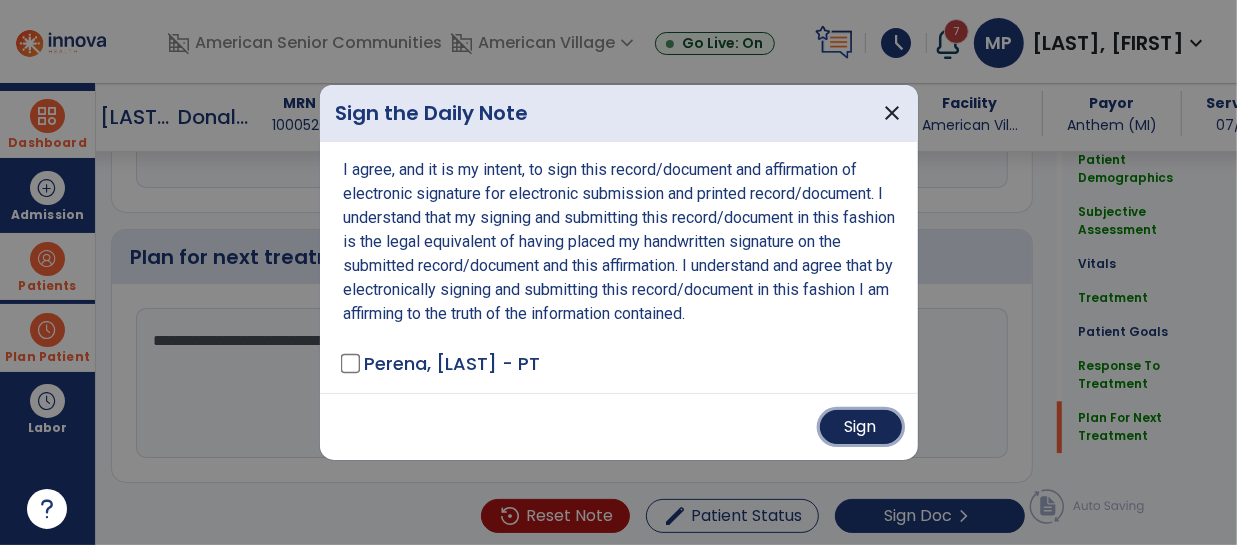 click on "Sign" at bounding box center (861, 427) 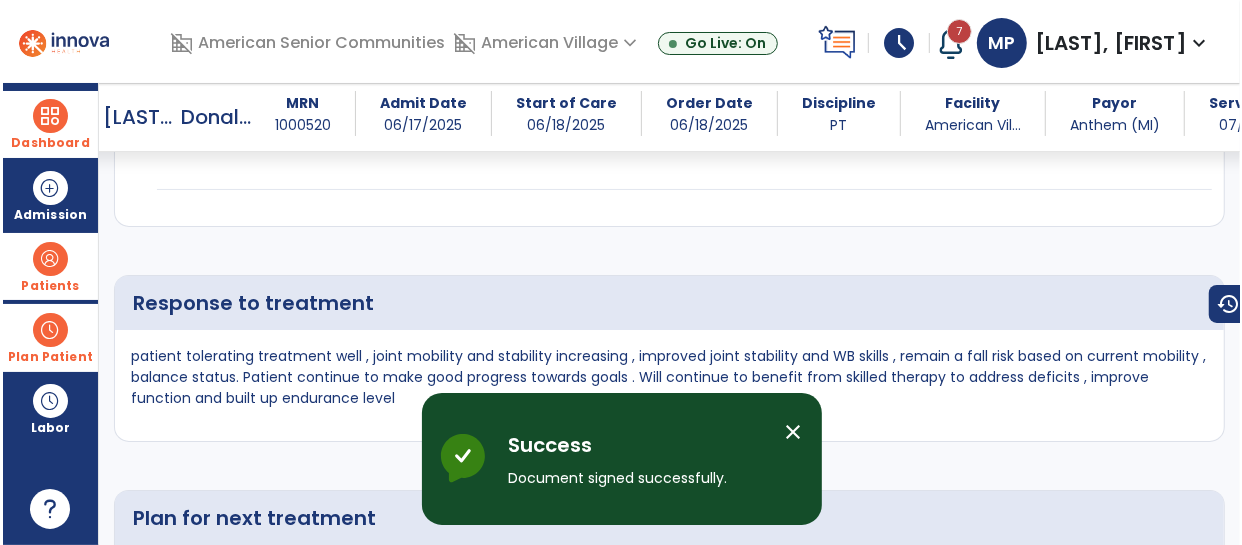 scroll, scrollTop: 3490, scrollLeft: 0, axis: vertical 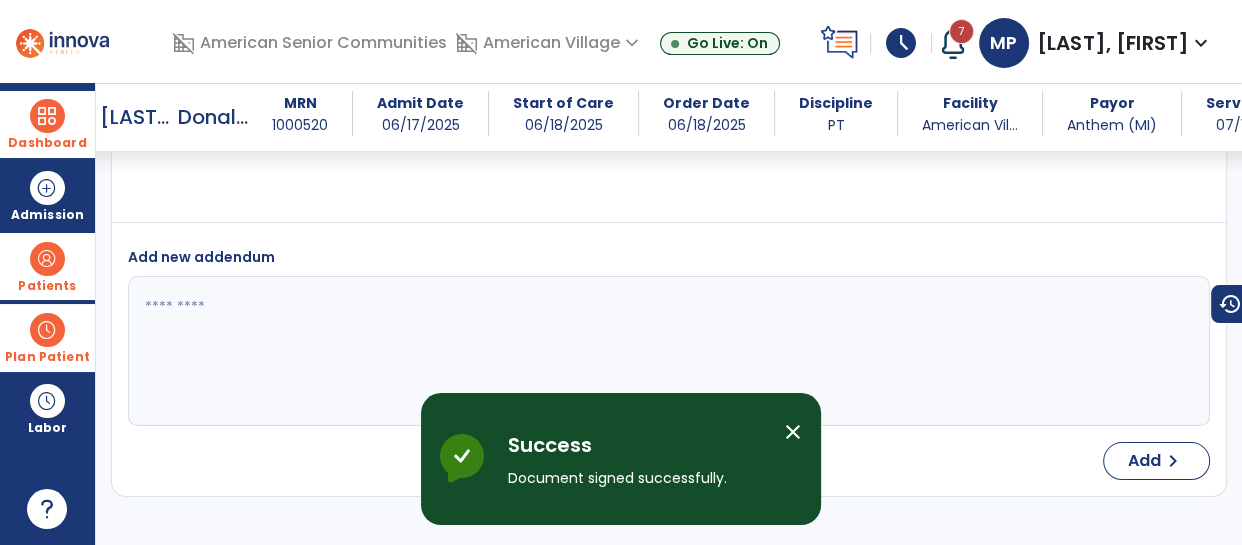click on "close" at bounding box center (793, 432) 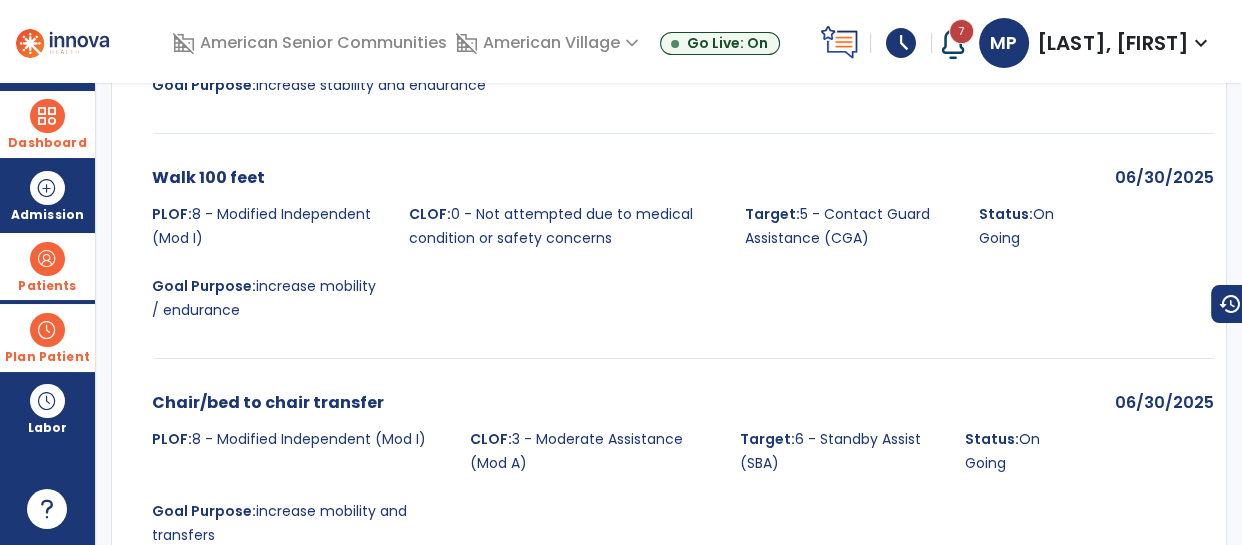 scroll, scrollTop: 0, scrollLeft: 0, axis: both 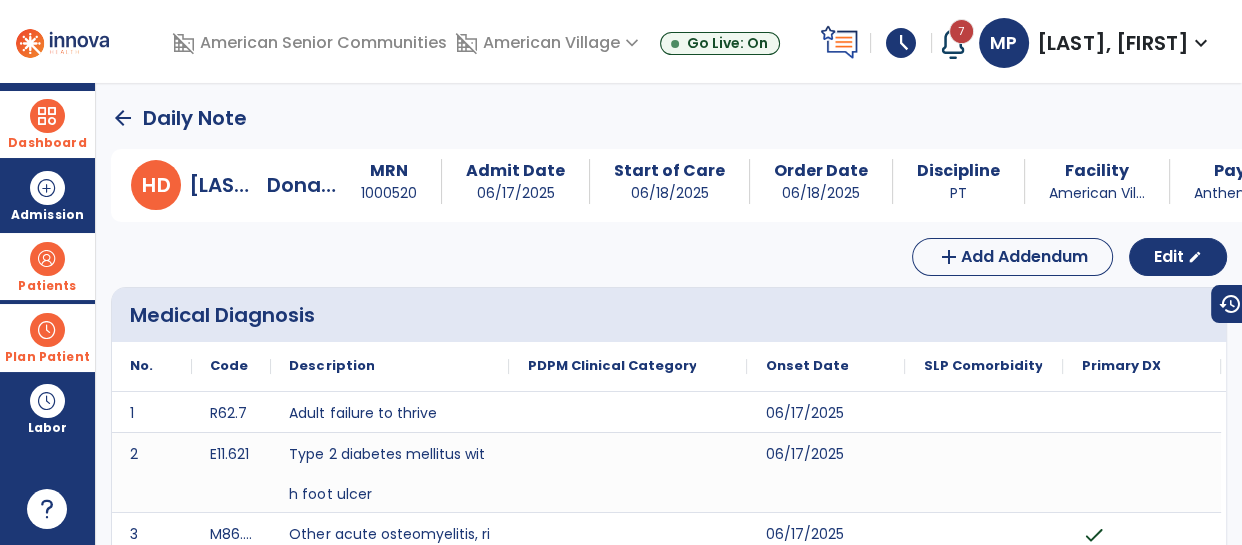 click on "arrow_back" 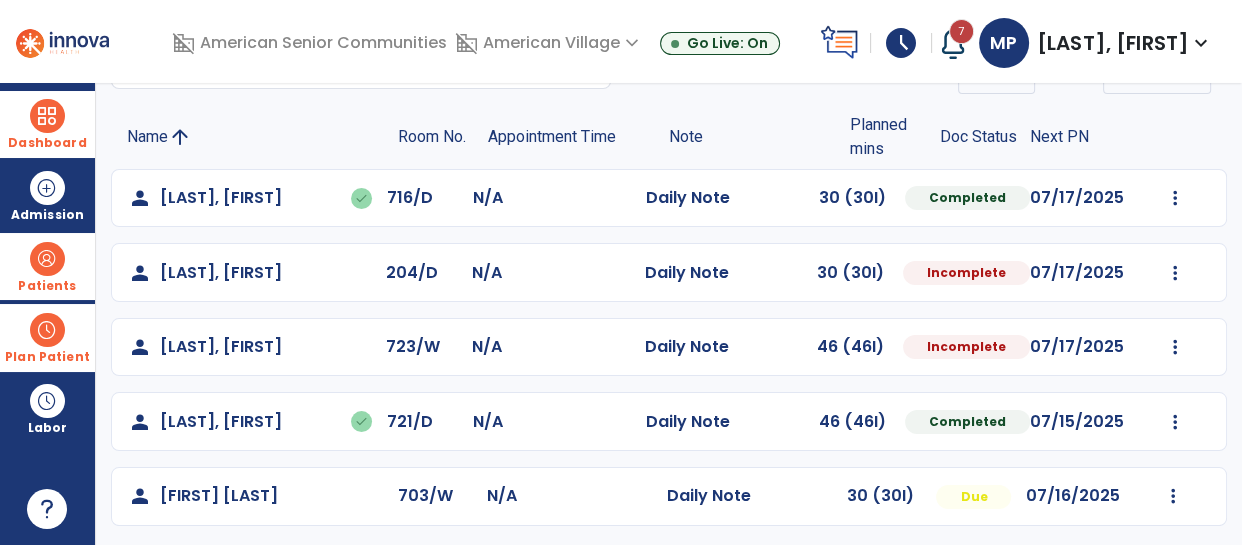 scroll, scrollTop: 119, scrollLeft: 0, axis: vertical 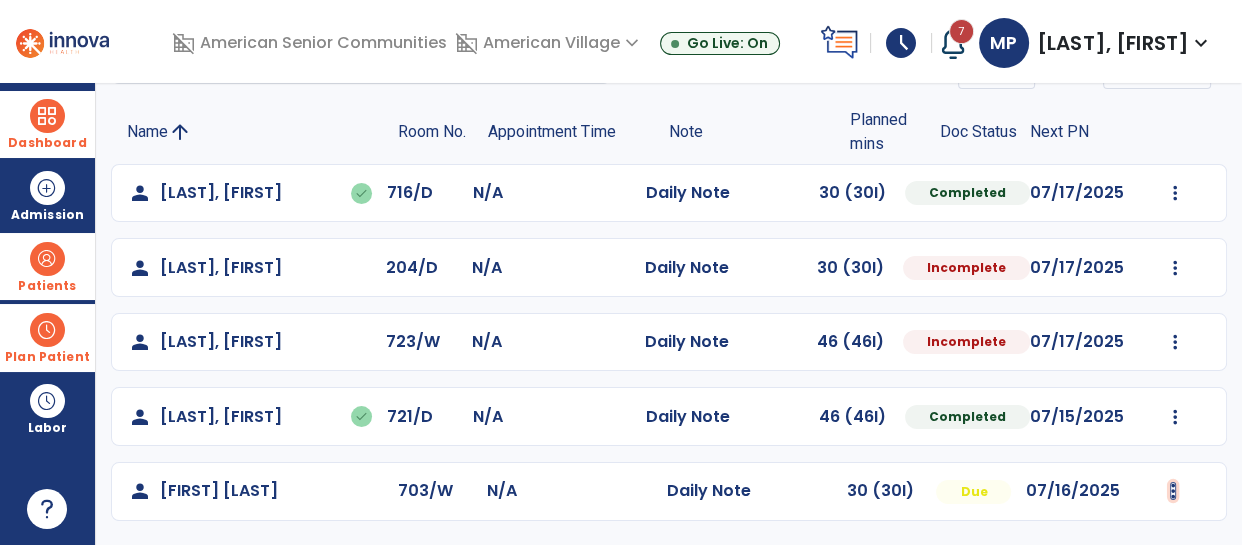 click at bounding box center [1175, 193] 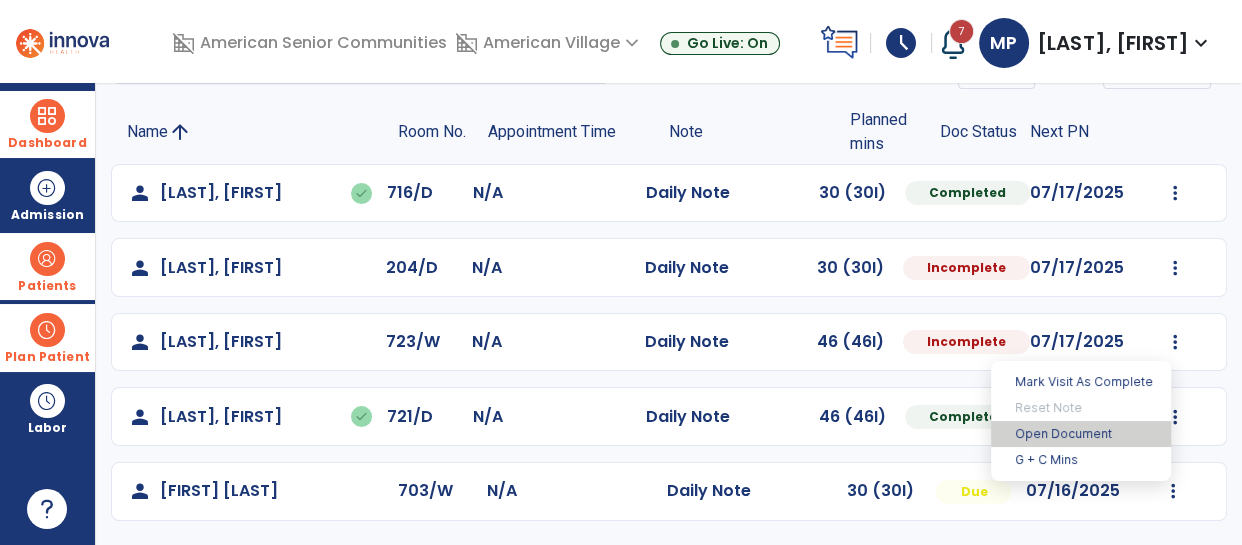 click on "Open Document" at bounding box center (1081, 434) 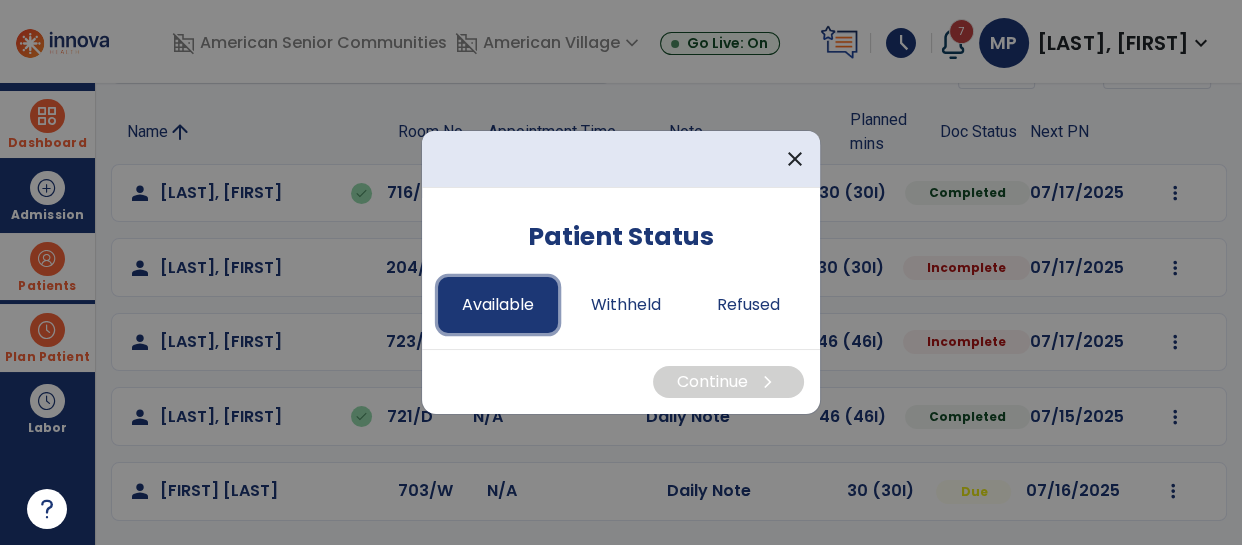 click on "Available" at bounding box center [498, 305] 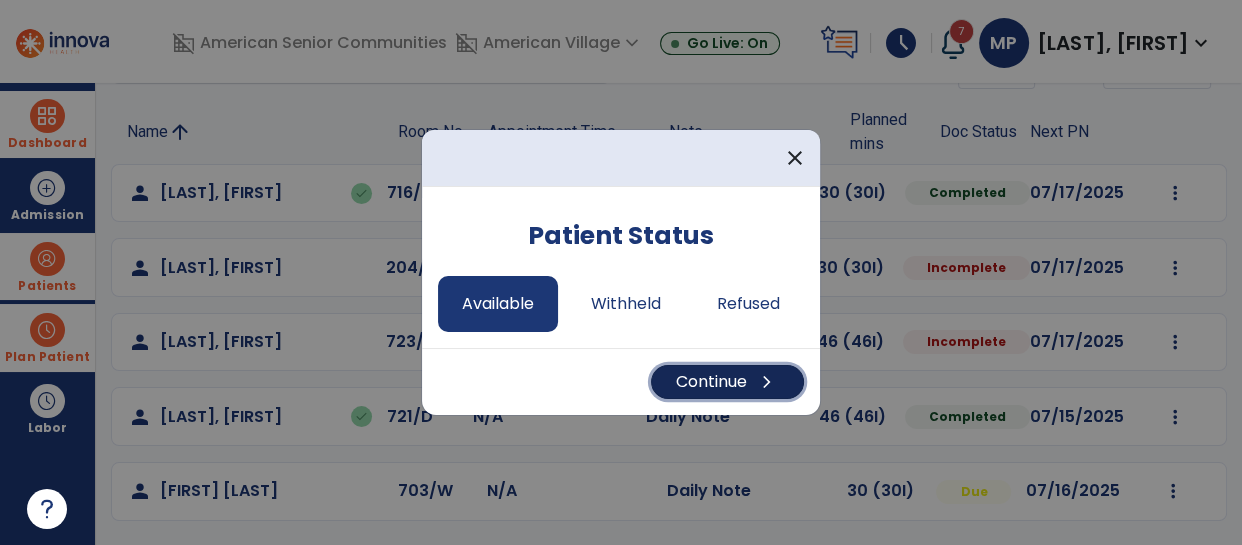 click on "Continue   chevron_right" at bounding box center (727, 382) 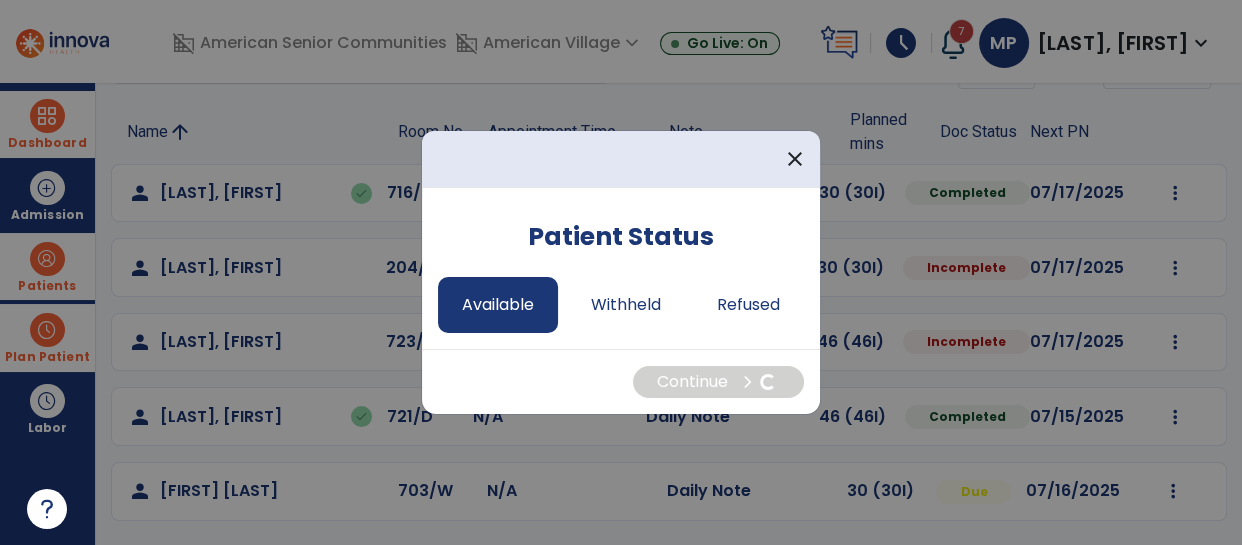select on "*" 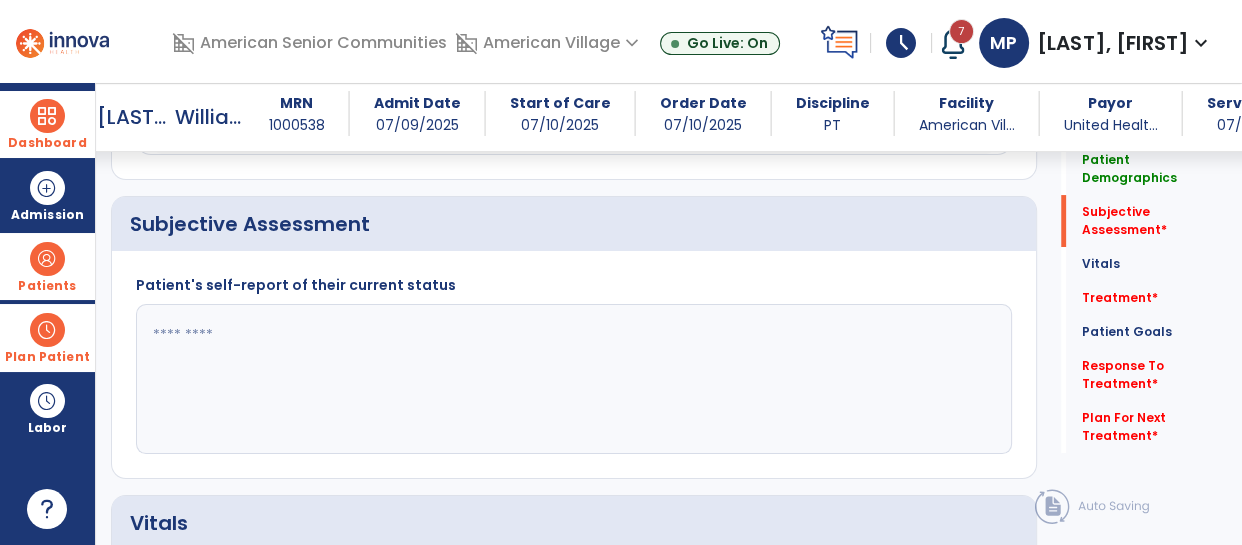 scroll, scrollTop: 375, scrollLeft: 0, axis: vertical 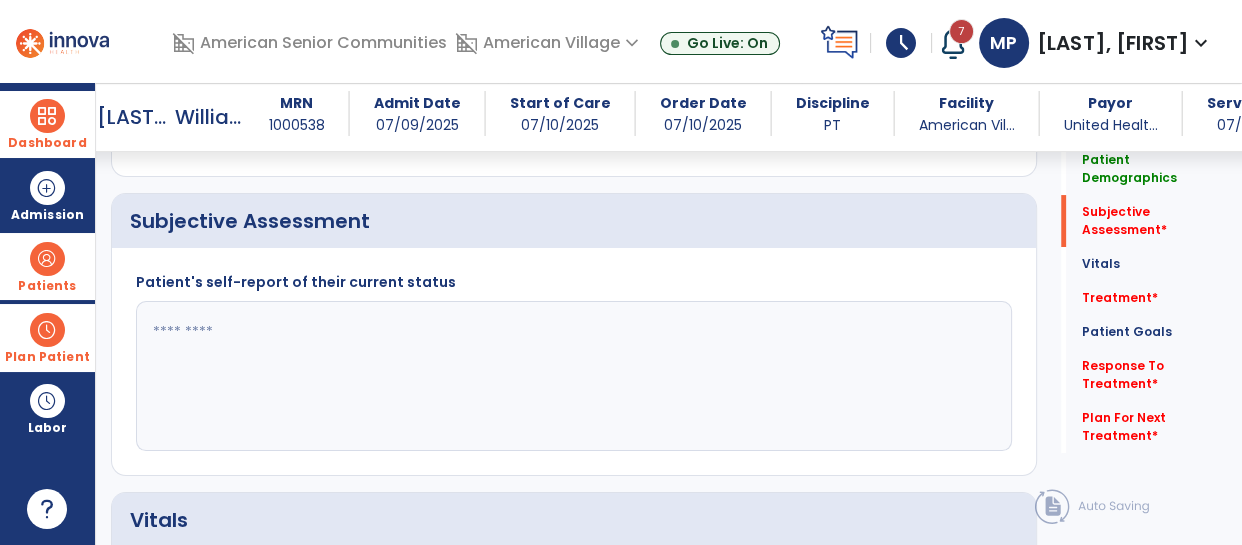 click 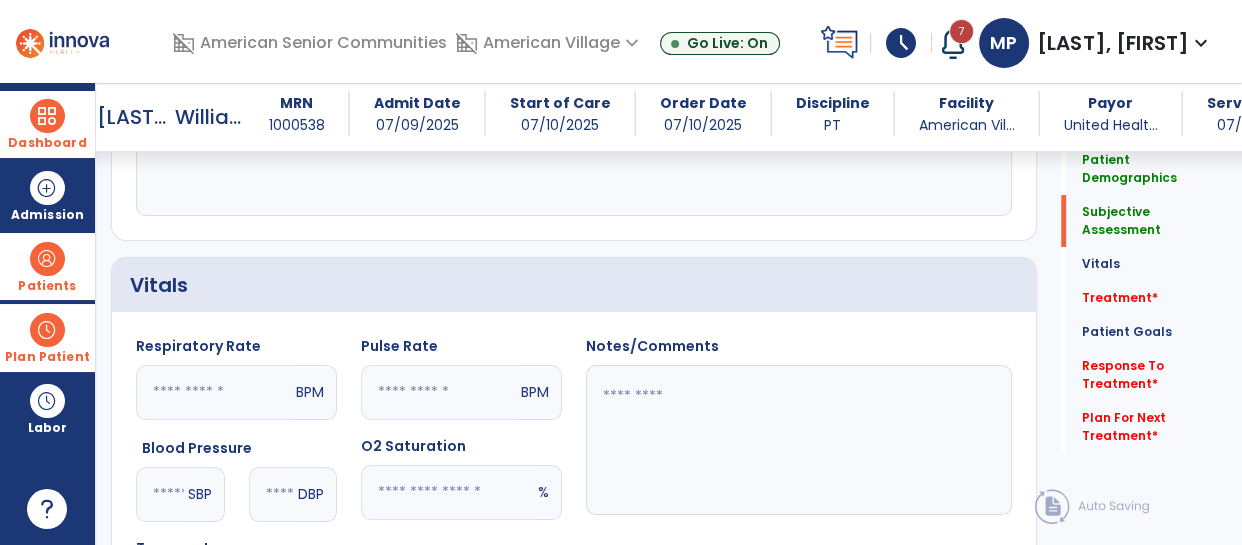 scroll, scrollTop: 630, scrollLeft: 0, axis: vertical 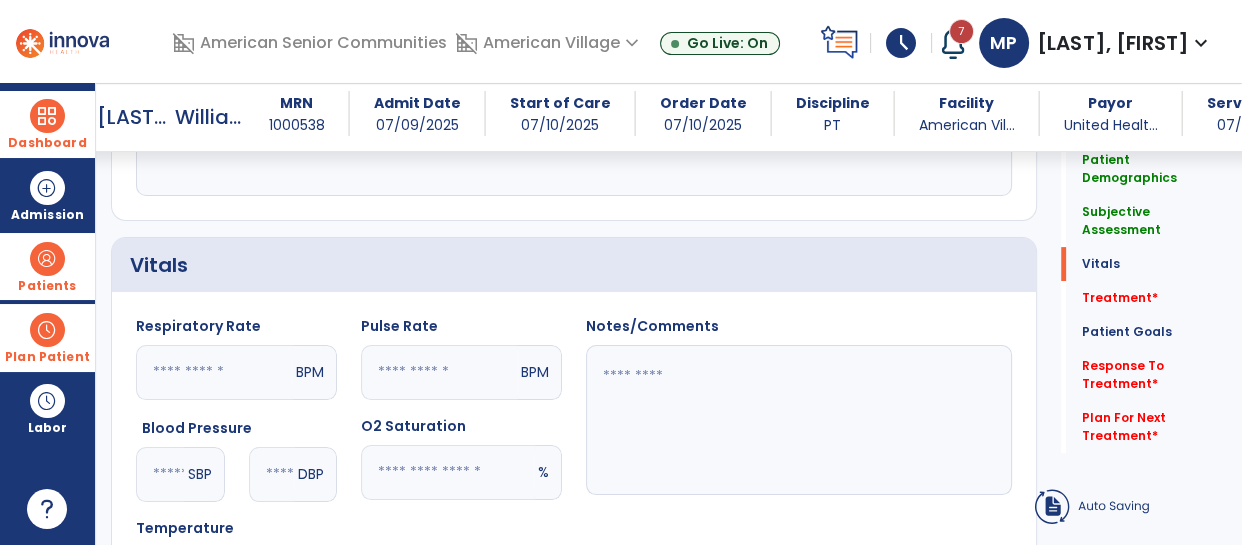 type on "**********" 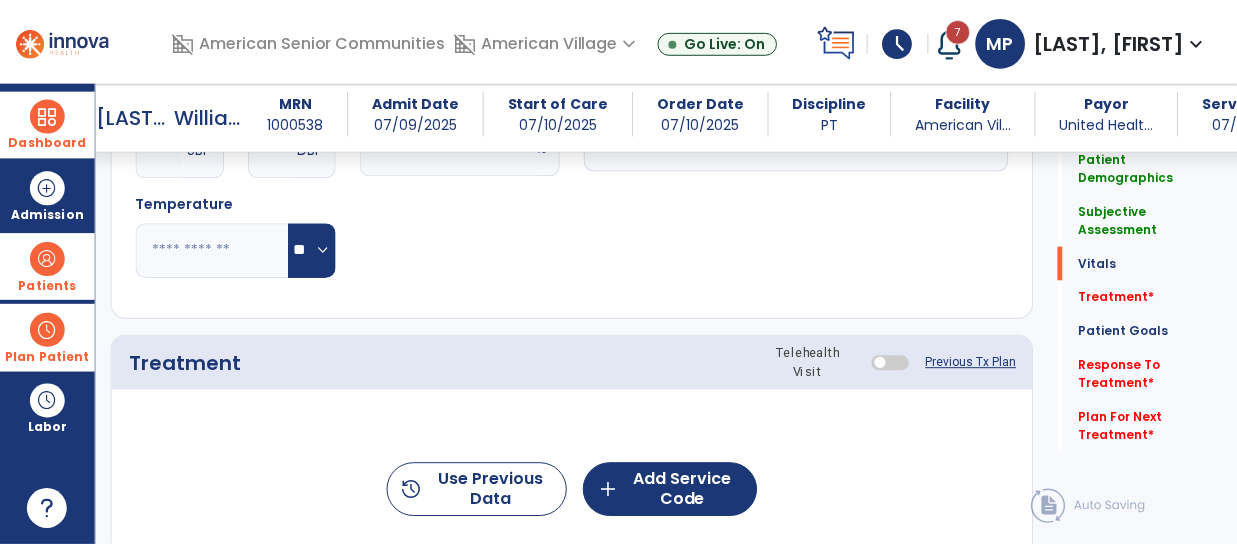 scroll, scrollTop: 962, scrollLeft: 0, axis: vertical 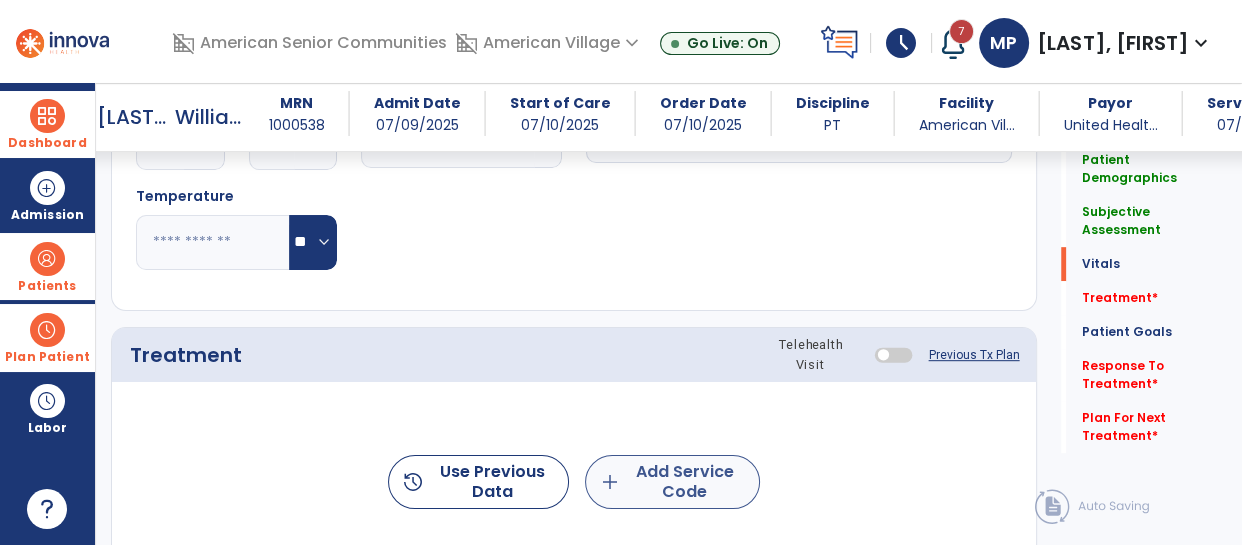 type on "**********" 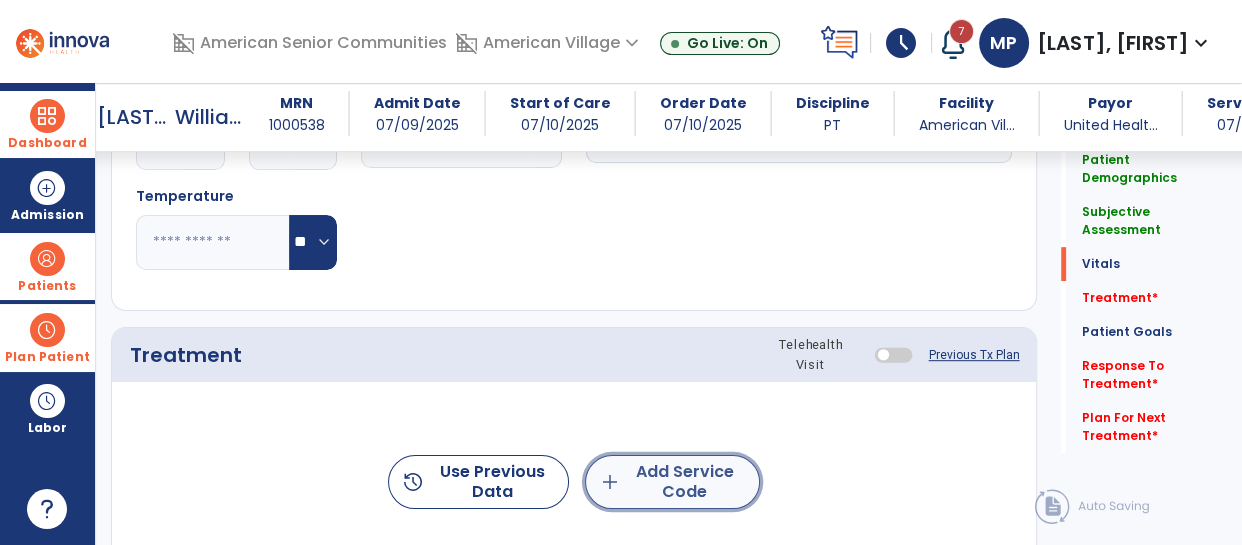 click on "add" 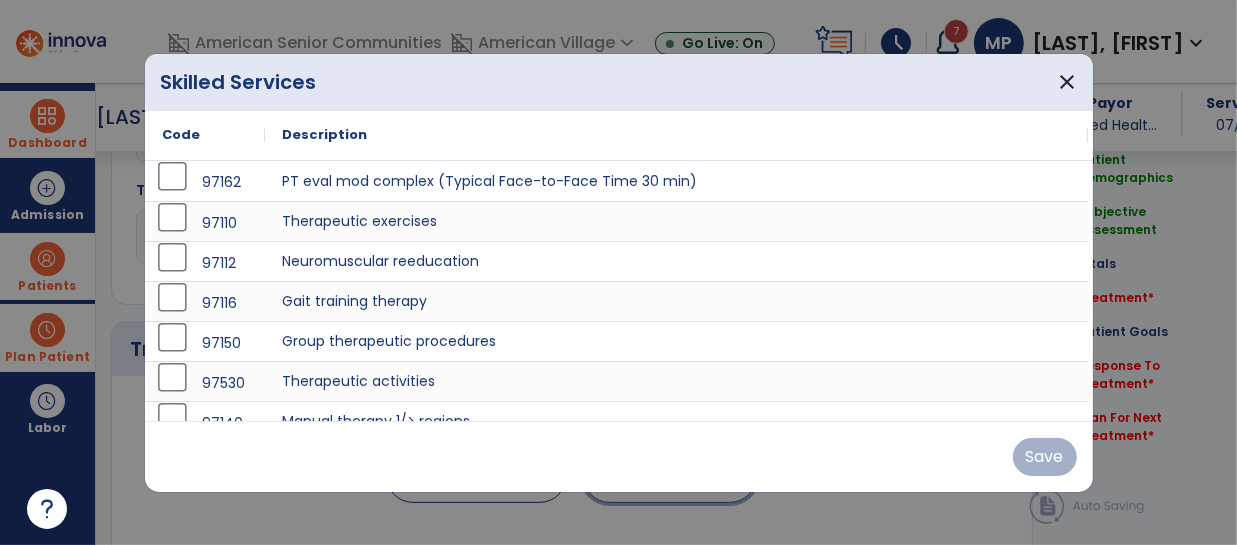 scroll, scrollTop: 962, scrollLeft: 0, axis: vertical 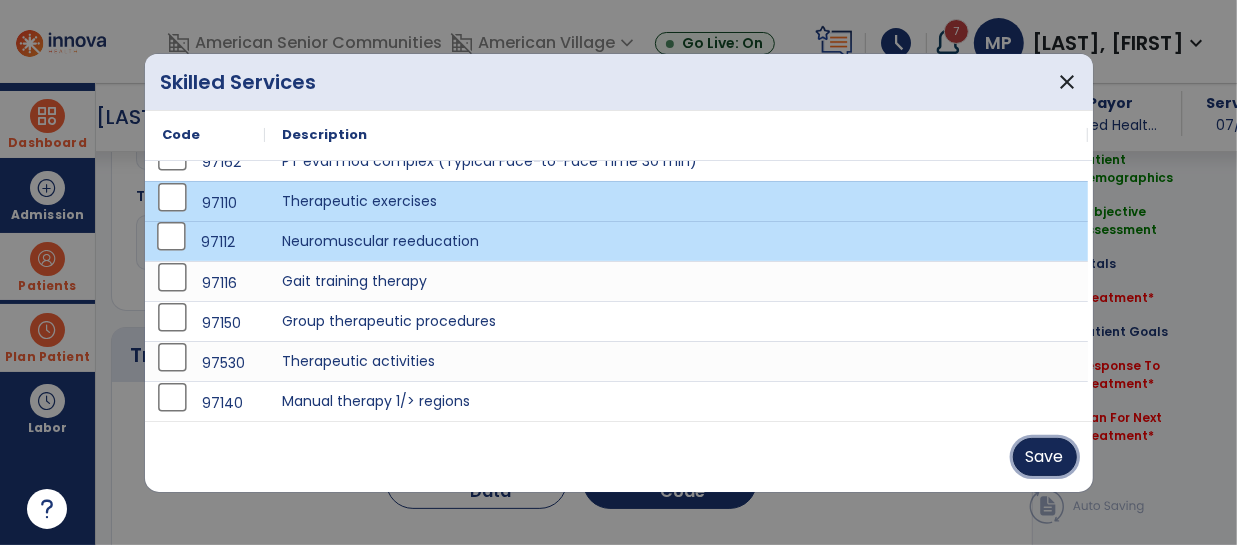 click on "Save" at bounding box center [1045, 457] 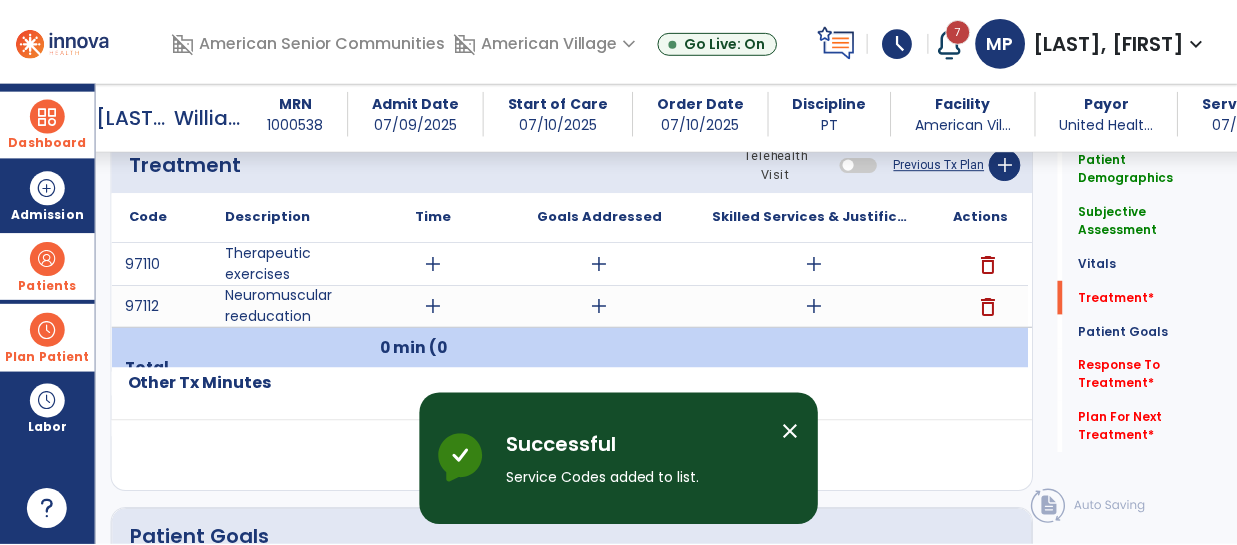 scroll, scrollTop: 1157, scrollLeft: 0, axis: vertical 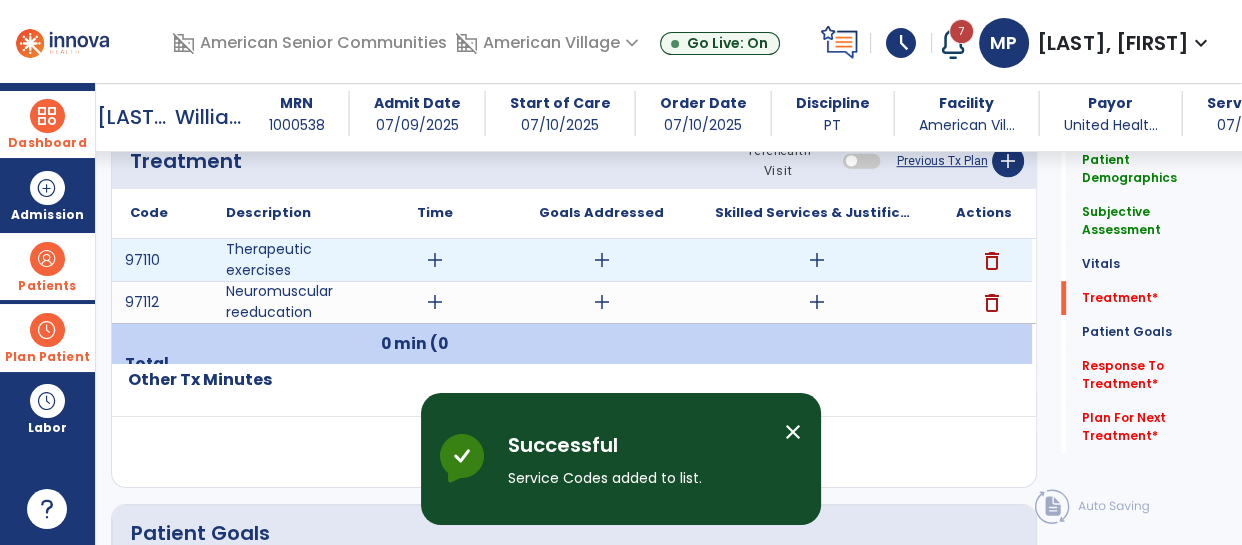 click on "add" at bounding box center (435, 260) 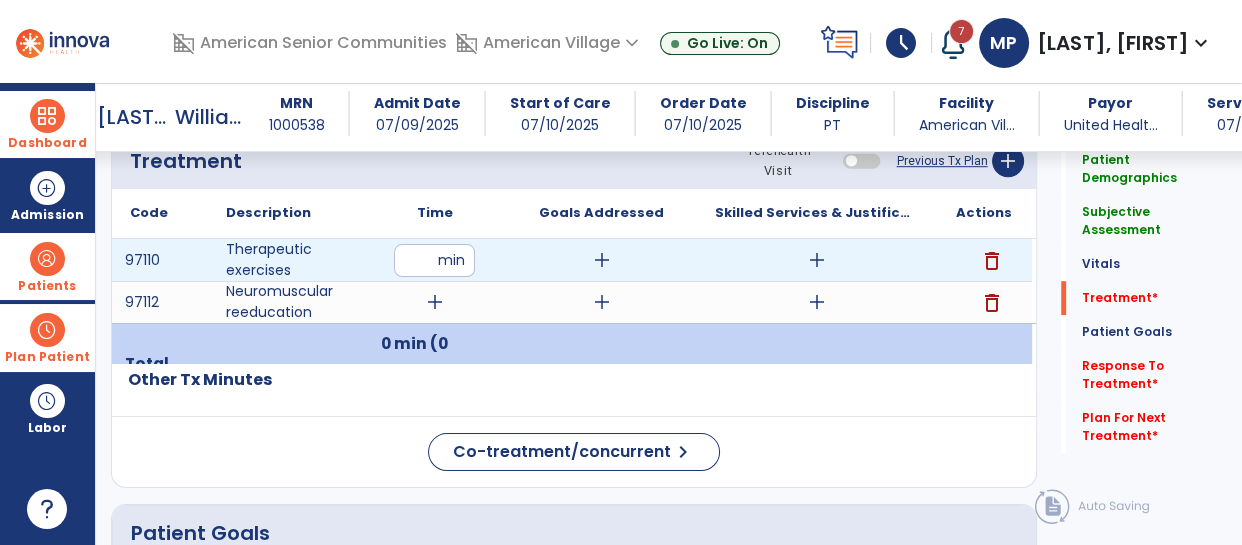 type on "**" 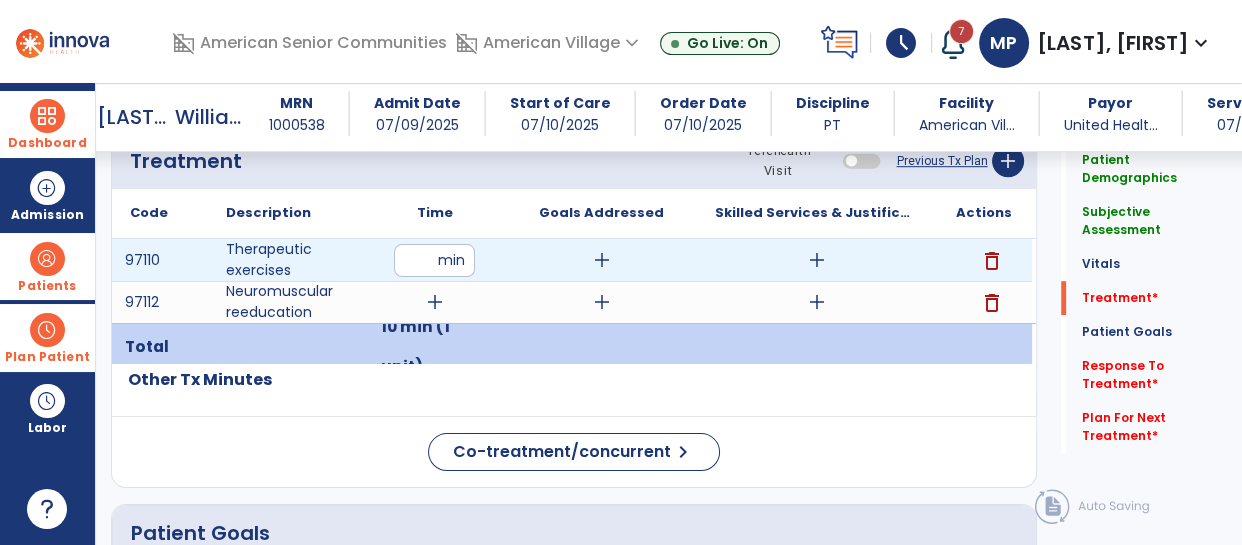 click on "add" at bounding box center (817, 260) 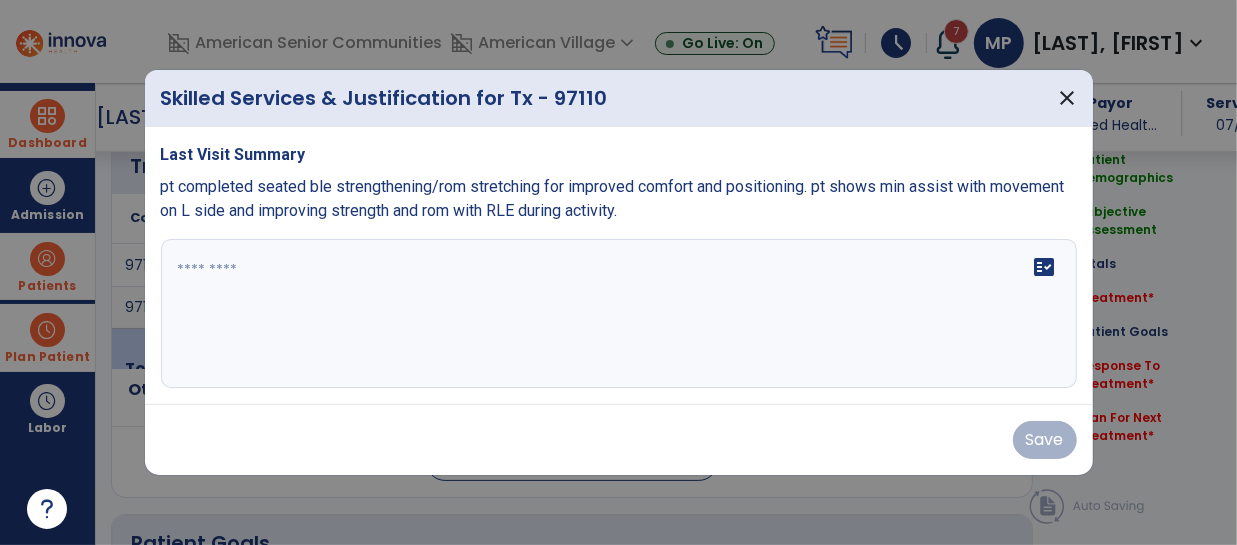 scroll, scrollTop: 1157, scrollLeft: 0, axis: vertical 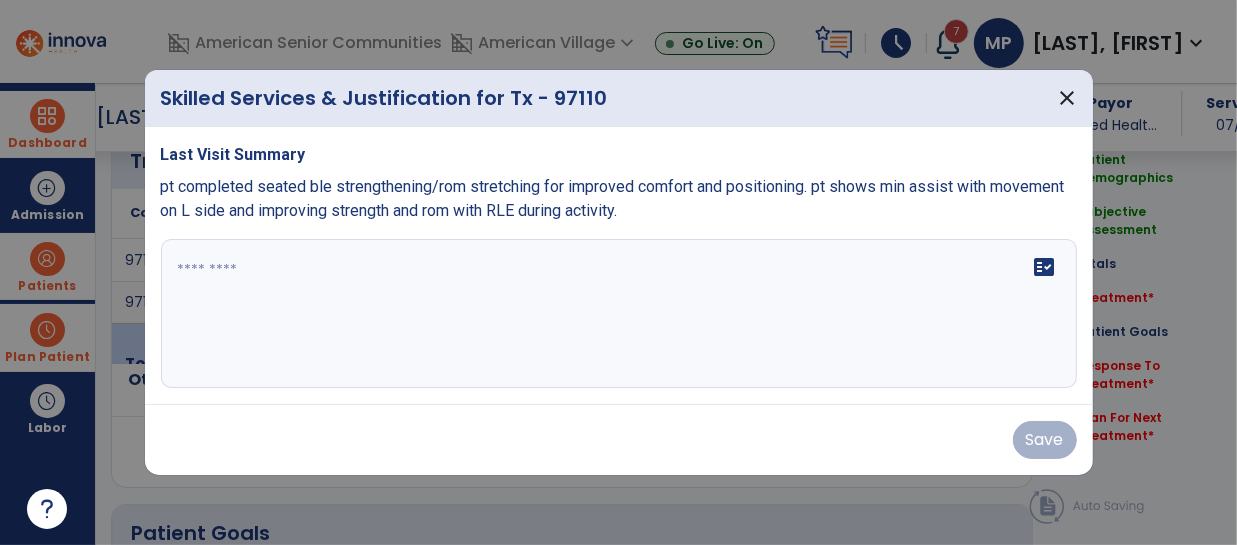 click on "fact_check" at bounding box center [619, 314] 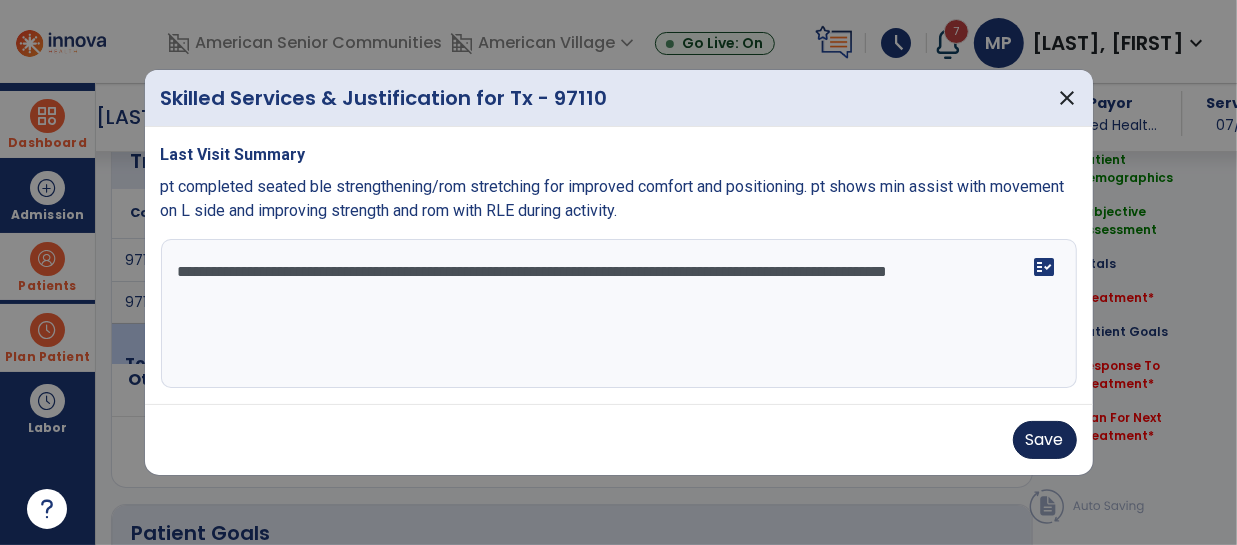 type on "**********" 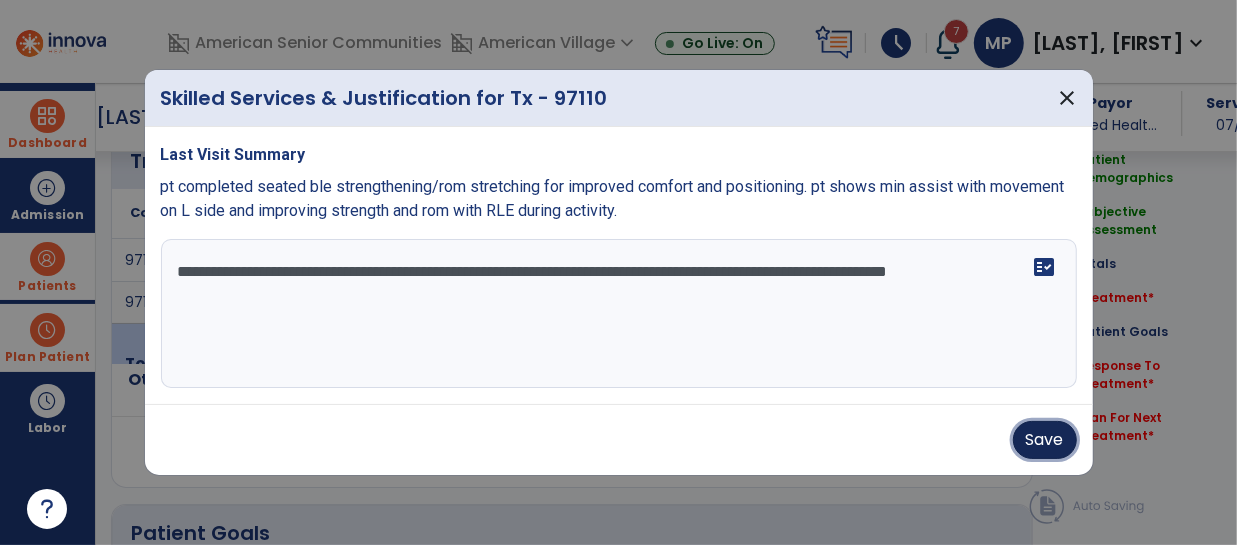 click on "Save" at bounding box center (1045, 440) 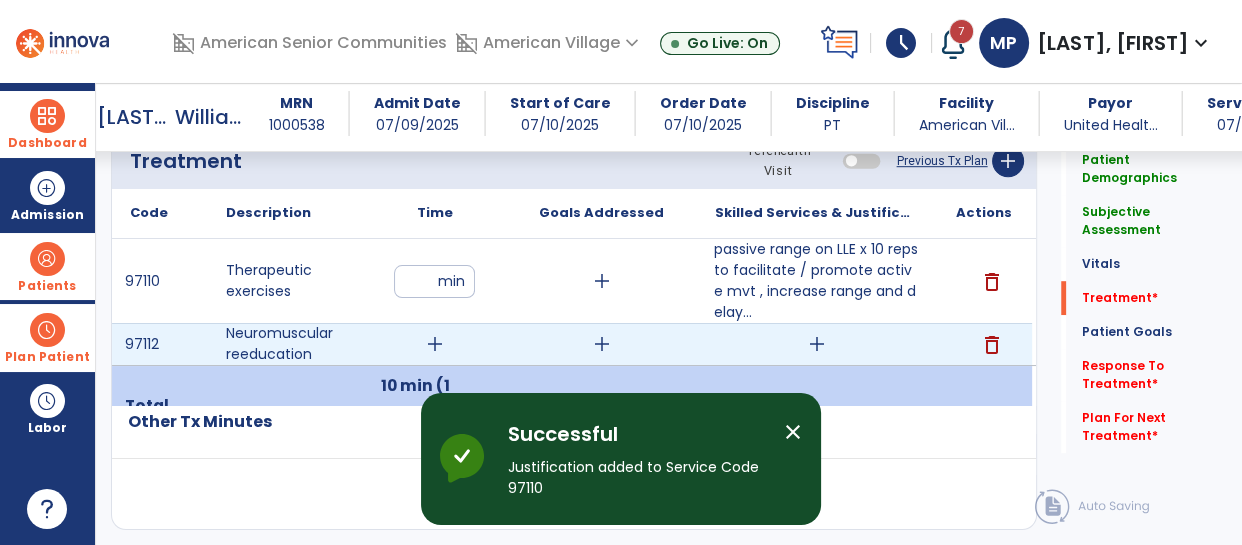 click on "add" at bounding box center (435, 344) 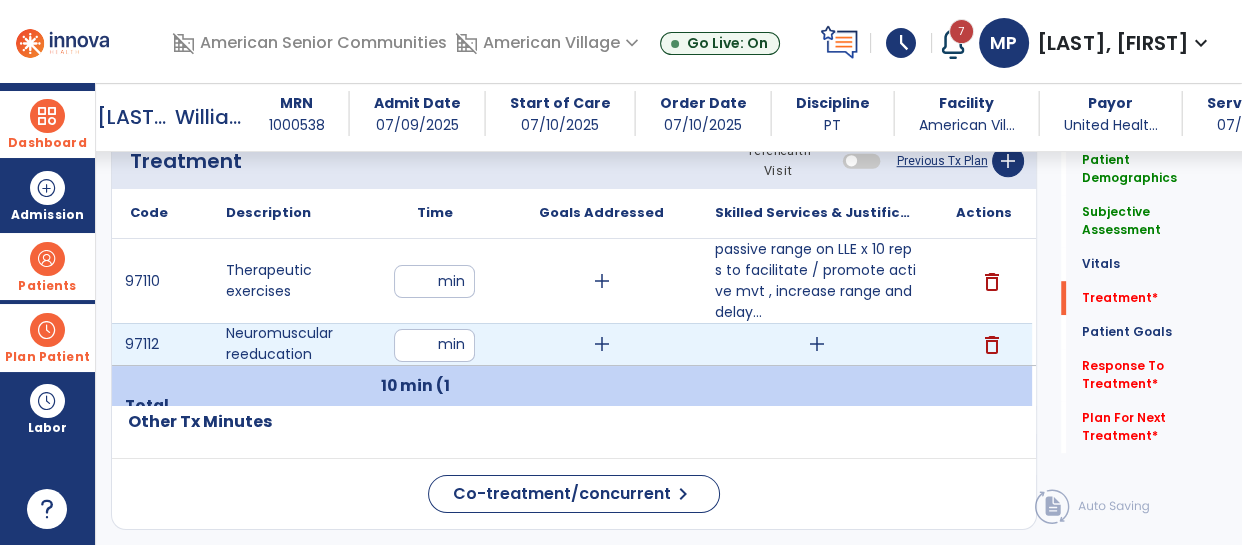 type on "*" 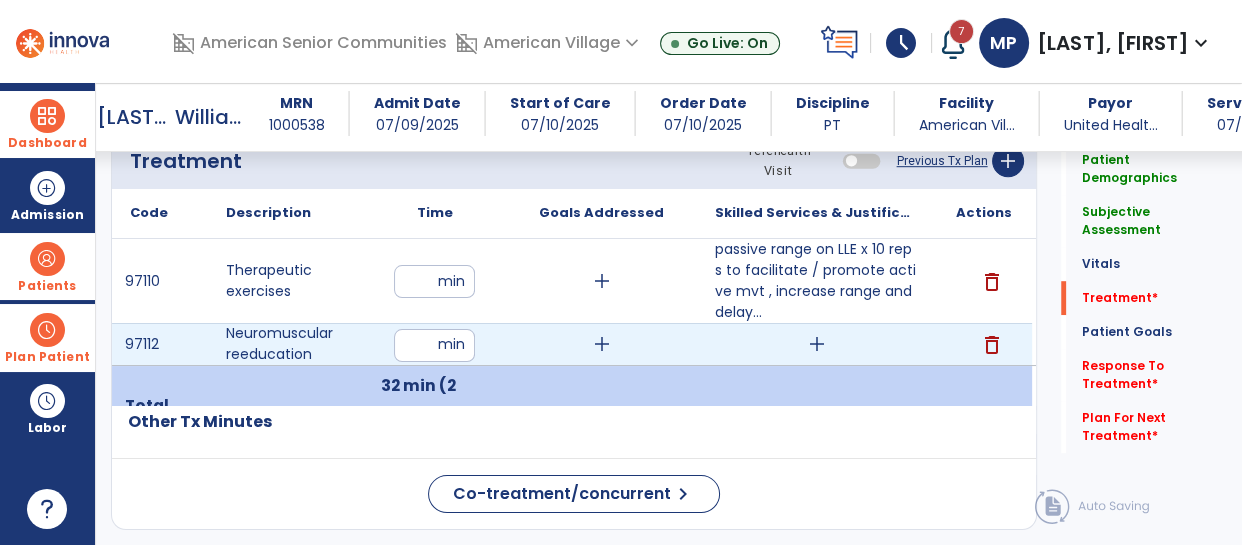 click on "add" at bounding box center (817, 344) 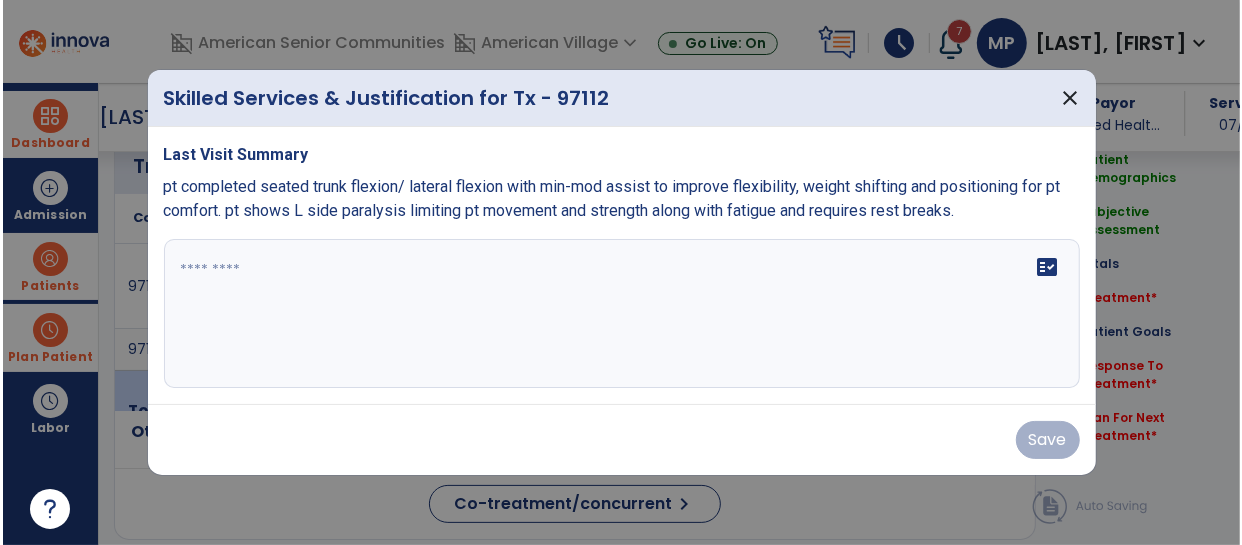 scroll, scrollTop: 1157, scrollLeft: 0, axis: vertical 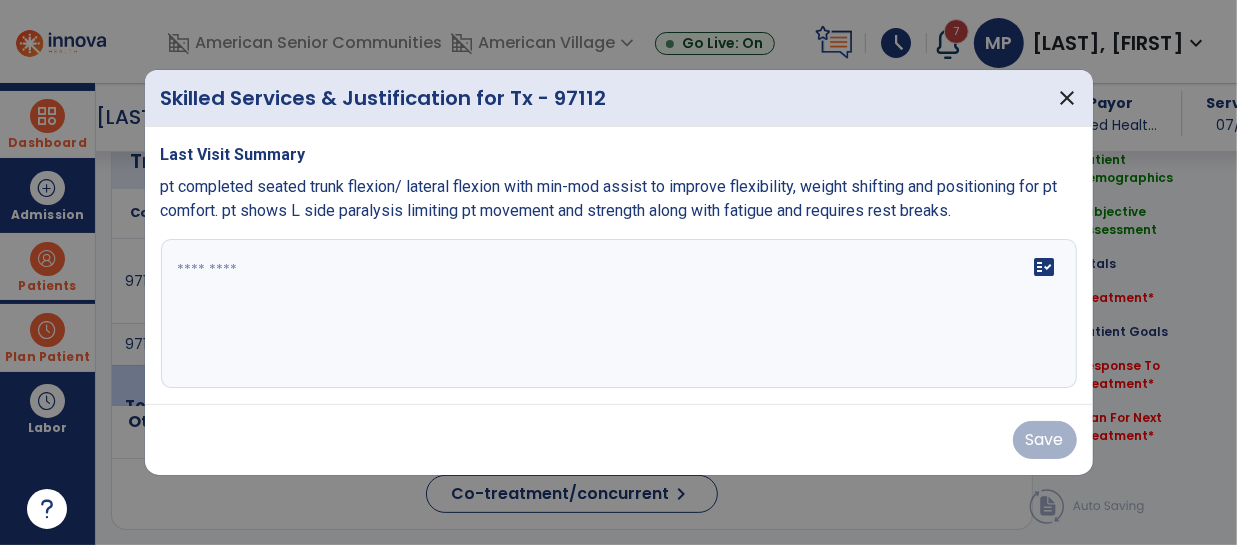 click on "fact_check" at bounding box center [619, 314] 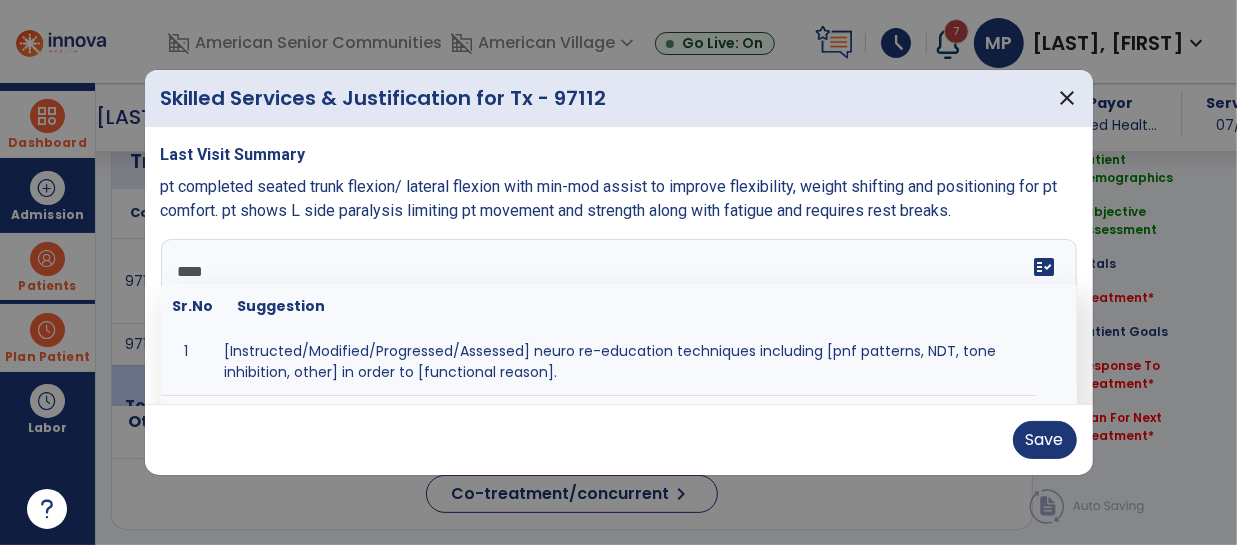 type on "*****" 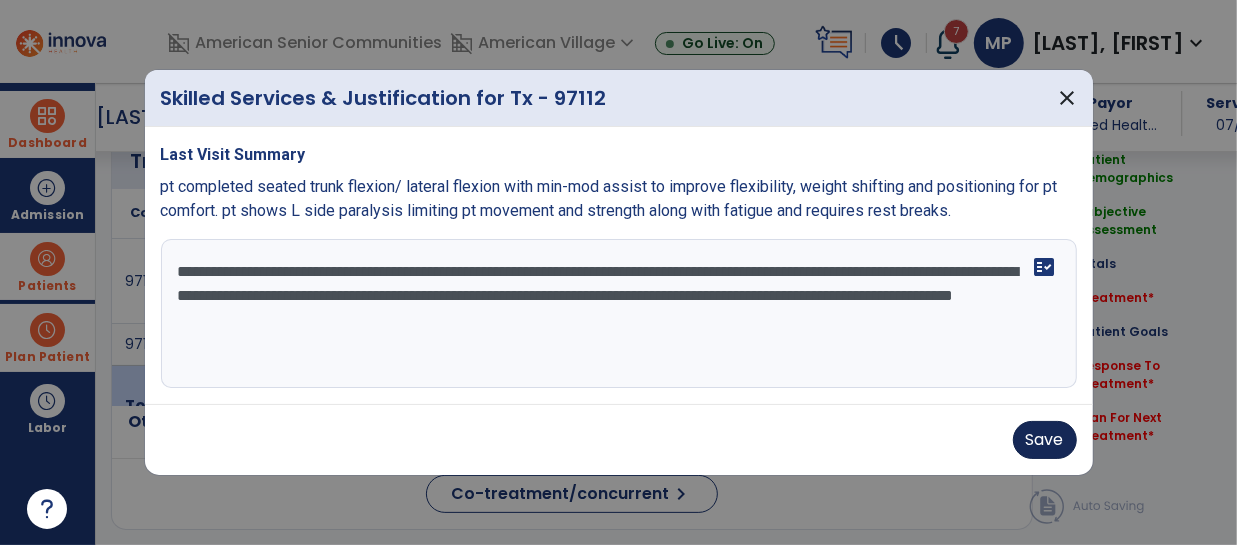 type on "**********" 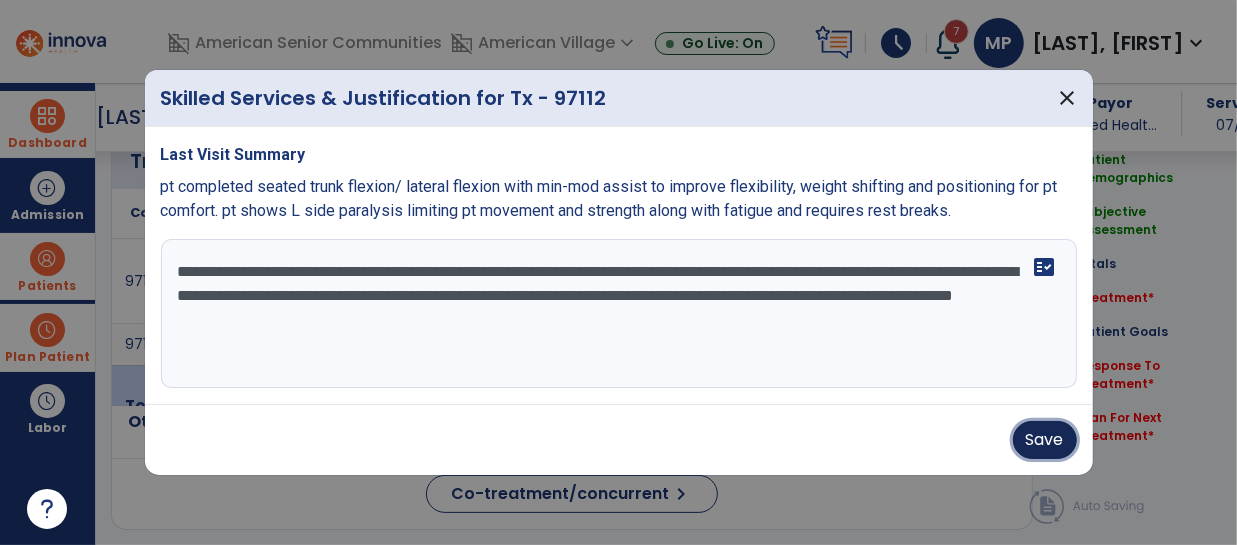click on "Save" at bounding box center (1045, 440) 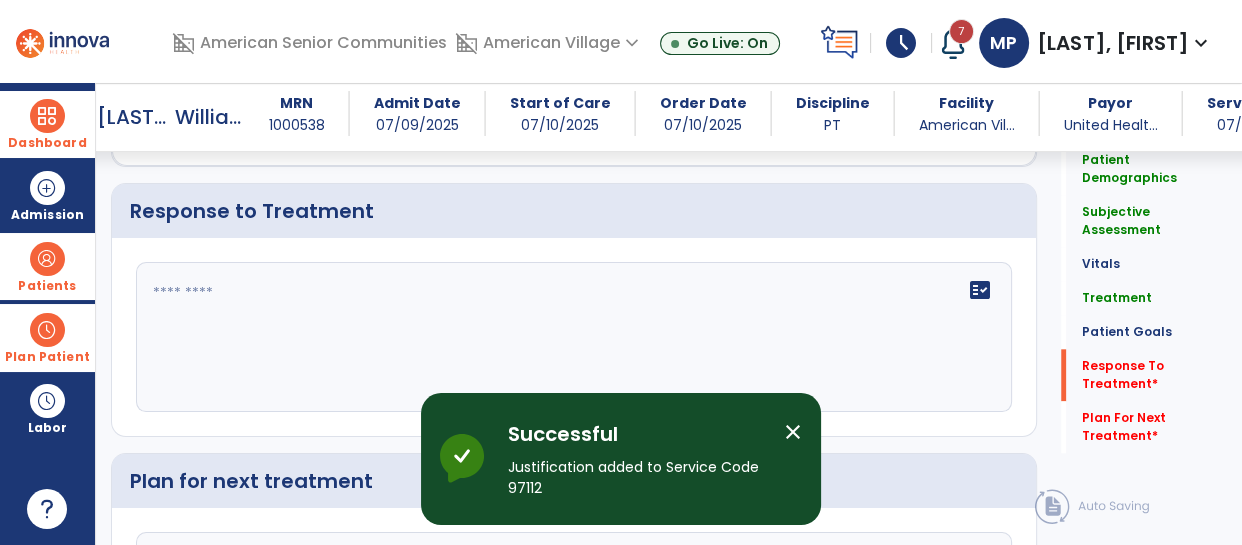scroll, scrollTop: 1960, scrollLeft: 0, axis: vertical 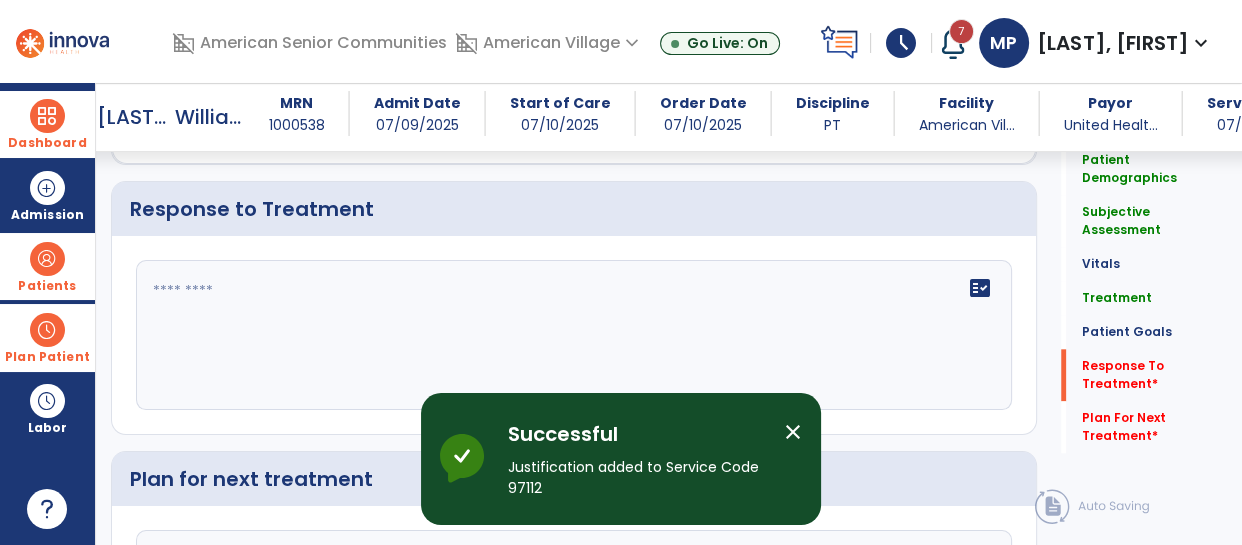 click on "fact_check" 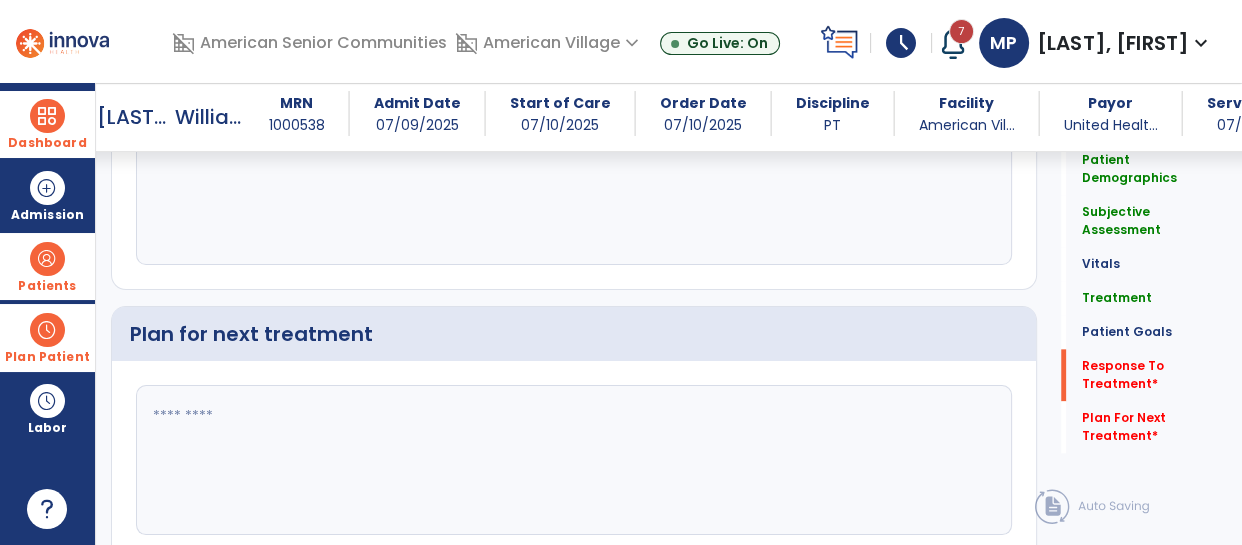 scroll, scrollTop: 2124, scrollLeft: 0, axis: vertical 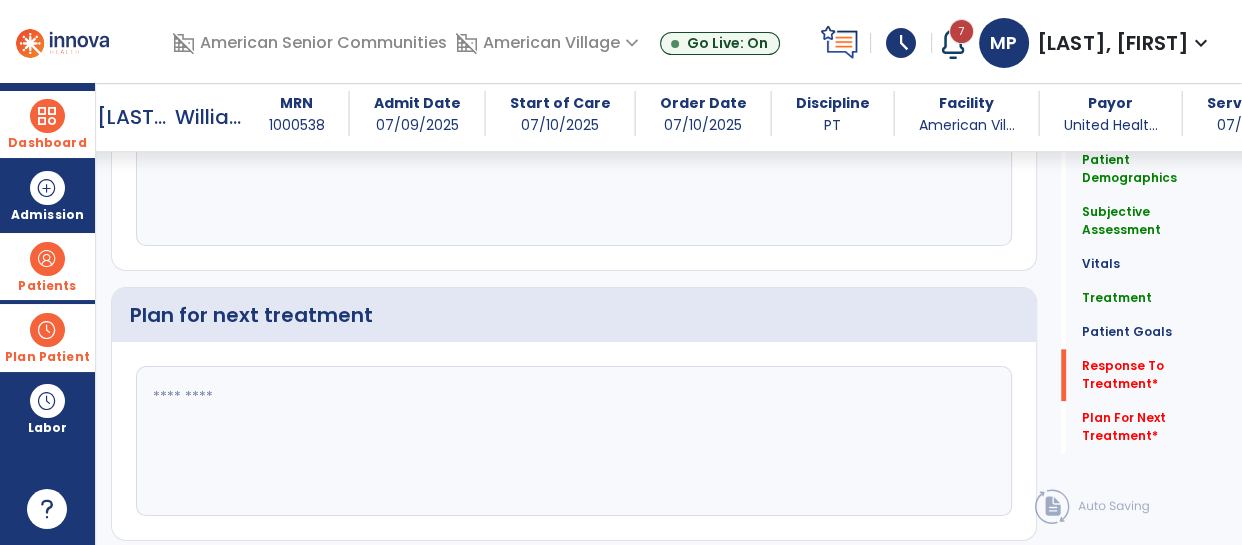 type on "**********" 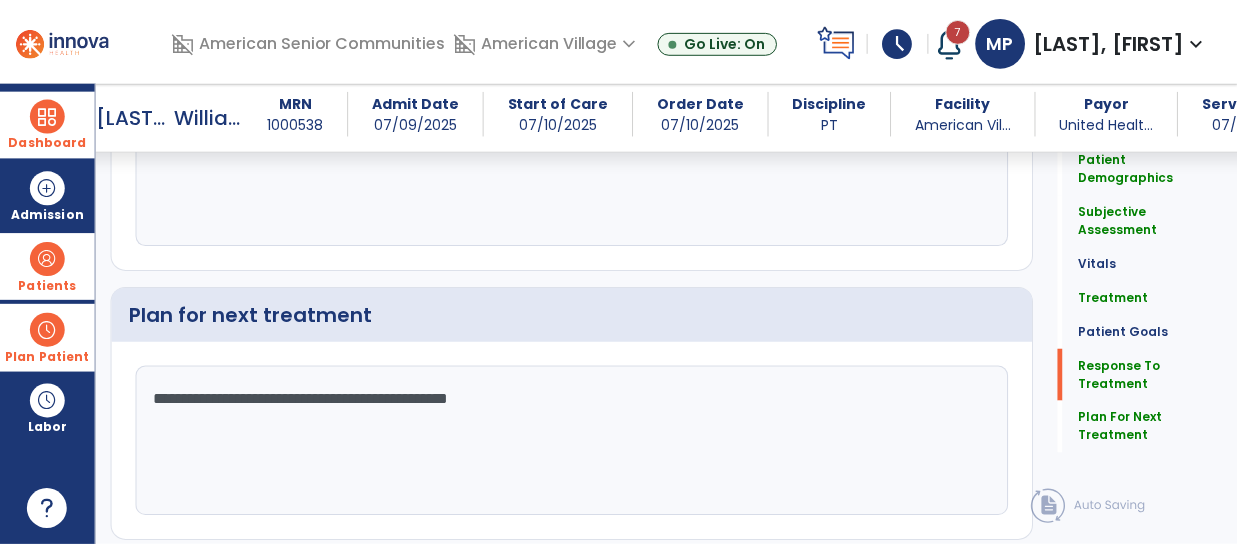 scroll, scrollTop: 2182, scrollLeft: 0, axis: vertical 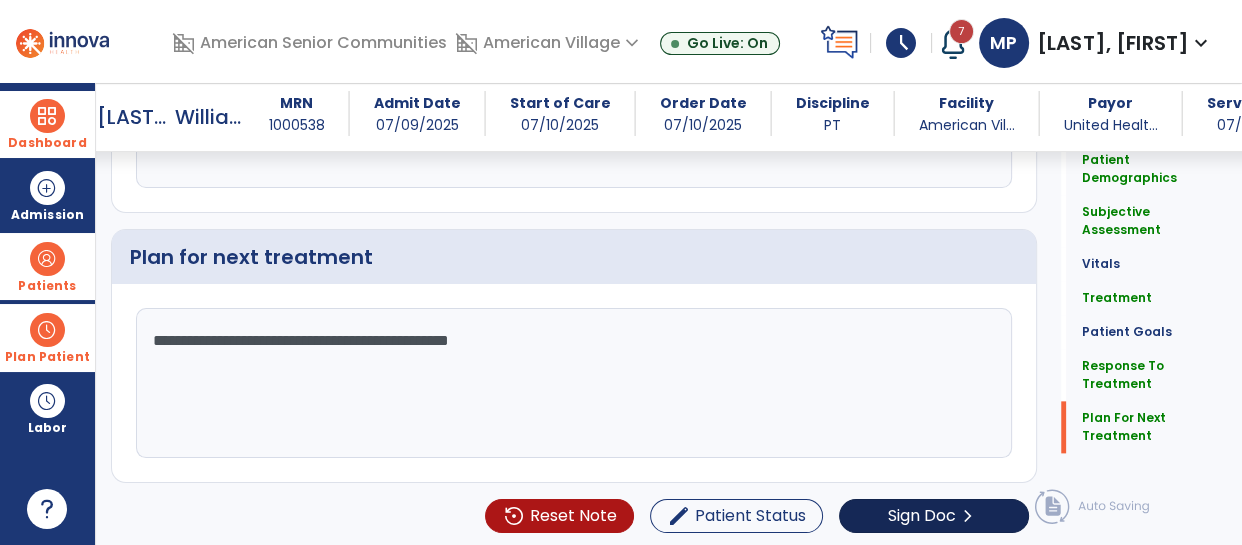 type on "**********" 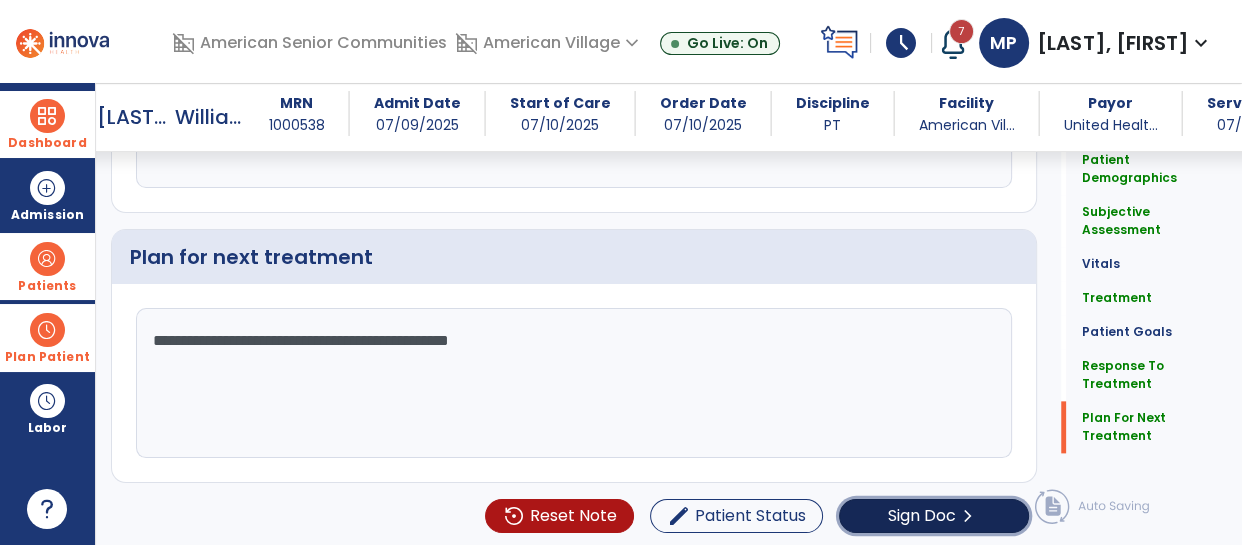 click on "Sign Doc  chevron_right" 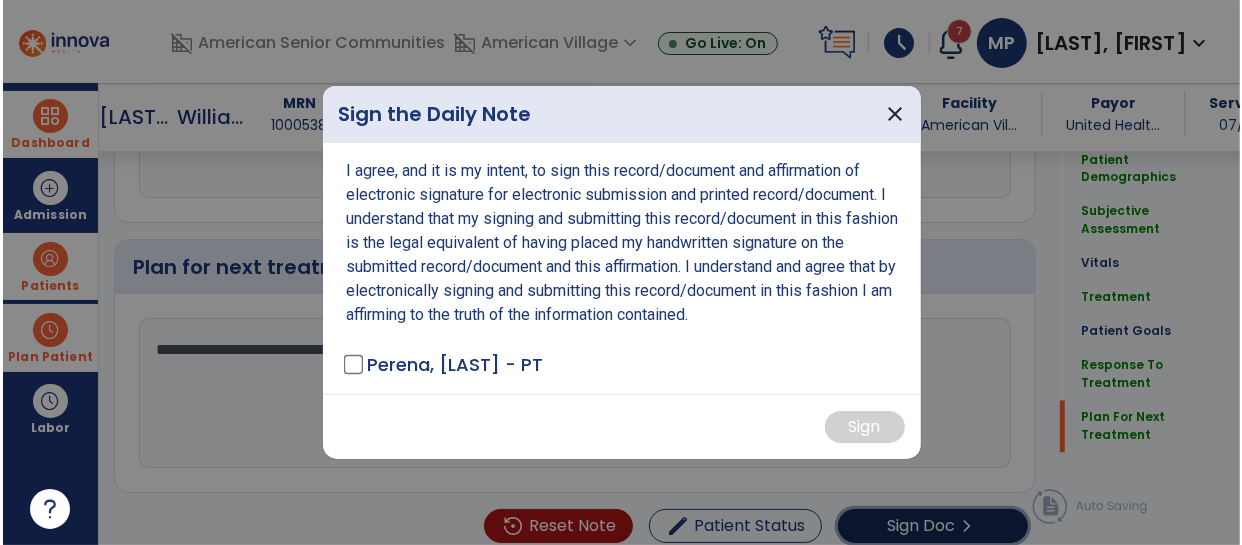 scroll, scrollTop: 2182, scrollLeft: 0, axis: vertical 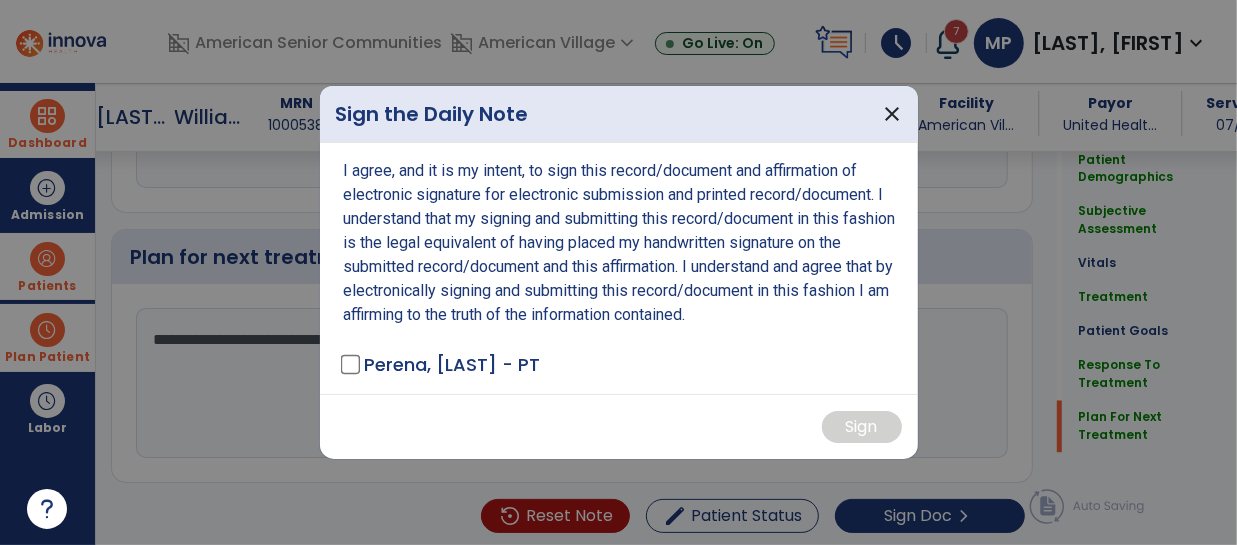 click on "I agree, and it is my intent, to sign this record/document and affirmation of electronic signature for electronic submission and printed record/document. I understand that my signing and submitting this record/document in this fashion is the legal equivalent of having placed my handwritten signature on the submitted record/document and this affirmation. I understand and agree that by electronically signing and submitting this record/document in this fashion I am affirming to the truth of the information contained. [LAST], [FIRST]  - PT" at bounding box center [619, 268] 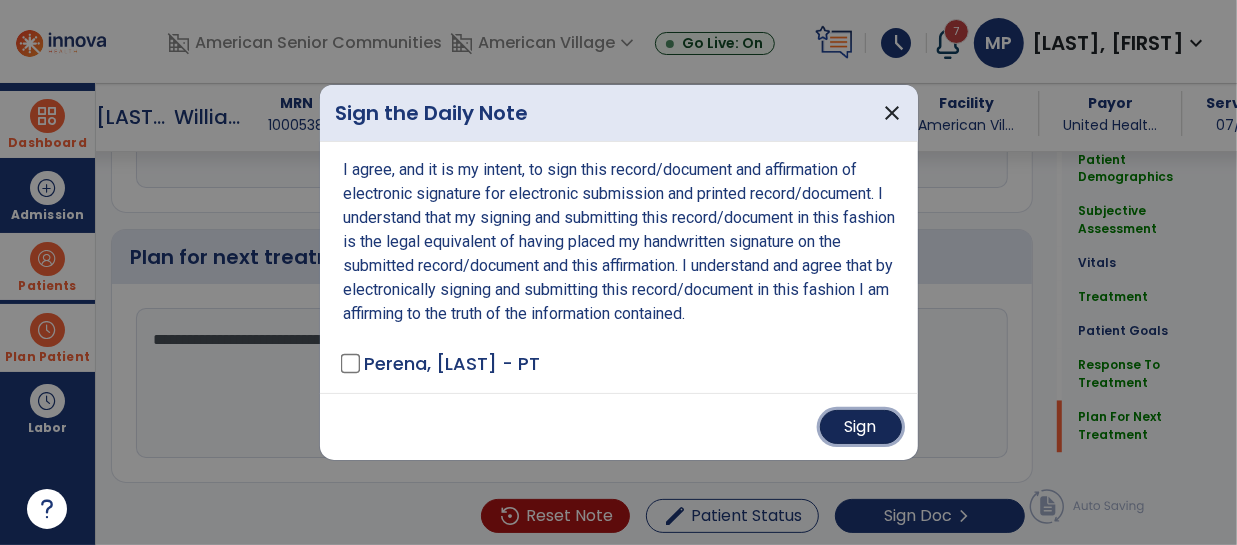 click on "Sign" at bounding box center (861, 427) 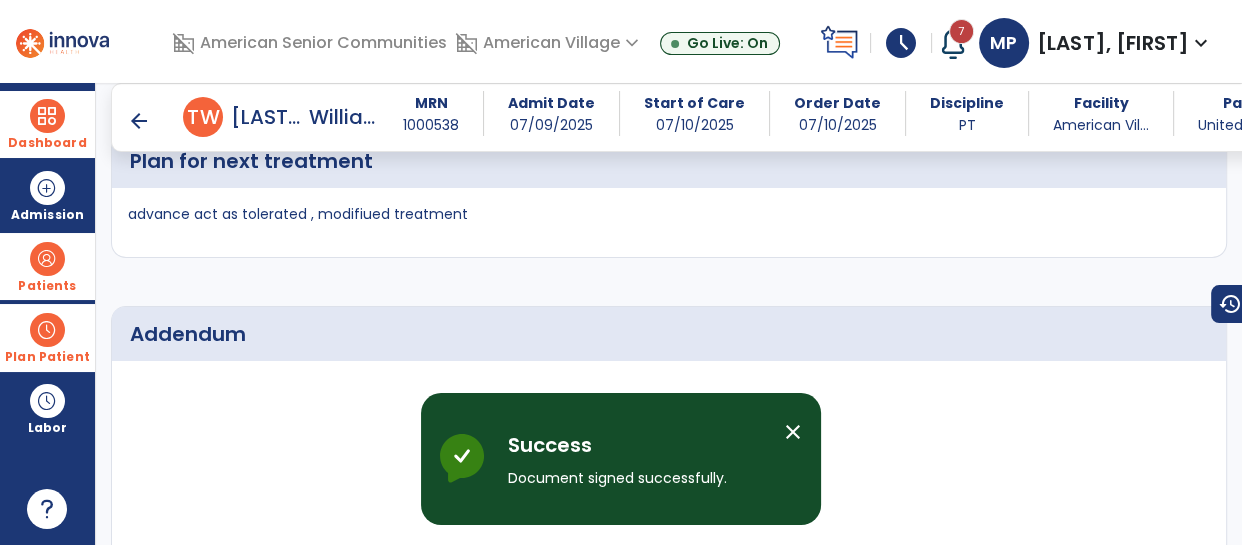 scroll, scrollTop: 2094, scrollLeft: 0, axis: vertical 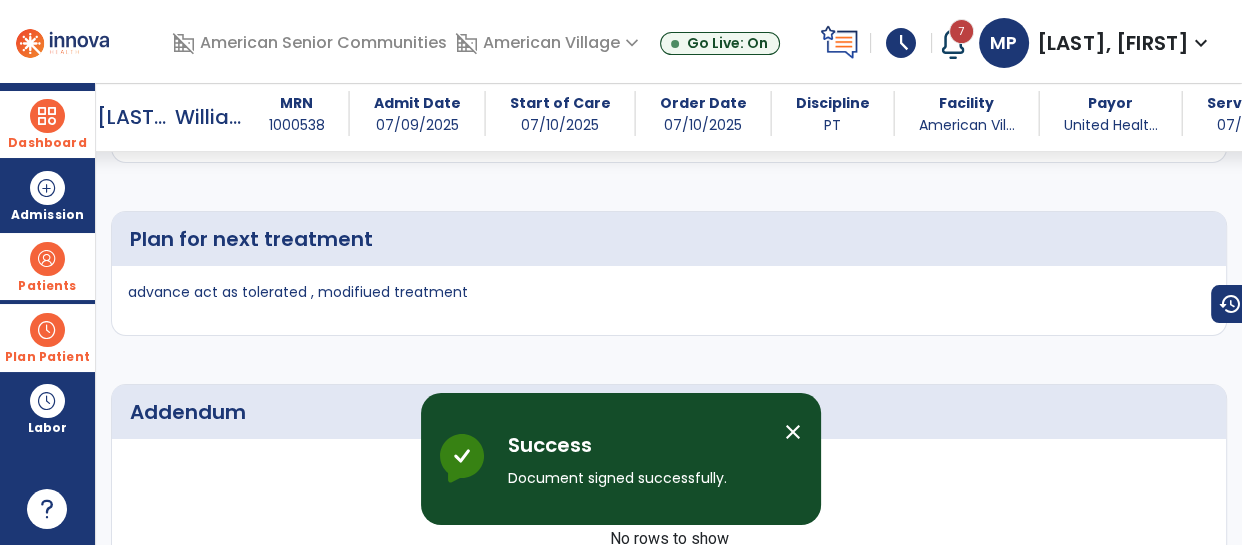 click on "close" at bounding box center (793, 432) 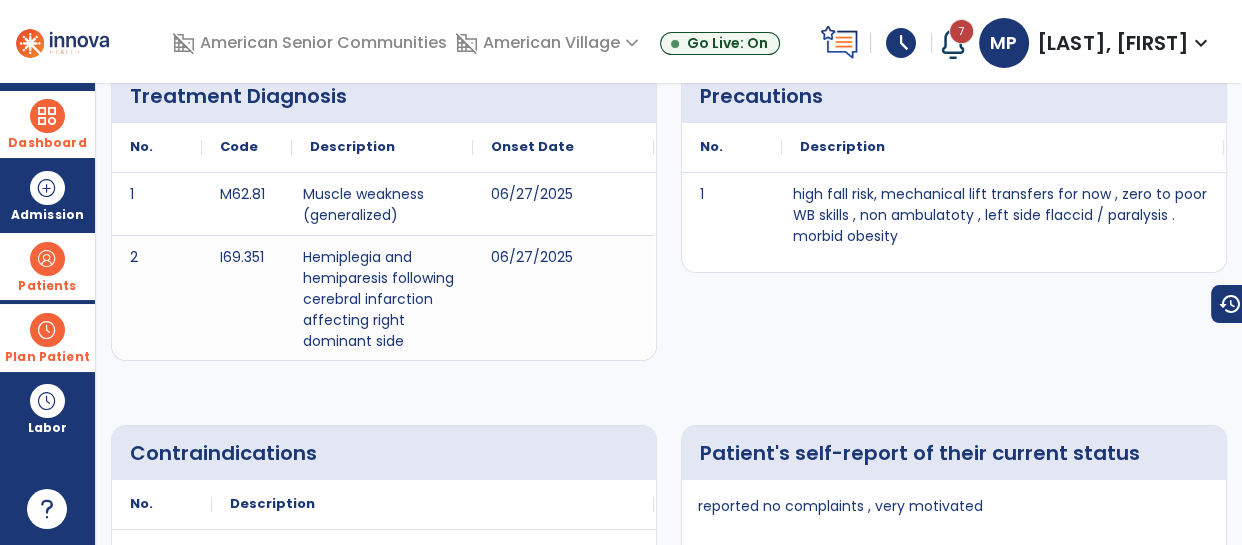scroll, scrollTop: 0, scrollLeft: 0, axis: both 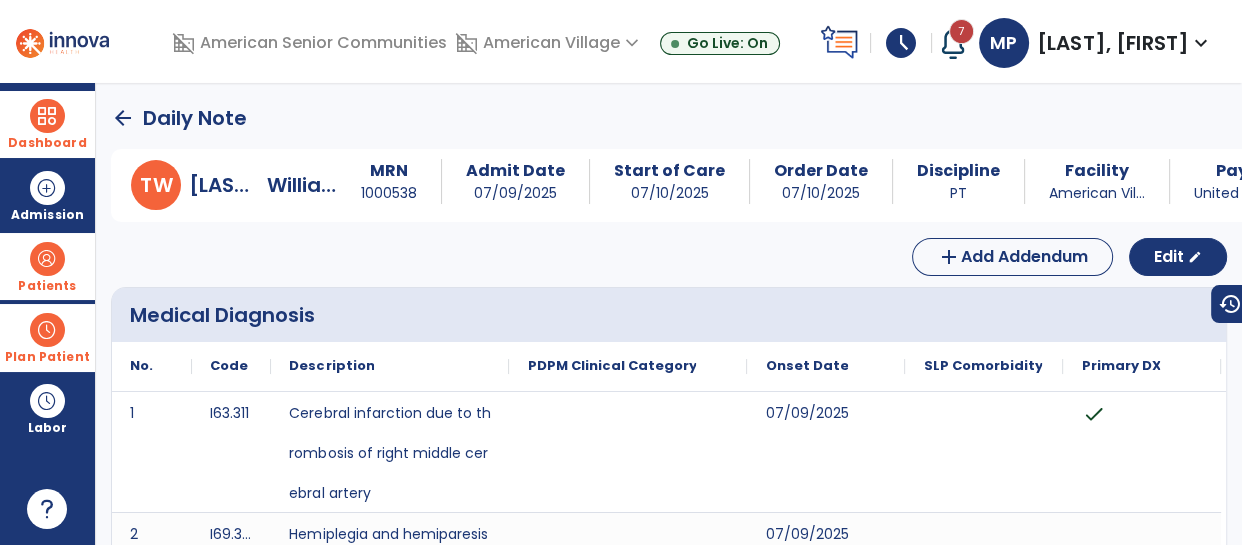 click on "arrow_back" 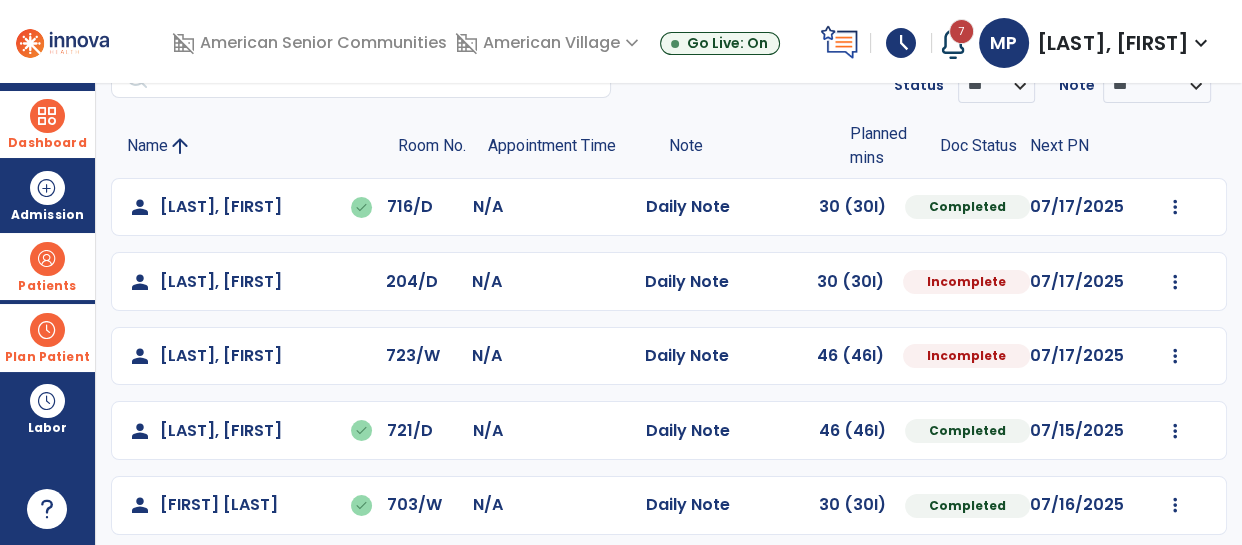 scroll, scrollTop: 119, scrollLeft: 0, axis: vertical 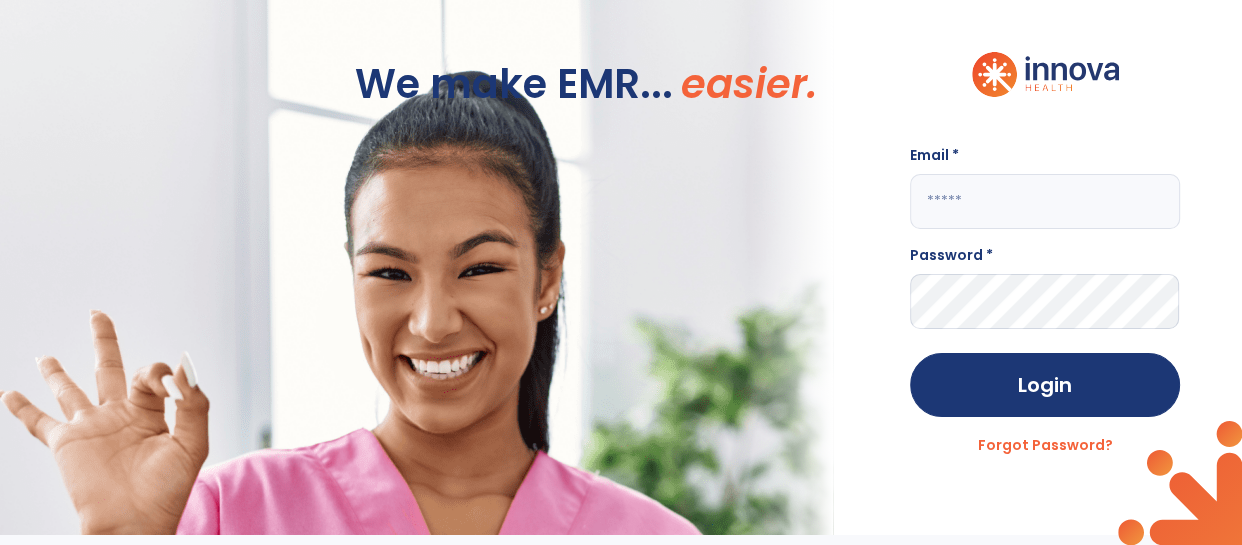 click 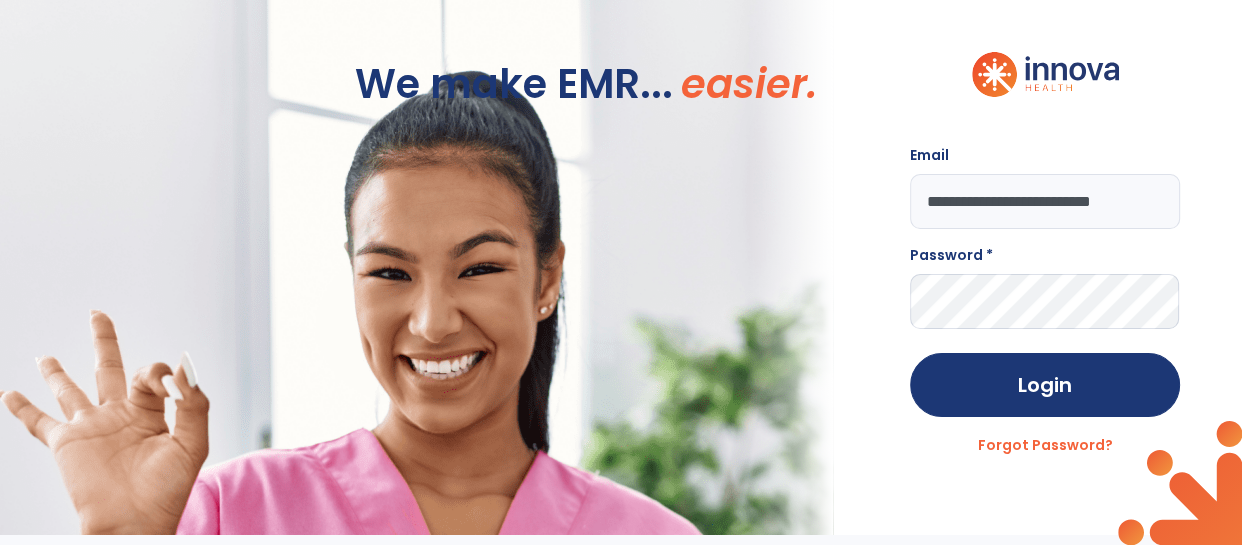 scroll, scrollTop: 0, scrollLeft: 16, axis: horizontal 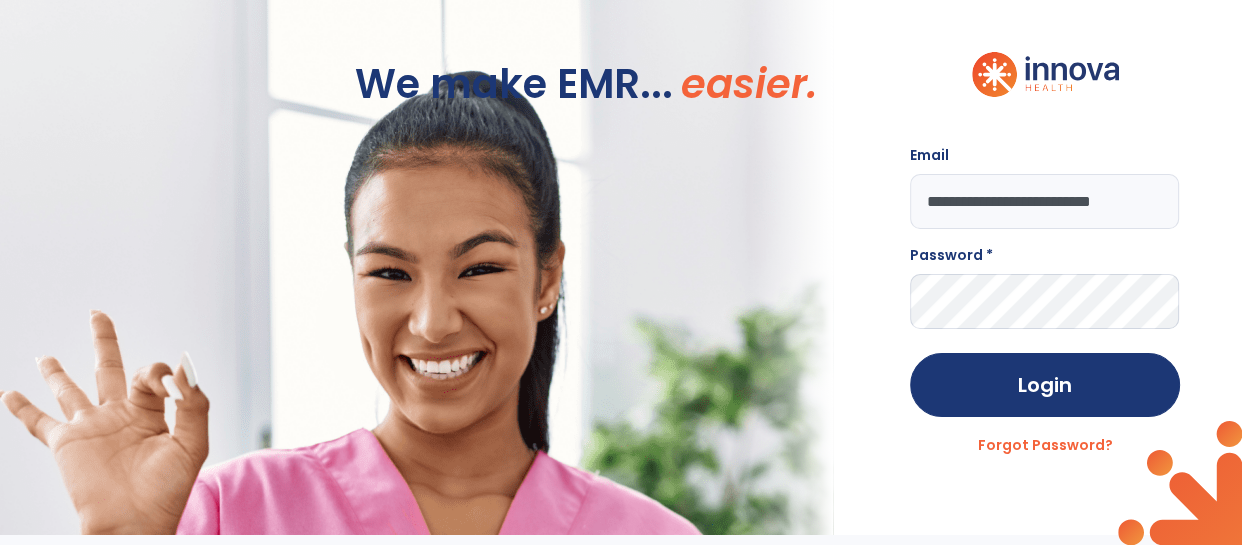 type on "**********" 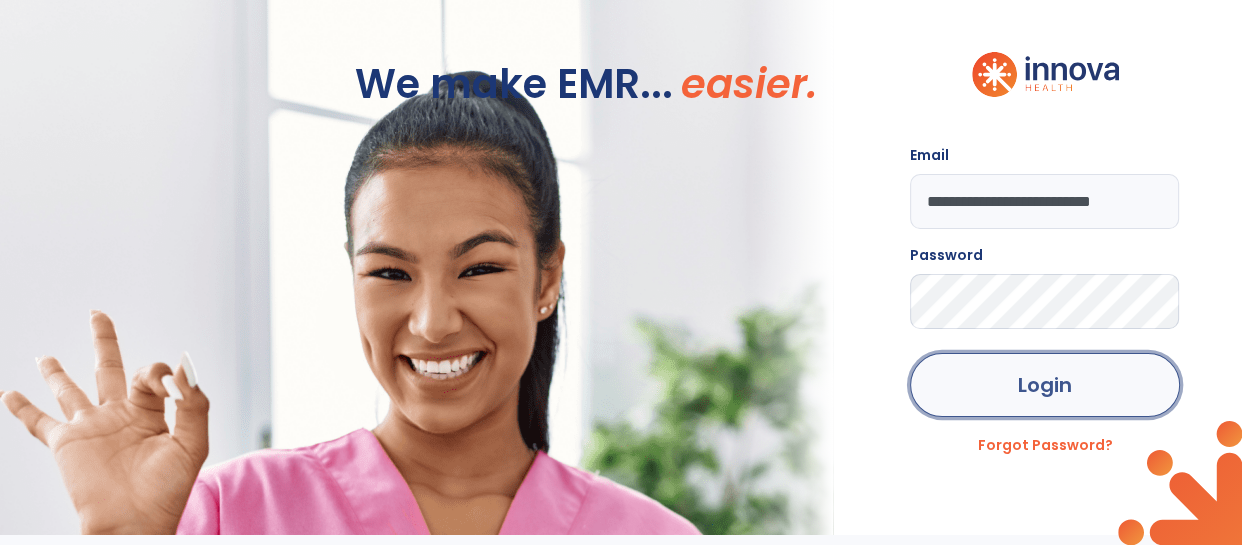 click on "Login" 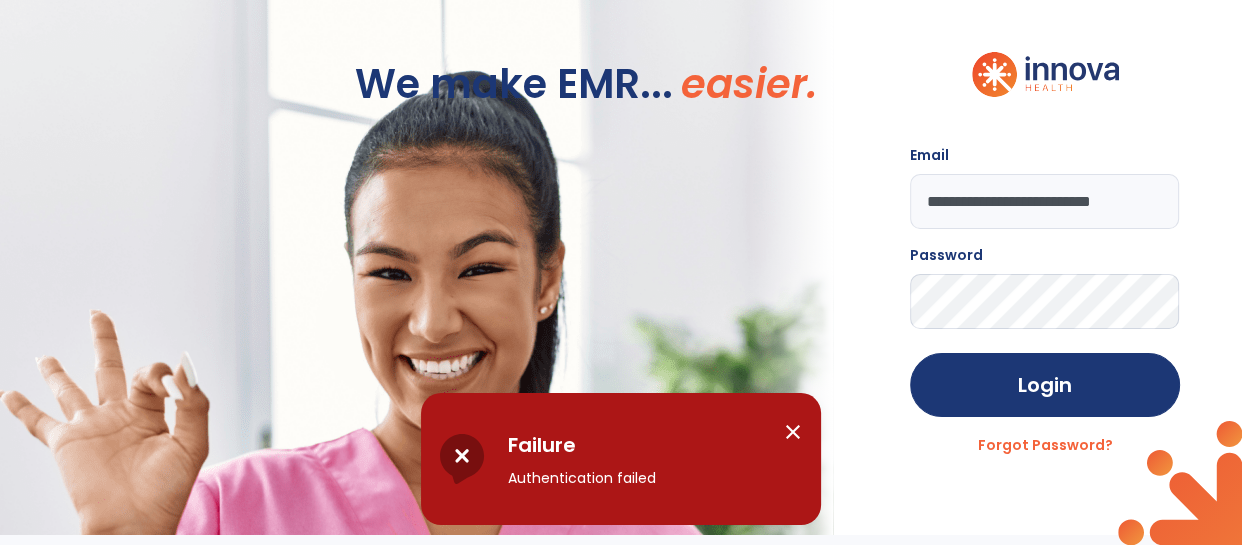 click on "close" at bounding box center [793, 432] 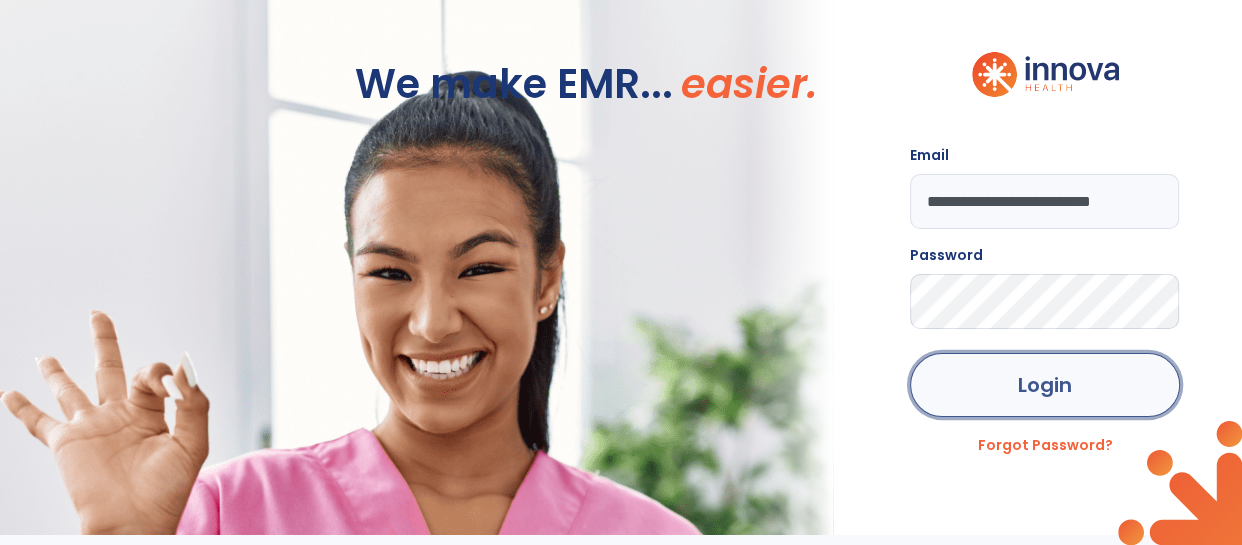 click on "Login" 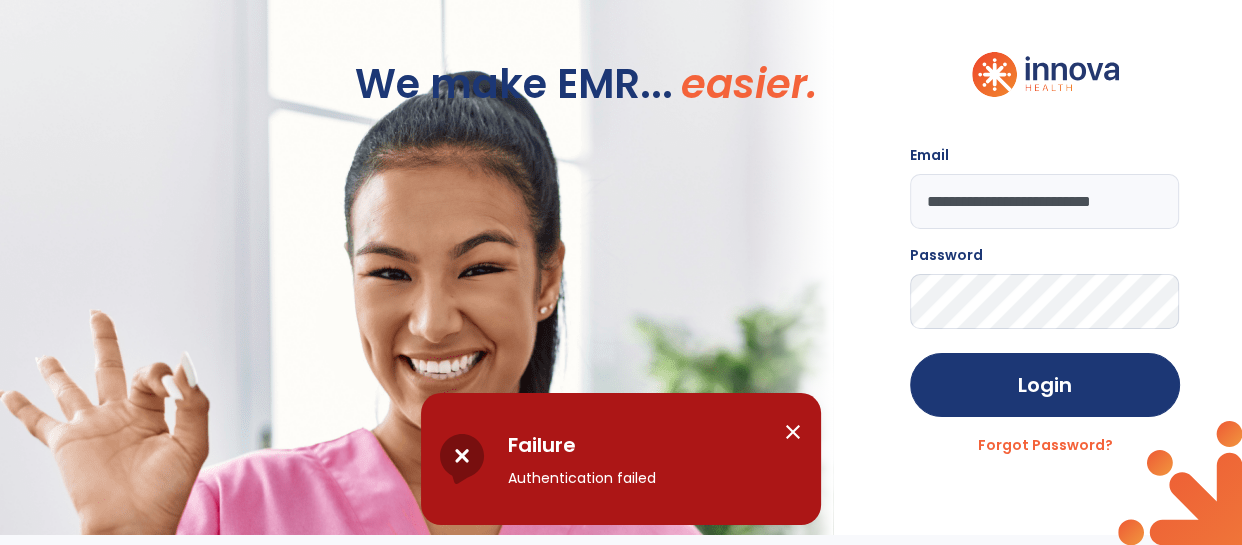 click on "close" at bounding box center (793, 432) 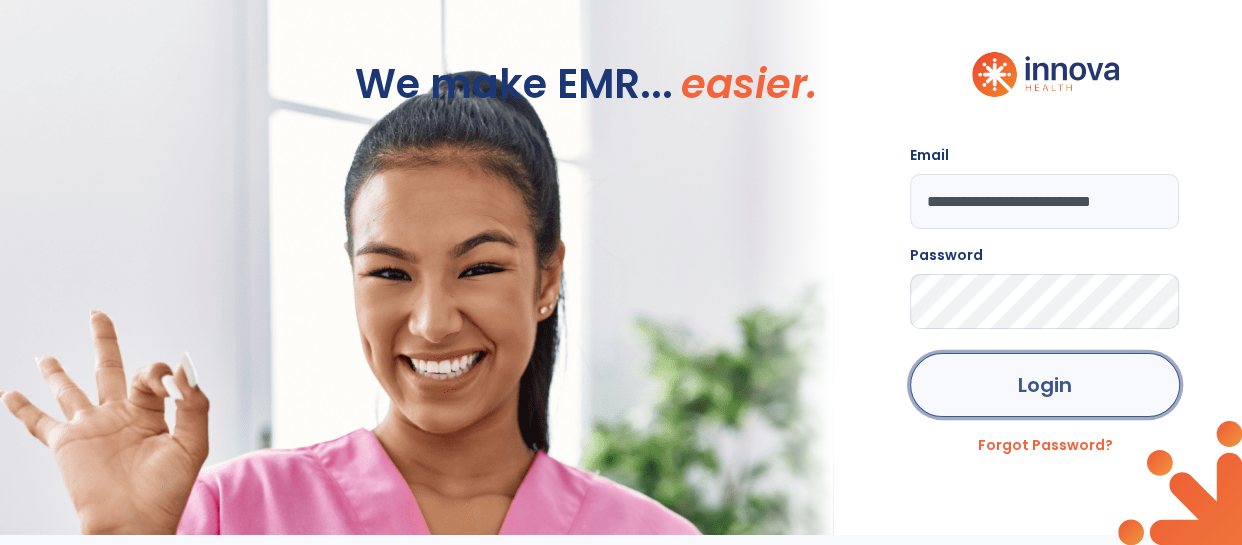 click on "Login" 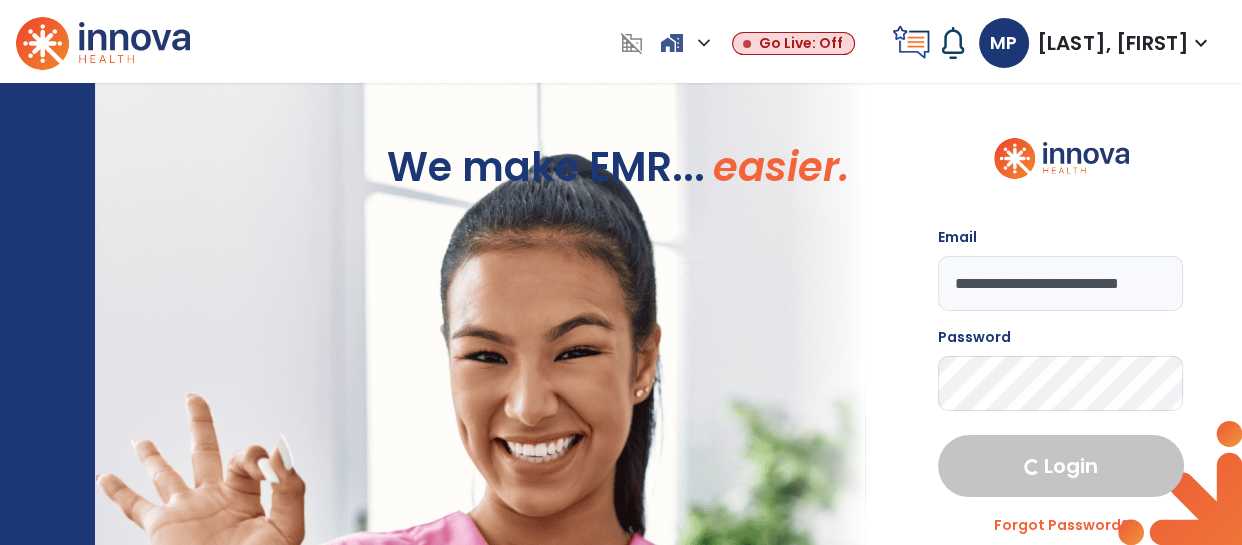 select on "****" 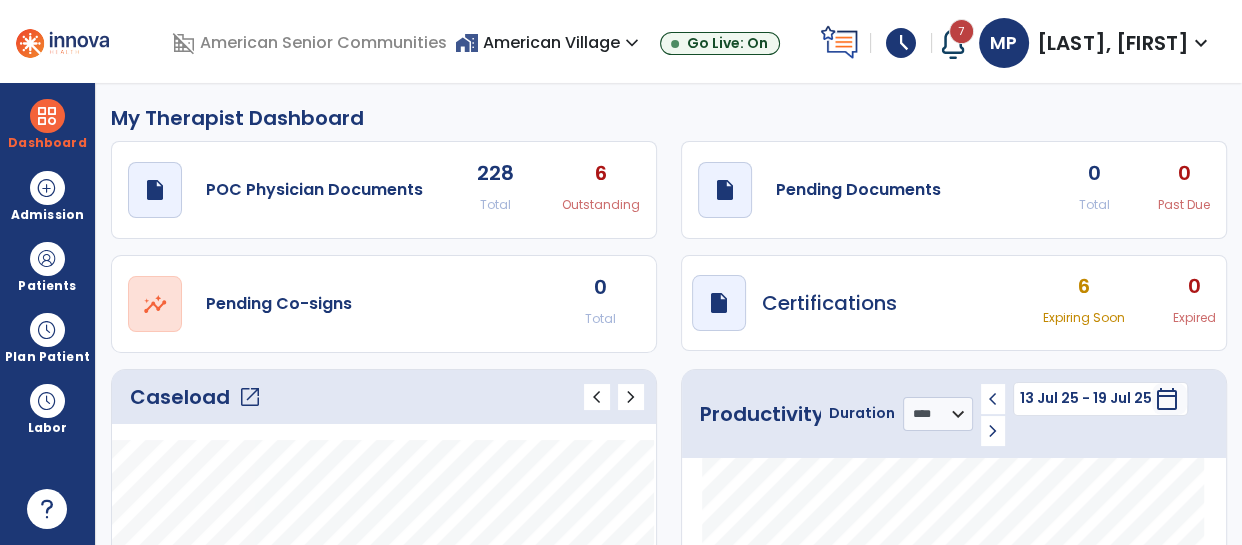 click on "Caseload   open_in_new" 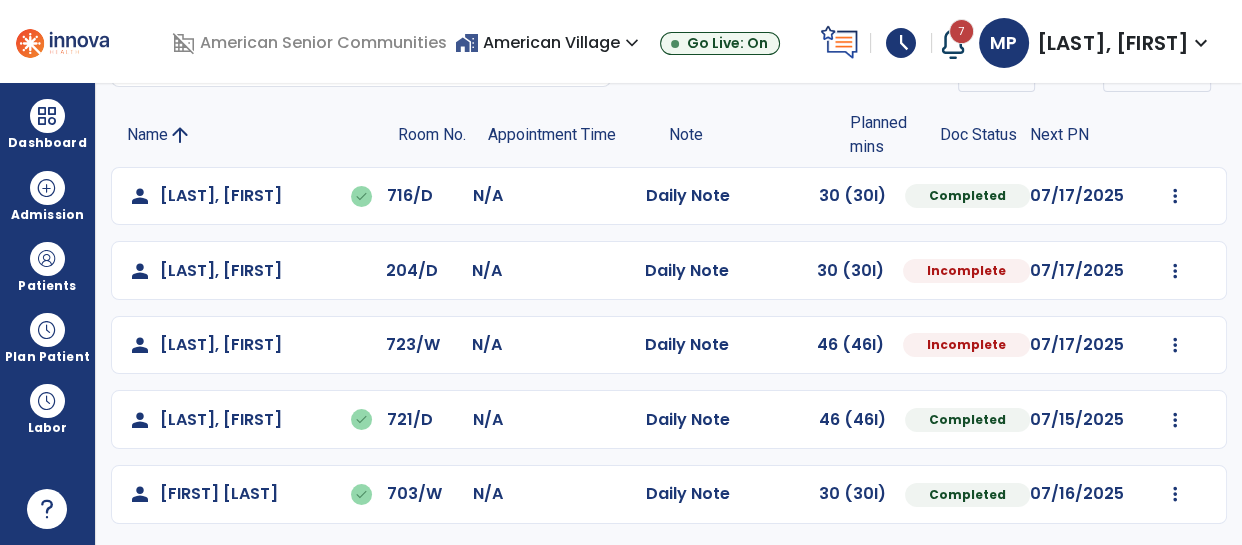 scroll, scrollTop: 119, scrollLeft: 0, axis: vertical 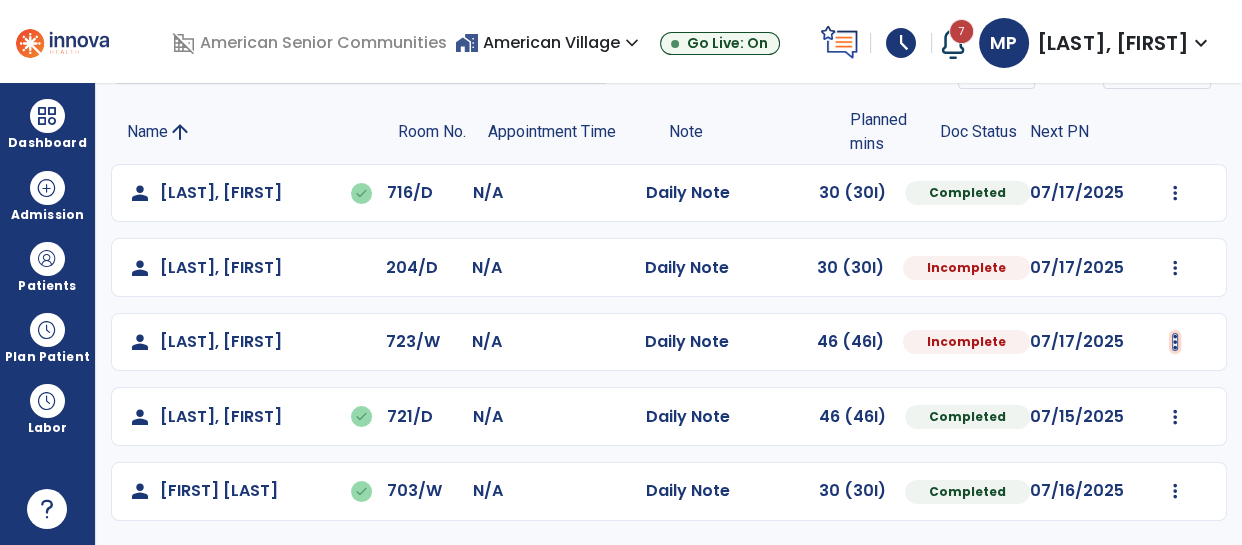 click at bounding box center [1175, 193] 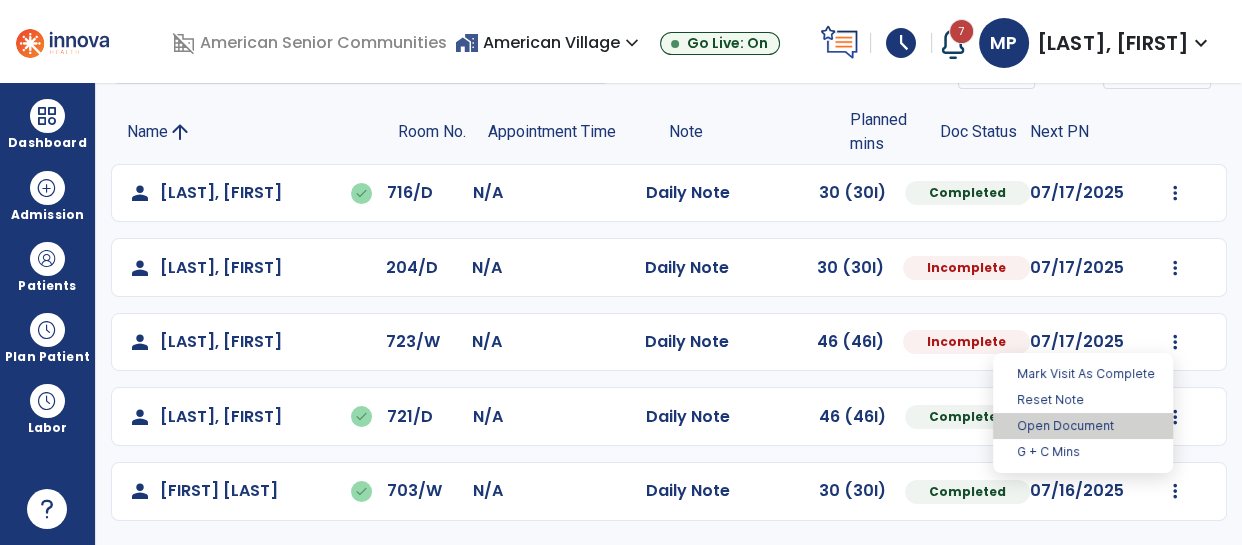 click on "Open Document" at bounding box center (1083, 426) 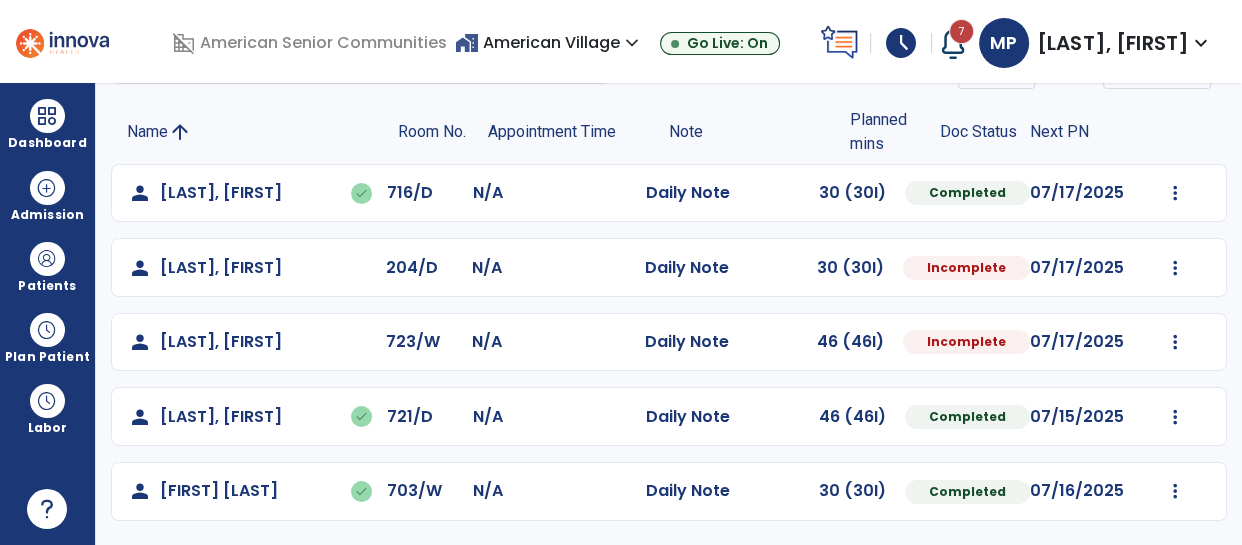 select on "*" 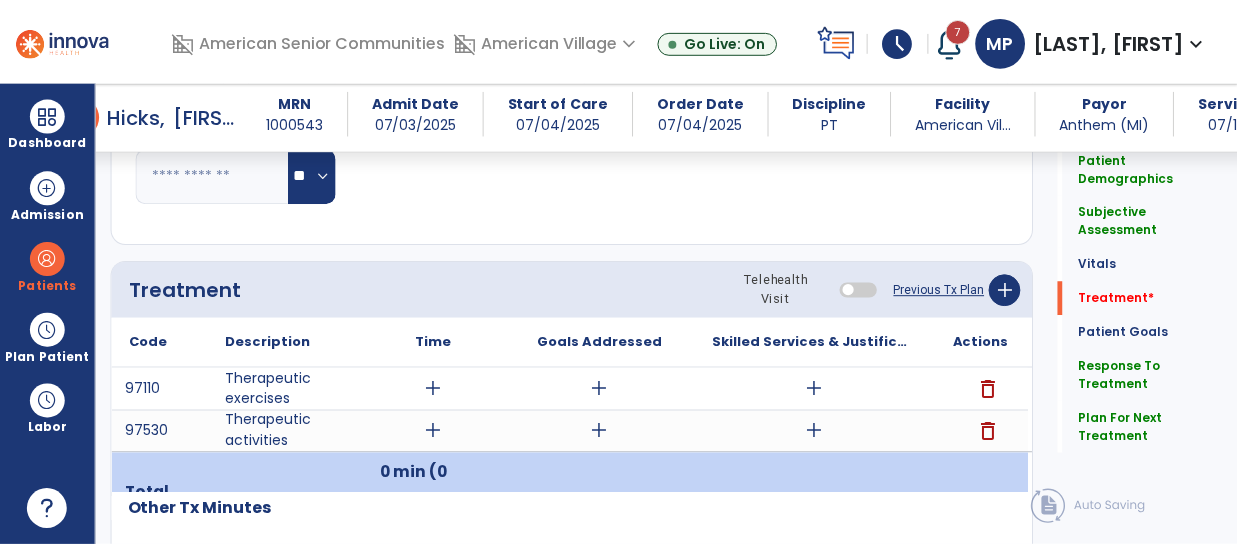 scroll, scrollTop: 1030, scrollLeft: 0, axis: vertical 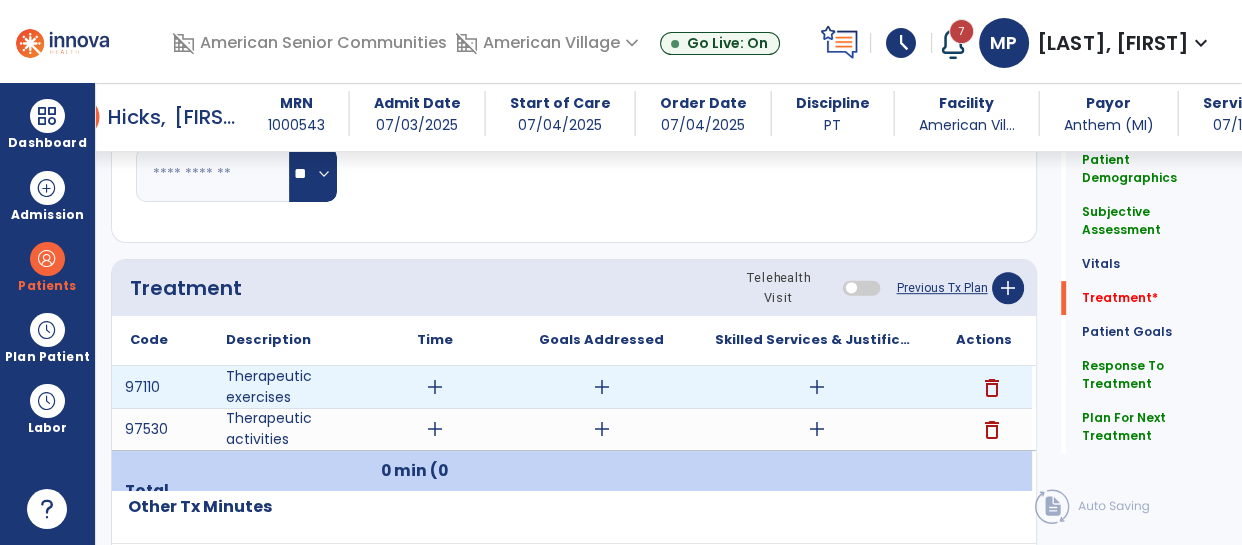 click on "add" at bounding box center (435, 387) 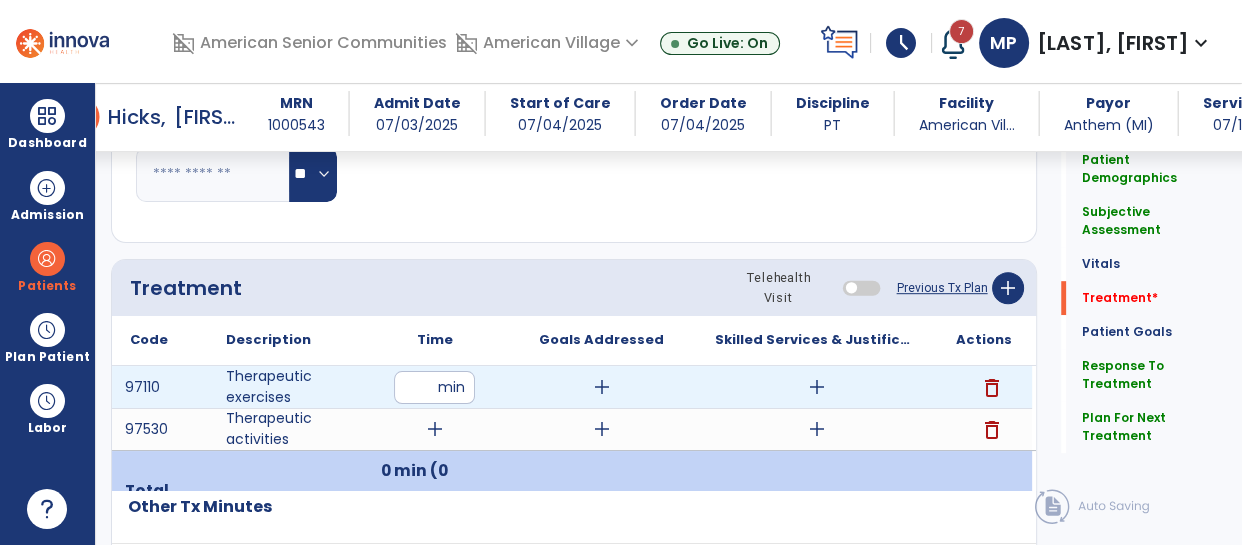 type on "**" 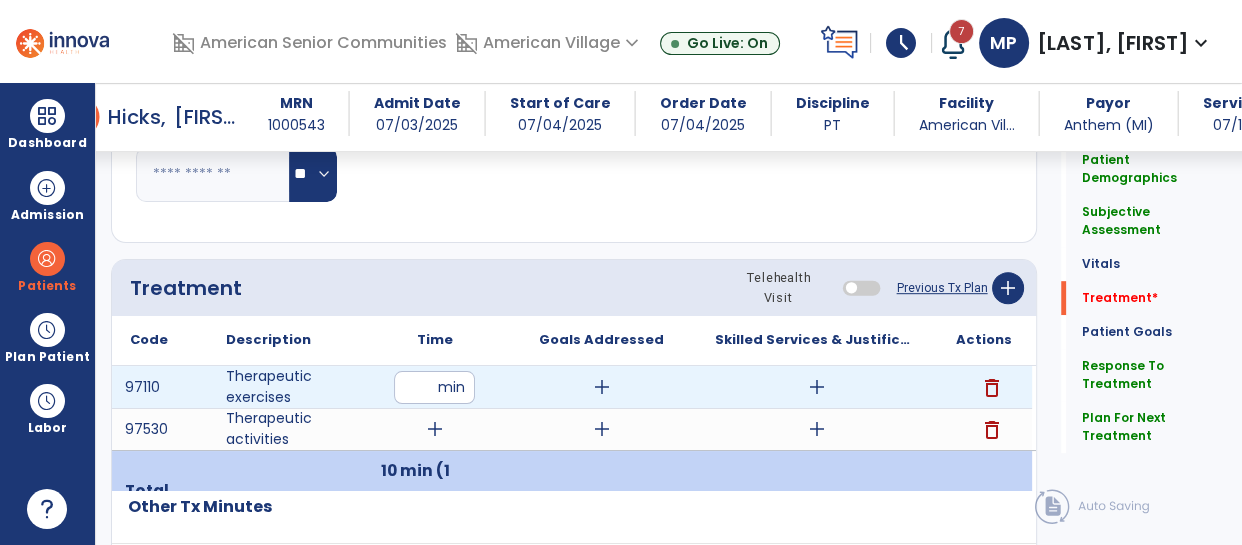 click on "add" at bounding box center (817, 387) 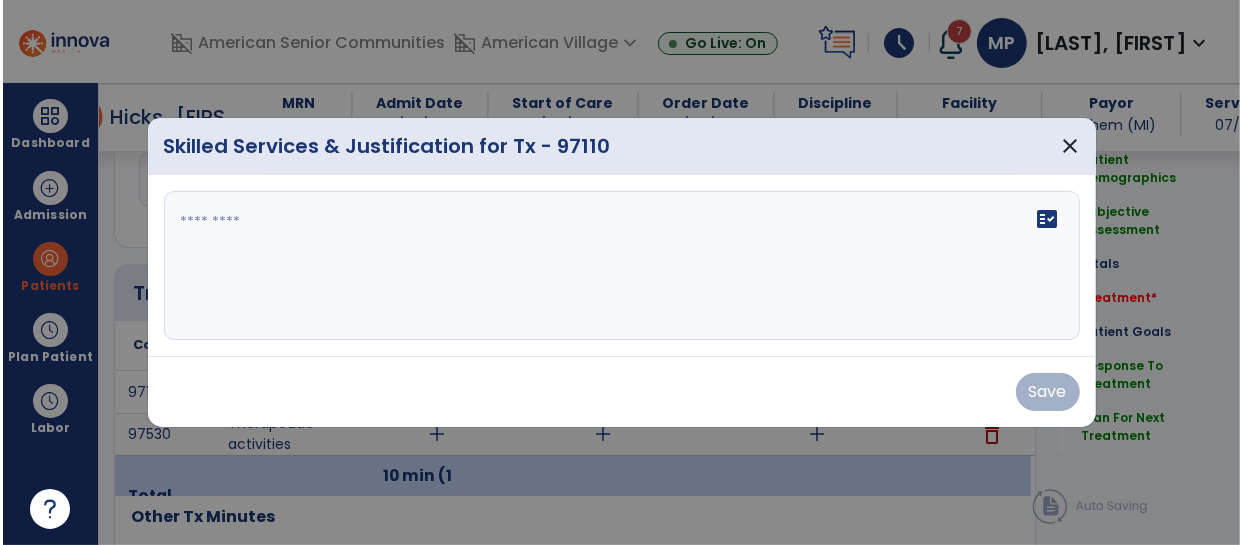 scroll, scrollTop: 1030, scrollLeft: 0, axis: vertical 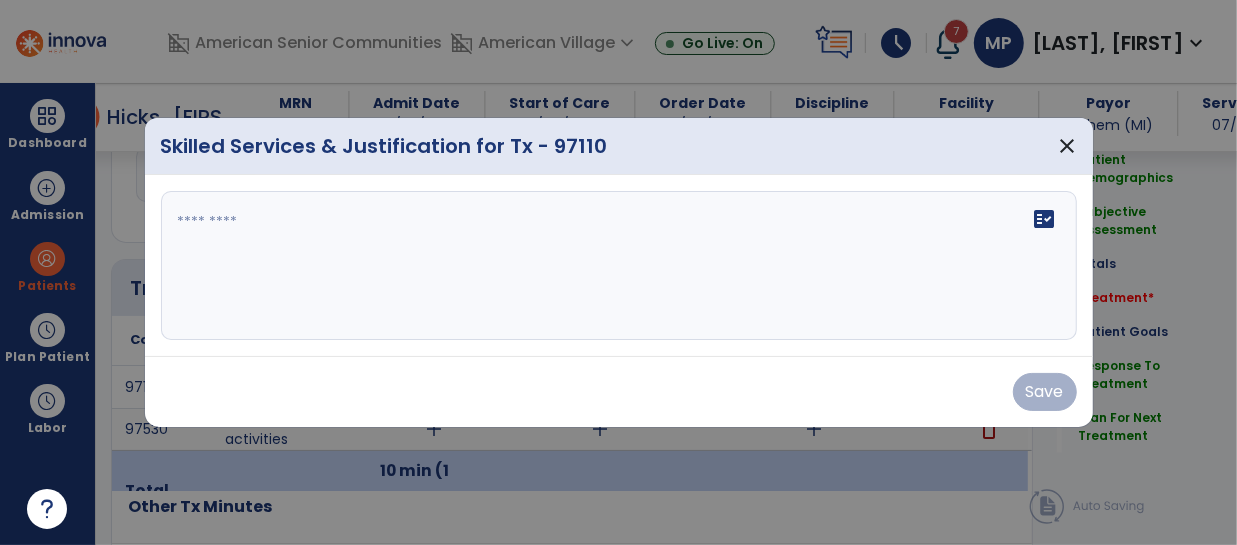 click on "fact_check" at bounding box center (619, 266) 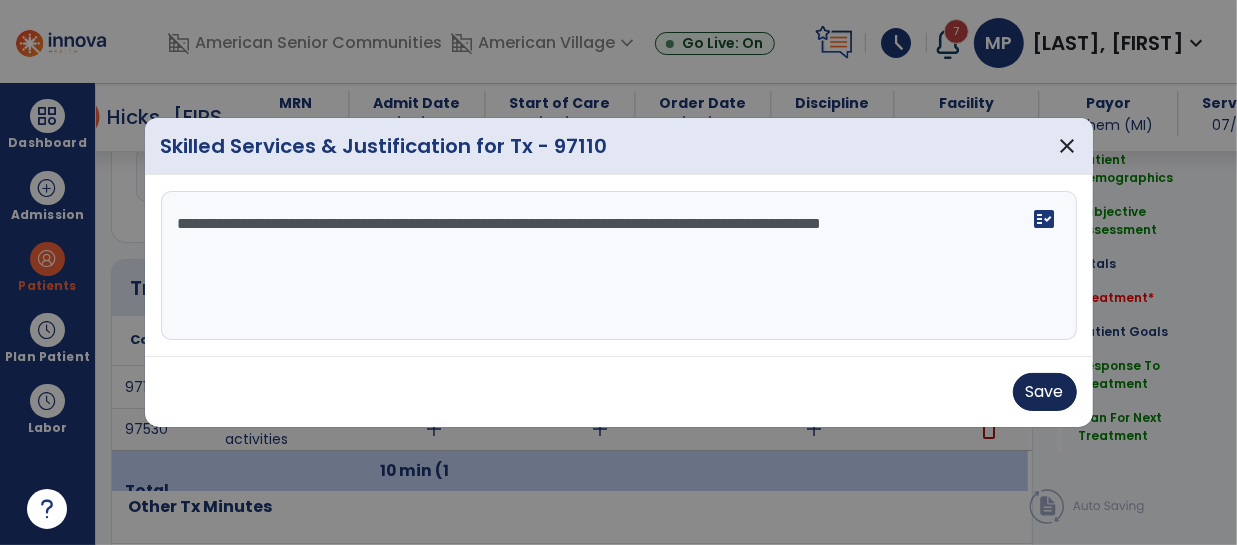 type on "**********" 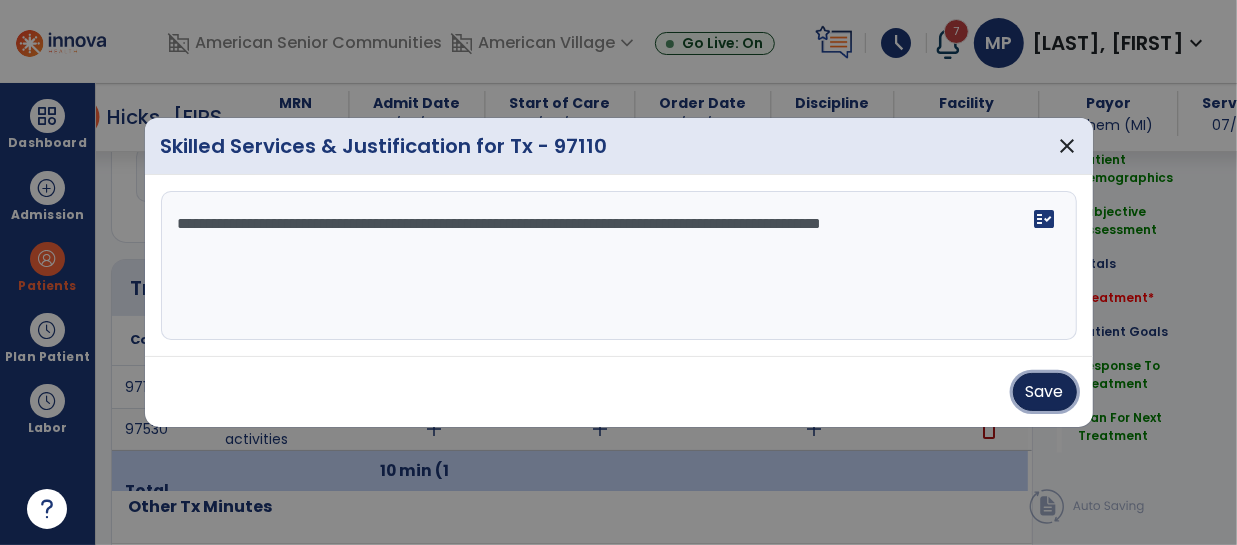click on "Save" at bounding box center [1045, 392] 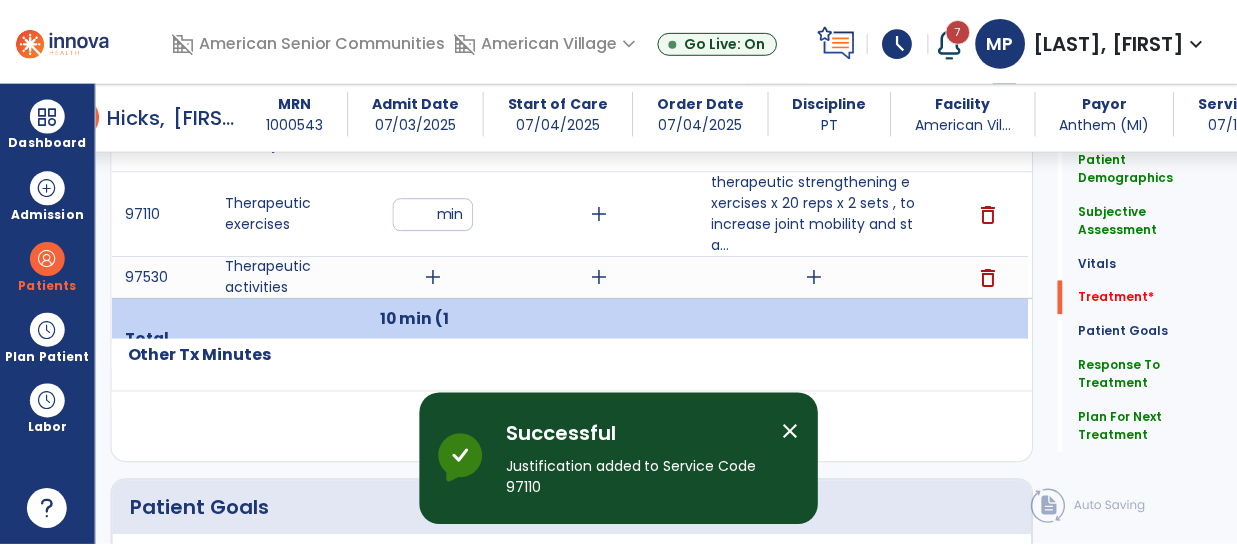 scroll, scrollTop: 1230, scrollLeft: 0, axis: vertical 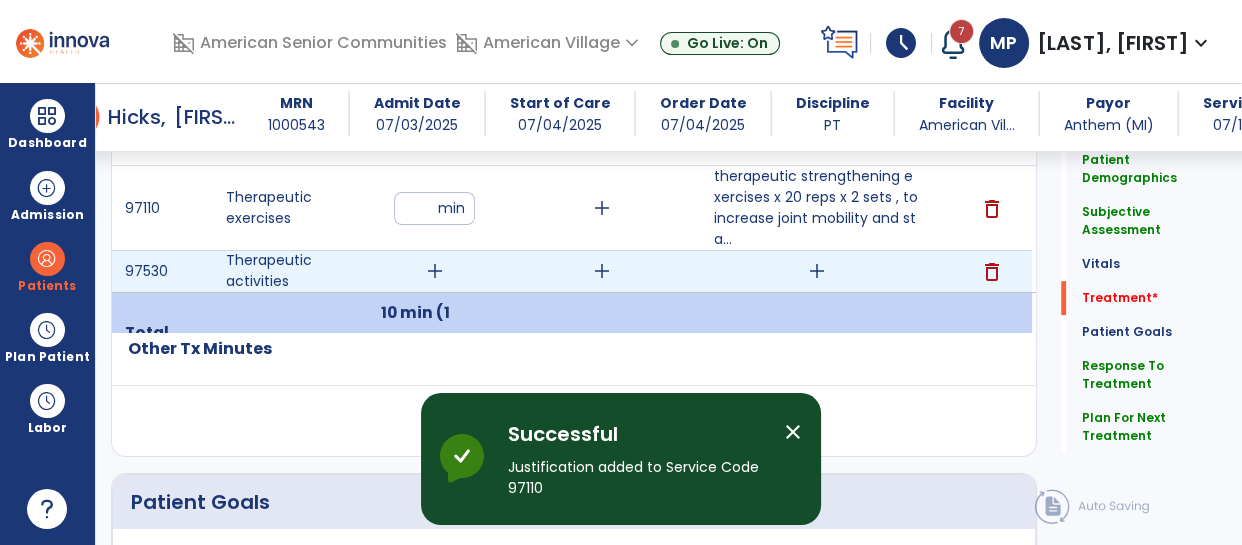 click on "add" at bounding box center (435, 271) 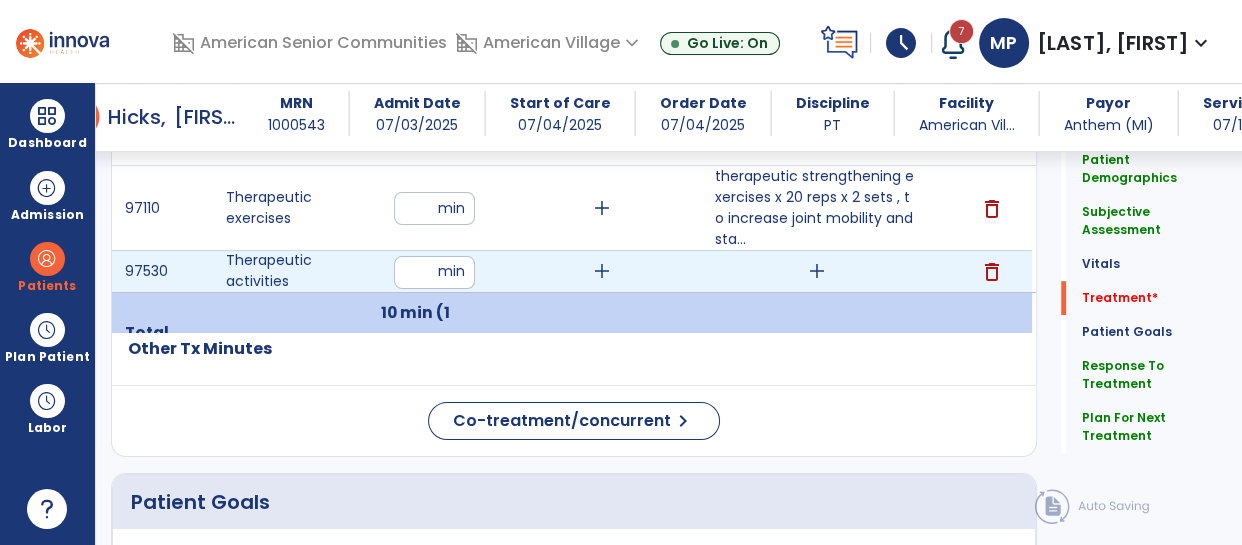 type on "**" 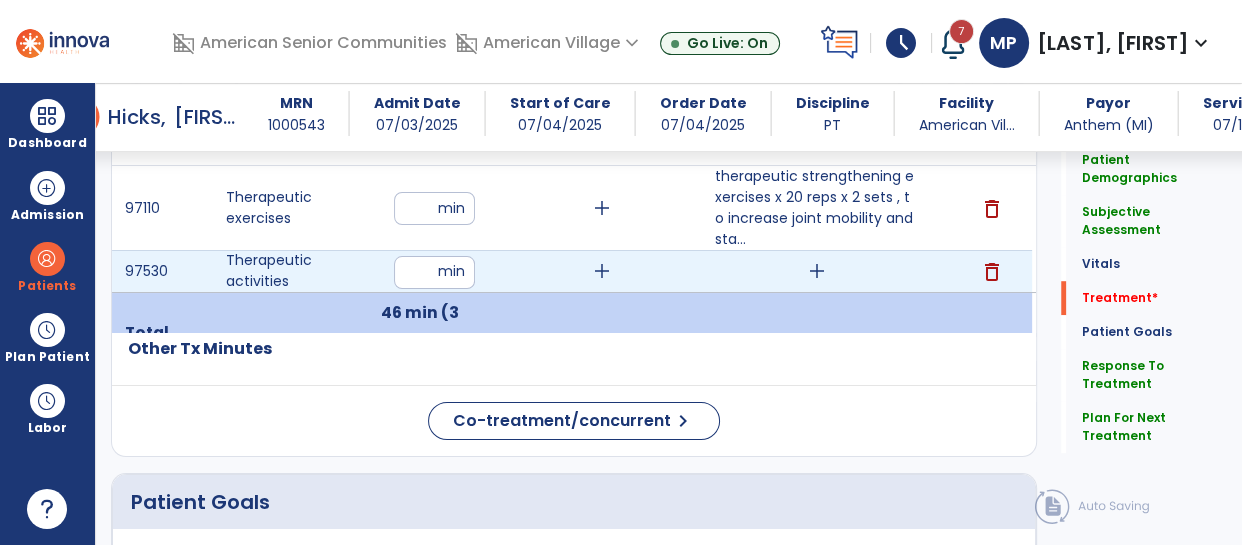 click on "add" at bounding box center (817, 271) 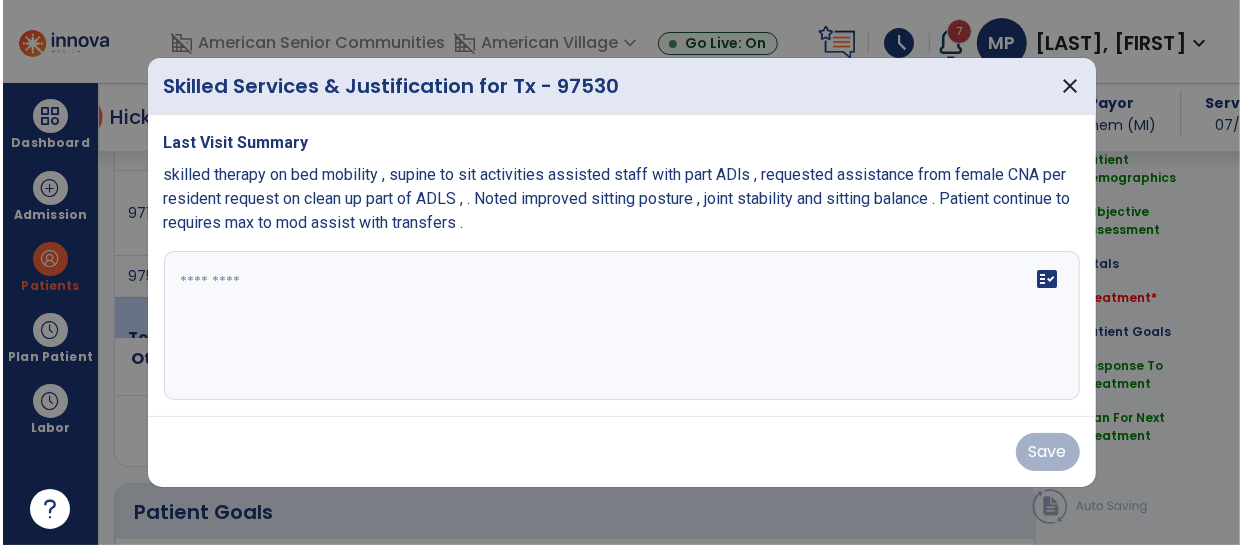 scroll, scrollTop: 1230, scrollLeft: 0, axis: vertical 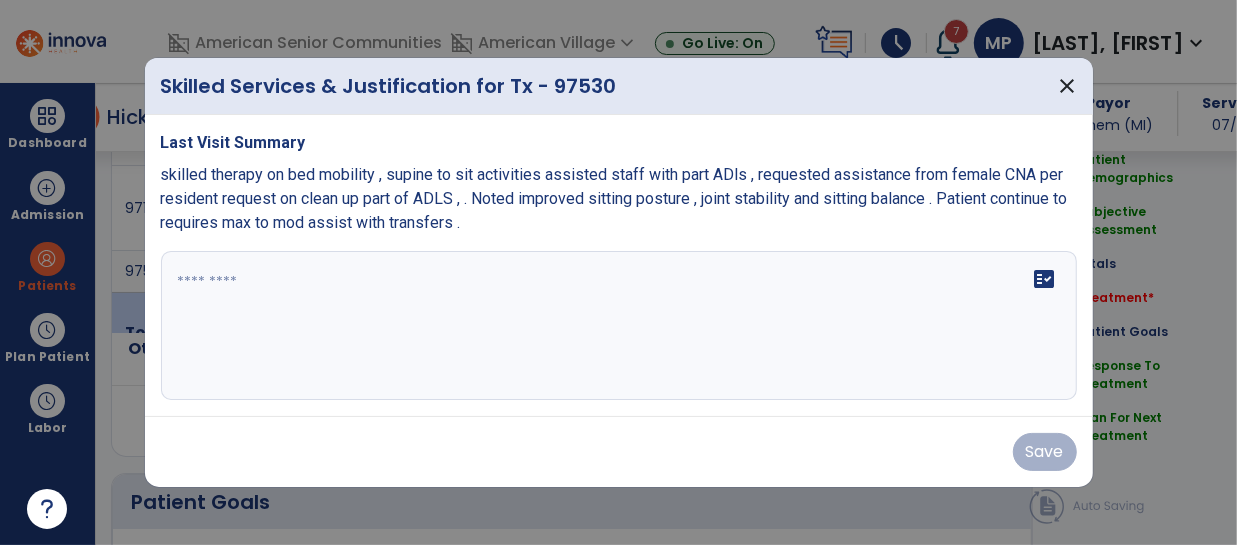 click on "skilled therapy  on bed mobility , supine to  sit activities  assisted  staff with  part ADls , requested assistance  from  female  CNA   per  resident request  on clean up   part  of  ADLS , . Noted improved sitting posture ,  joint stability  and   sitting balance . Patient continue   to requires   max to mod  assist   with  transfers ." at bounding box center (619, 199) 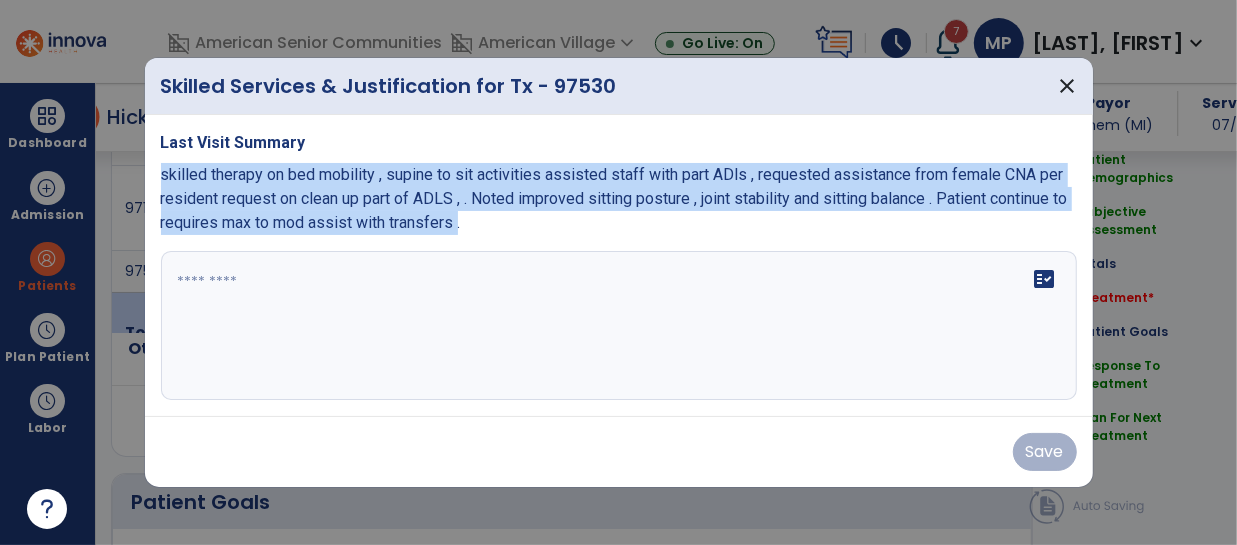drag, startPoint x: 478, startPoint y: 224, endPoint x: 154, endPoint y: 178, distance: 327.24915 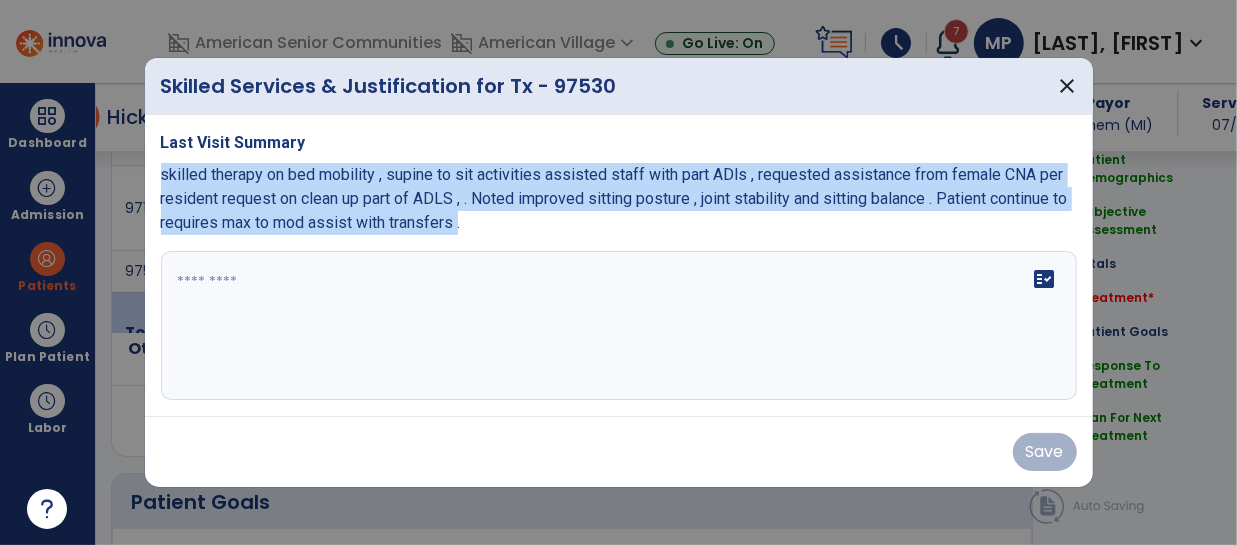 click on "Last Visit Summary skilled therapy  on bed mobility , supine to  sit activities  assisted  staff with  part ADls , requested assistance  from  female  CNA   per  resident request  on clean up   part  of  ADLS , . Noted improved sitting posture ,  joint stability  and   sitting balance . Patient continue   to requires   max to mod  assist   with  transfers .    fact_check" at bounding box center (619, 266) 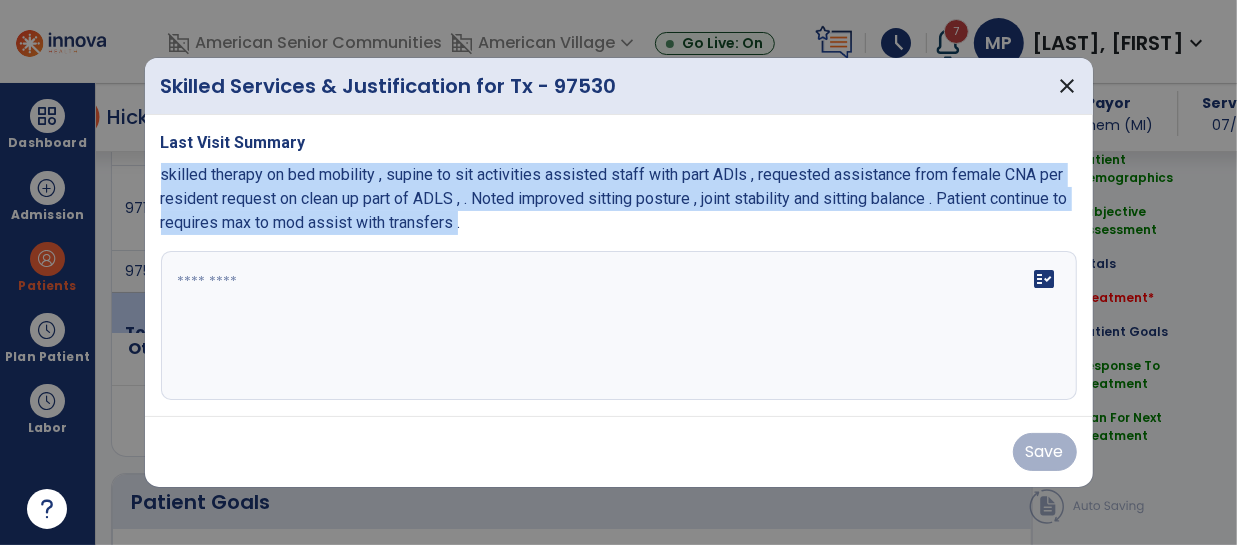 copy on "skilled therapy  on bed mobility , supine to  sit activities  assisted  staff with  part ADls , requested assistance  from  female  CNA   per  resident request  on clean up   part  of  ADLS , . Noted improved sitting posture ,  joint stability  and   sitting balance . Patient continue   to requires   max to mod  assist   with  transfers" 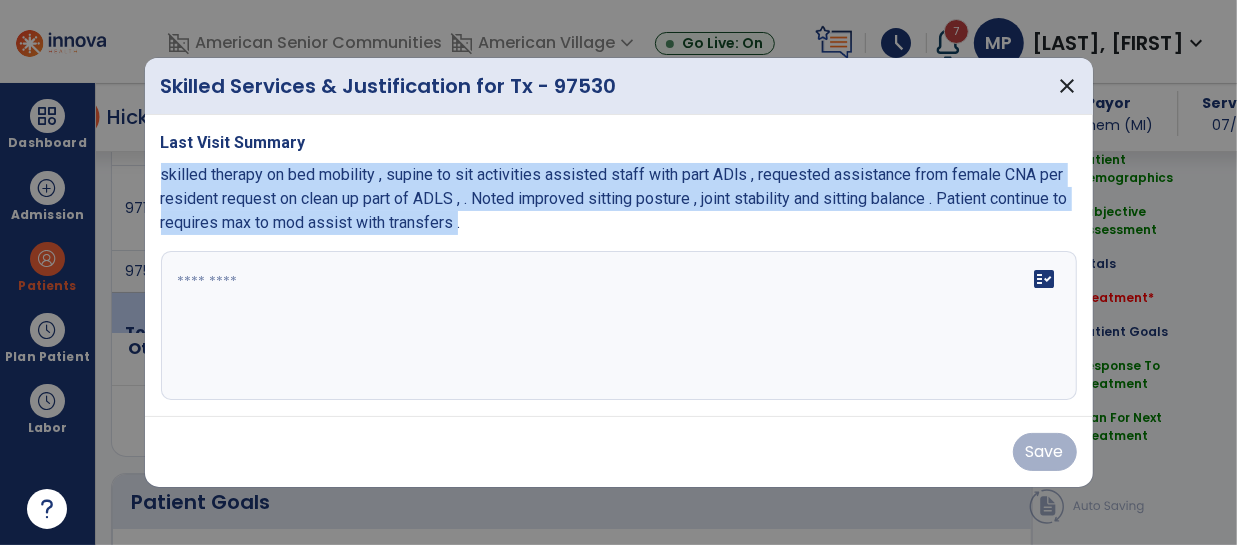 click at bounding box center [619, 326] 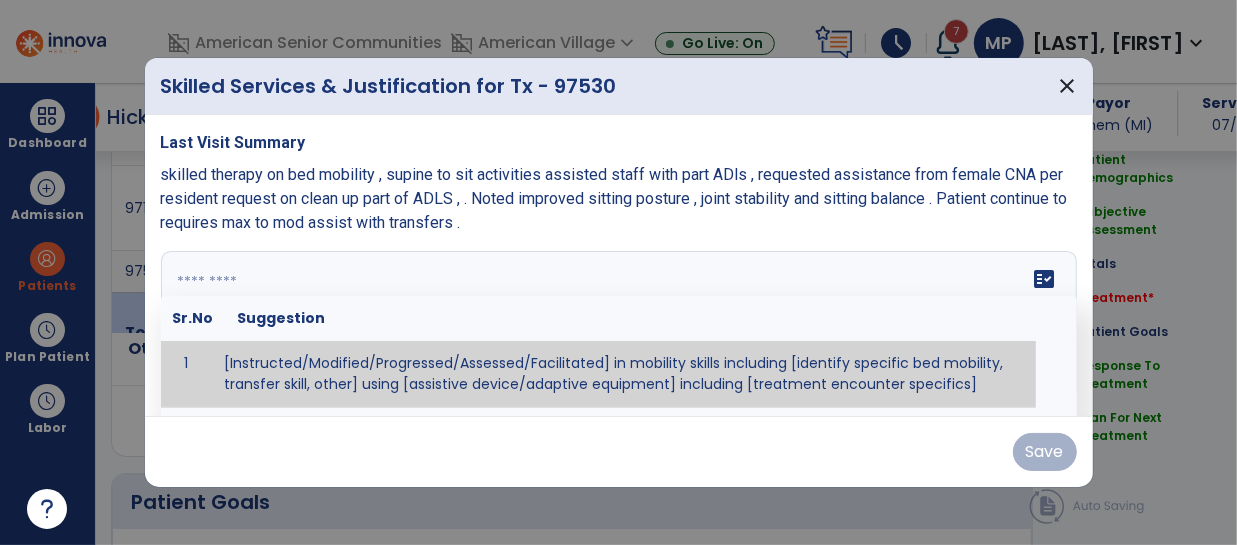 paste on "**********" 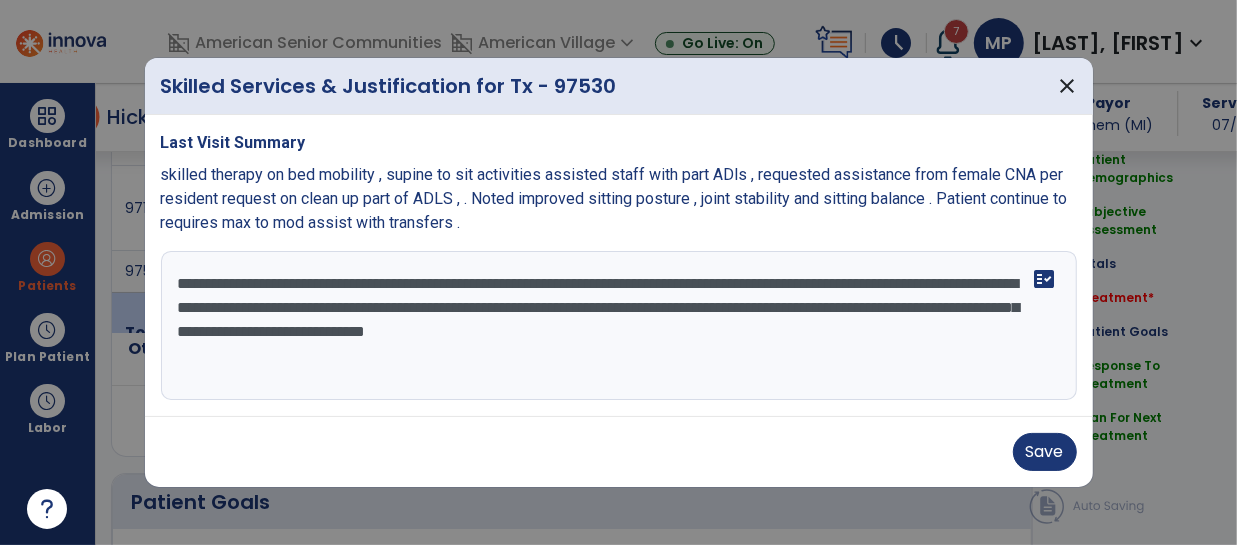 click on "**********" at bounding box center [619, 326] 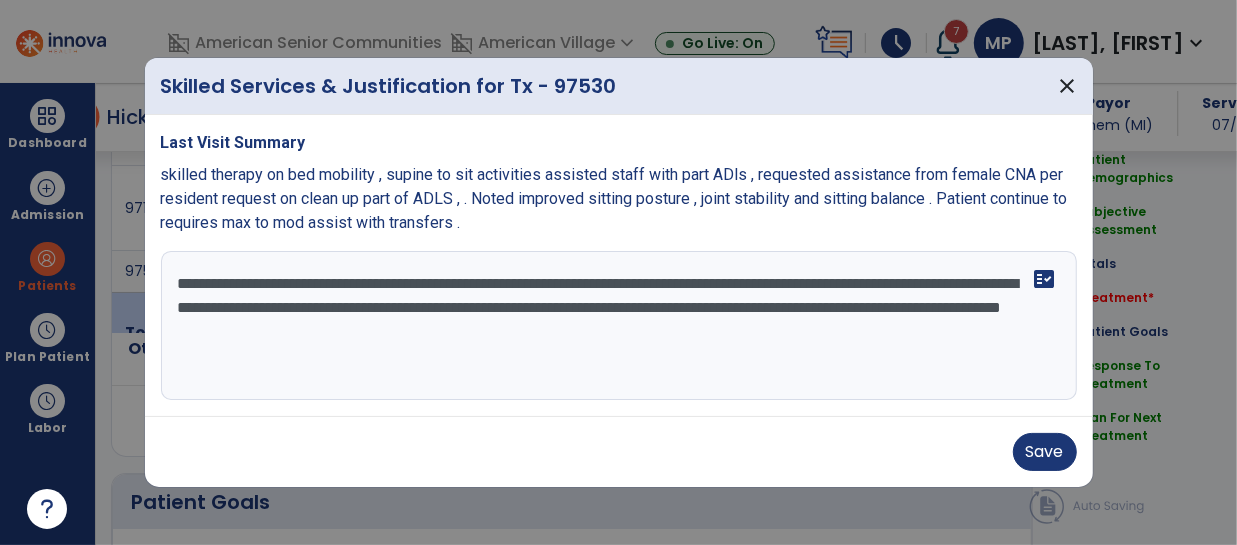 click on "**********" at bounding box center (619, 326) 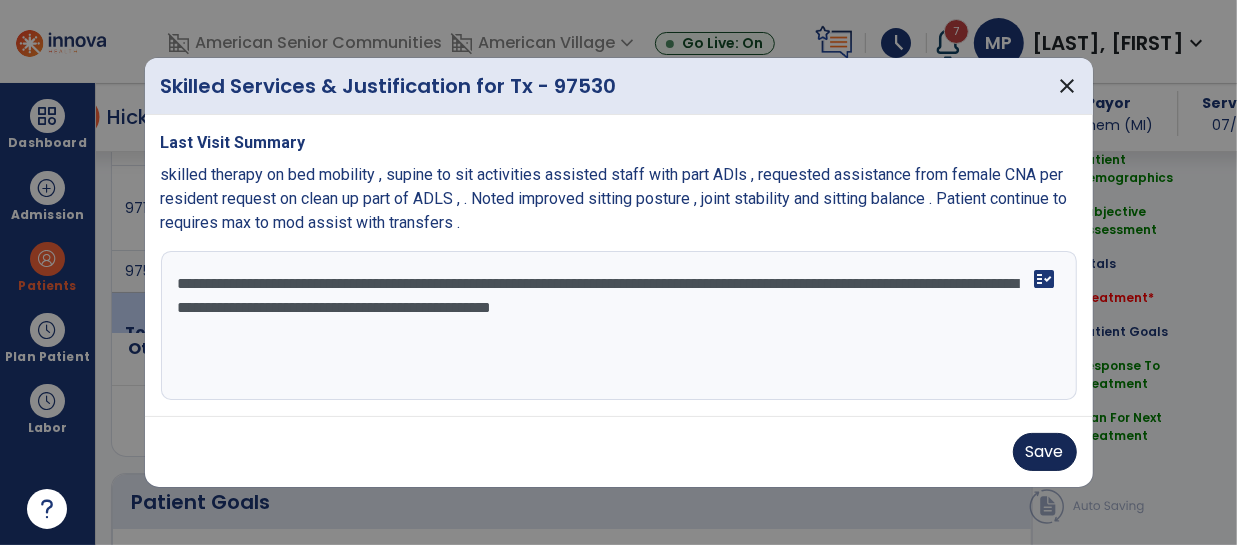 type on "**********" 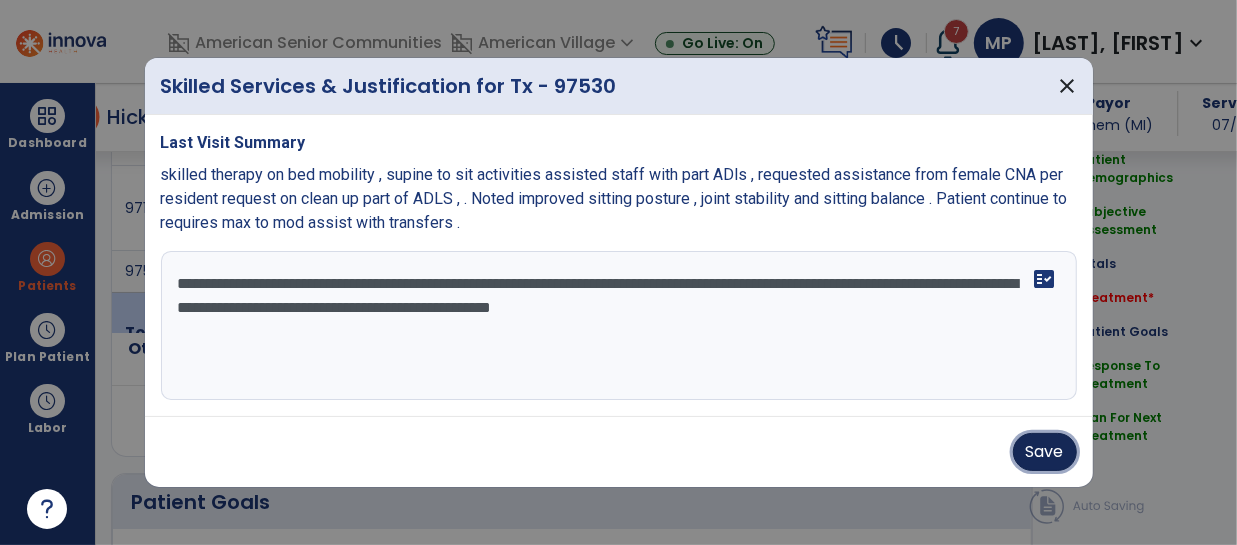 click on "Save" at bounding box center [1045, 452] 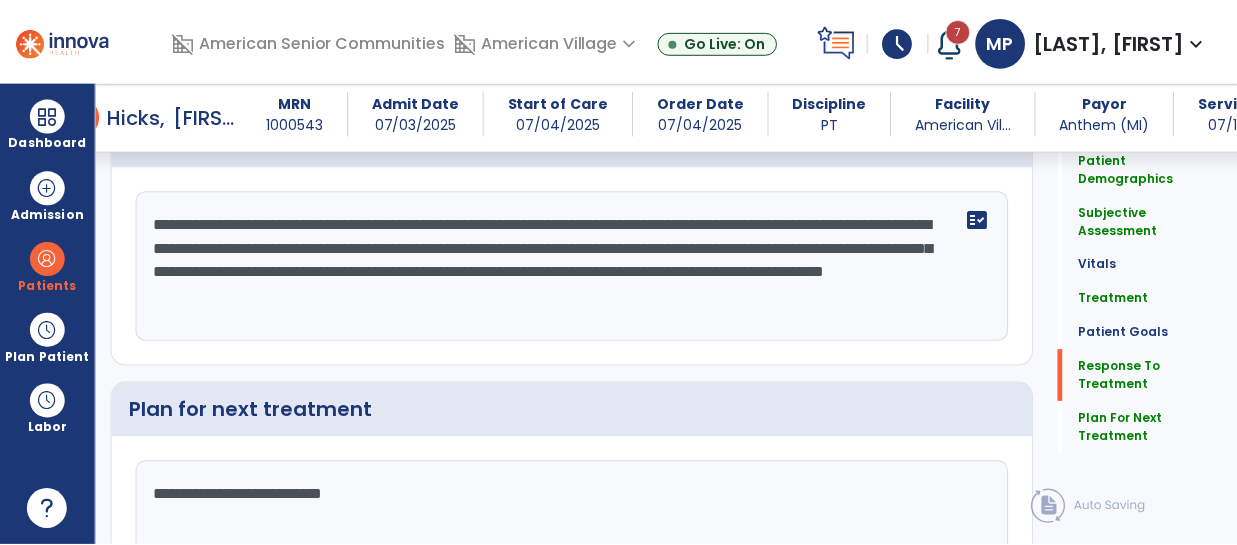 scroll, scrollTop: 2665, scrollLeft: 0, axis: vertical 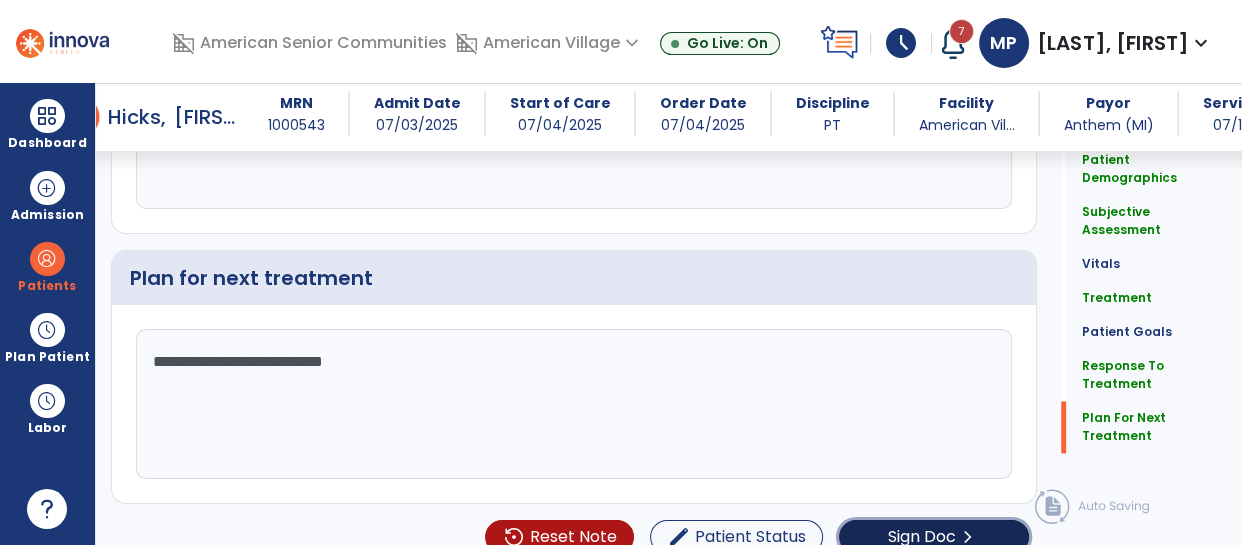 click on "Sign Doc  chevron_right" 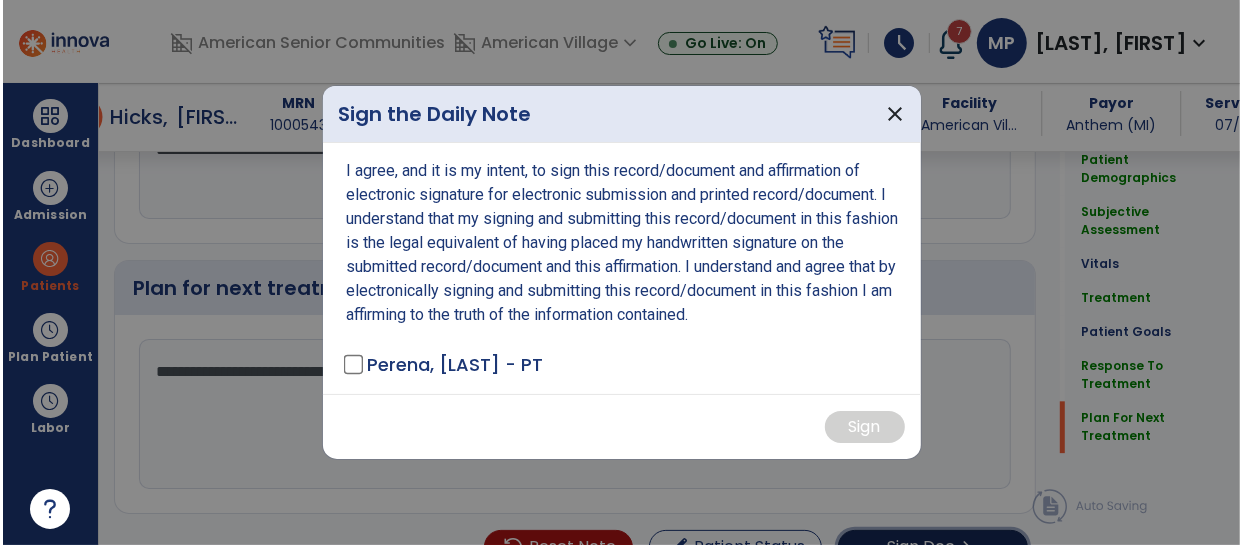scroll, scrollTop: 2665, scrollLeft: 0, axis: vertical 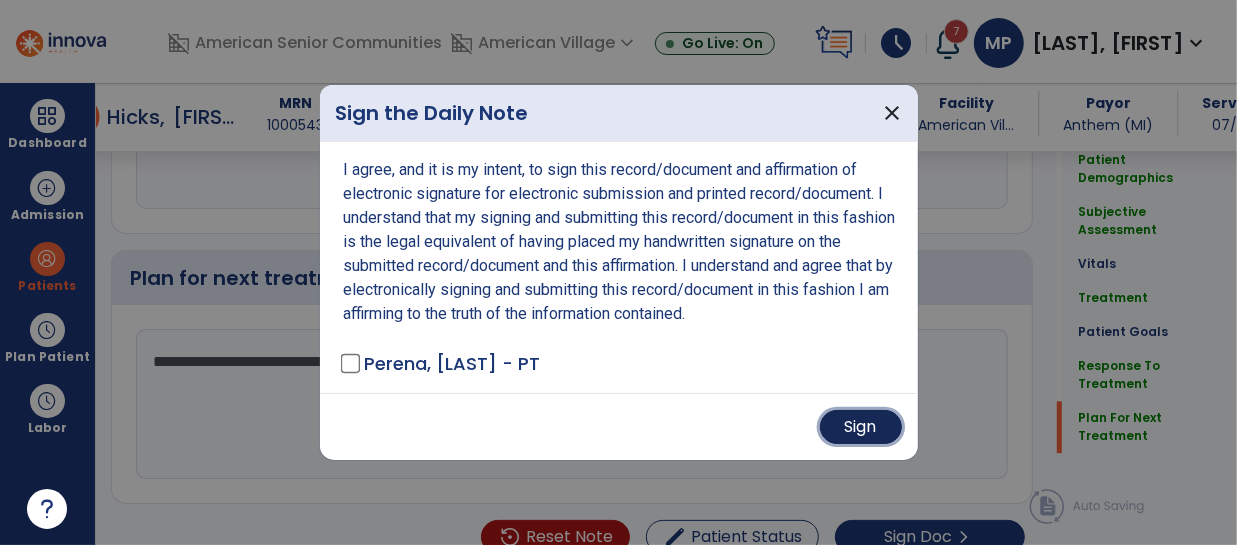 click on "Sign" at bounding box center (861, 427) 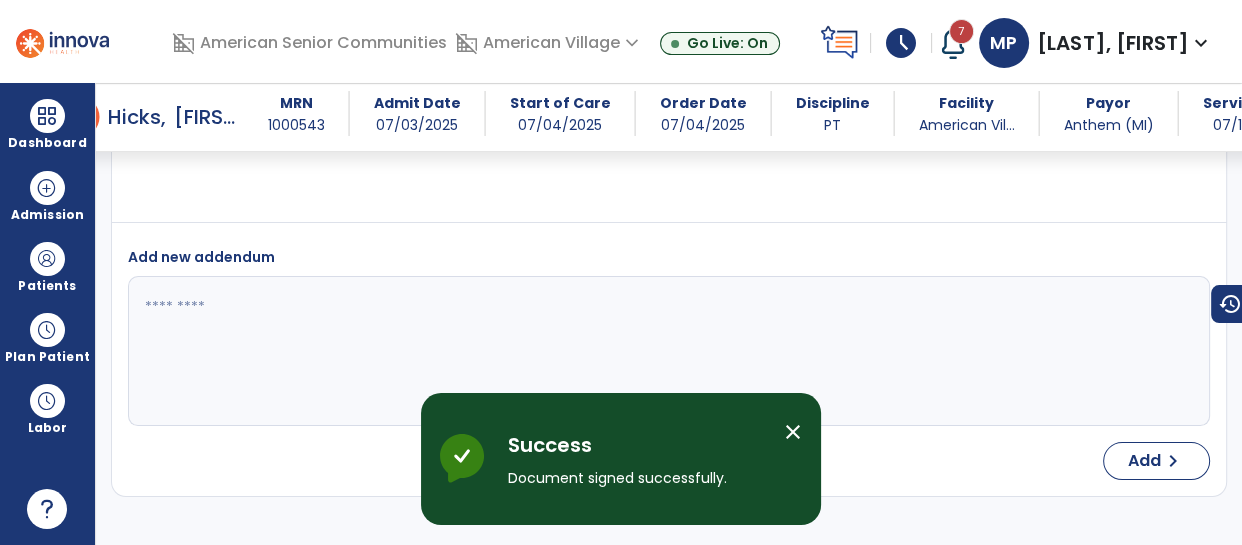 scroll, scrollTop: 3638, scrollLeft: 0, axis: vertical 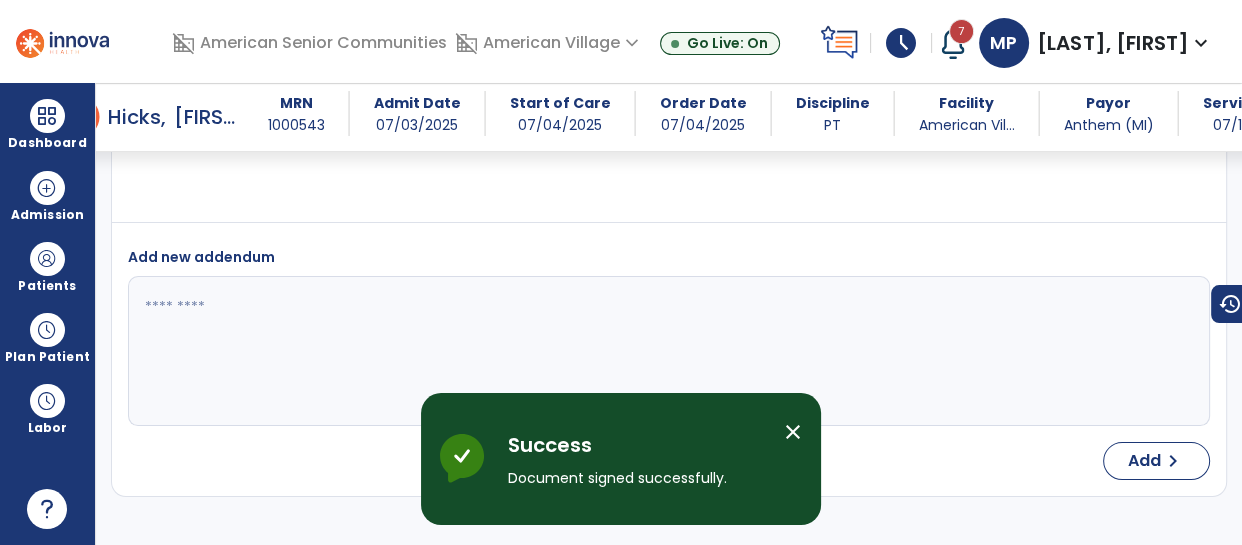 click on "close" at bounding box center (793, 432) 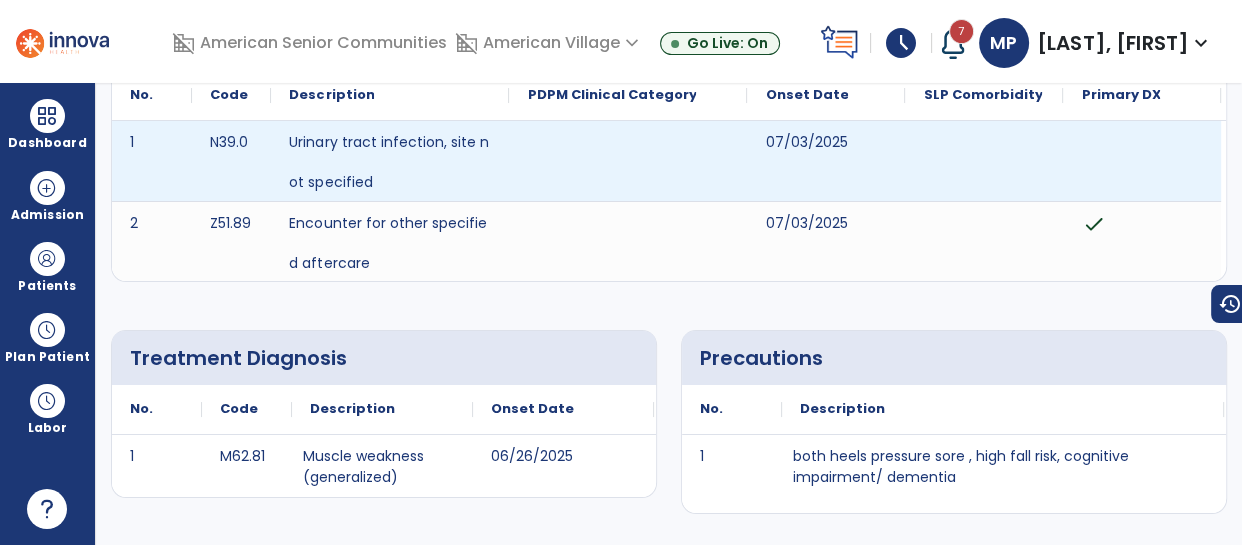 scroll, scrollTop: 0, scrollLeft: 0, axis: both 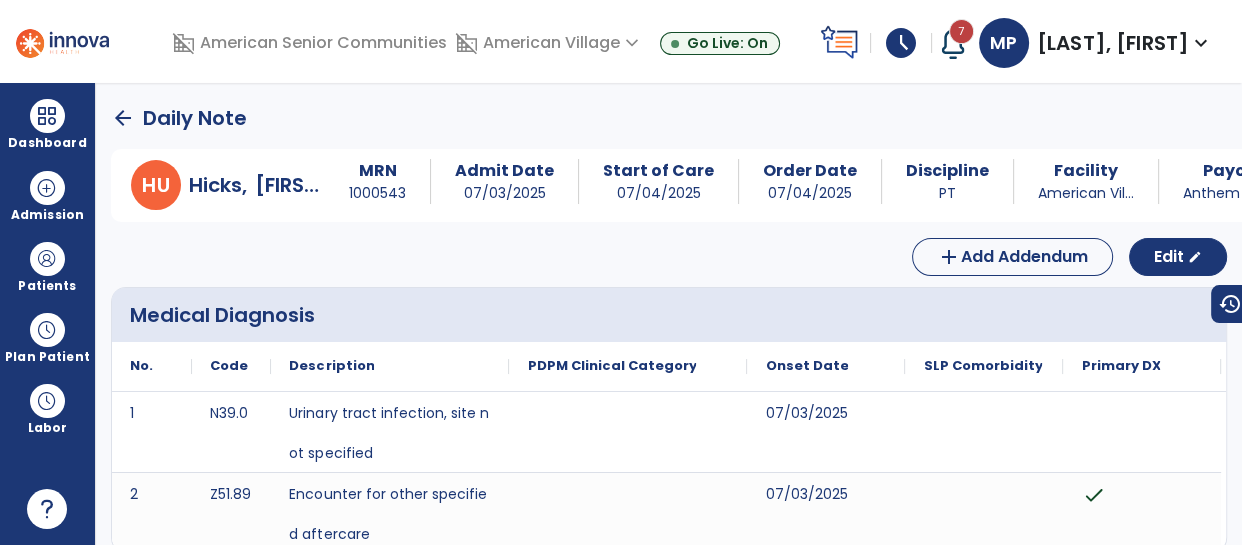 click on "arrow_back" 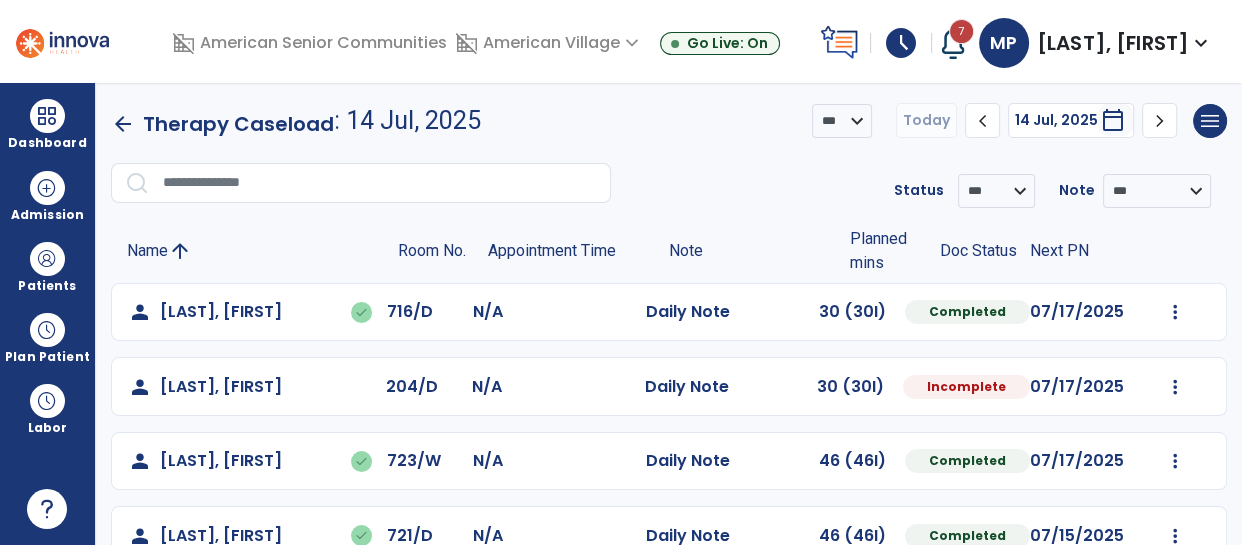 scroll, scrollTop: 119, scrollLeft: 0, axis: vertical 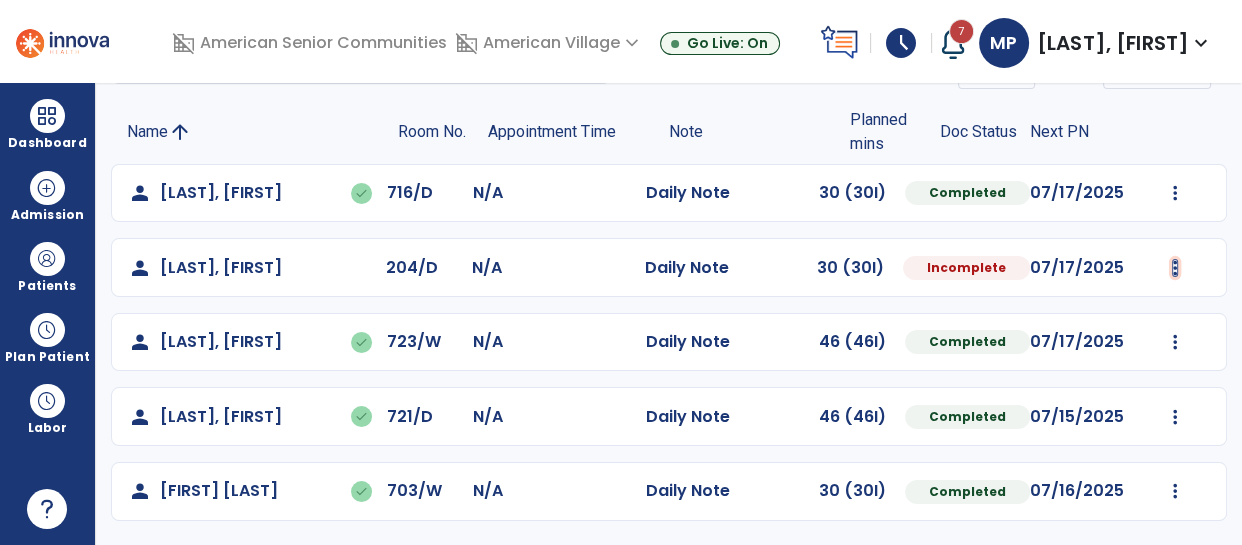 click at bounding box center (1175, 193) 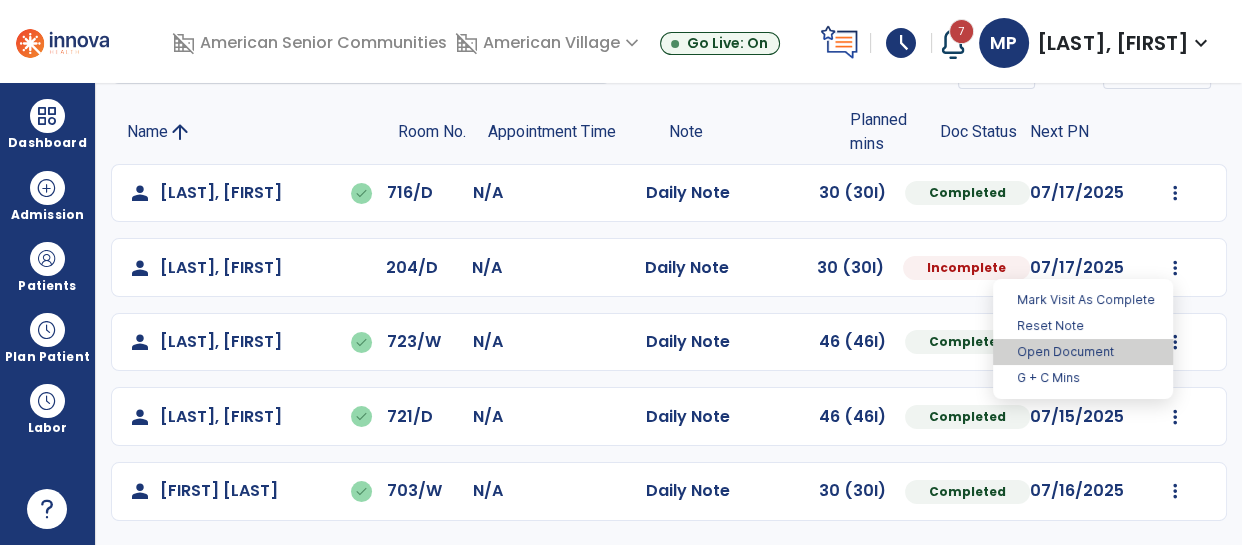 click on "Open Document" at bounding box center [1083, 352] 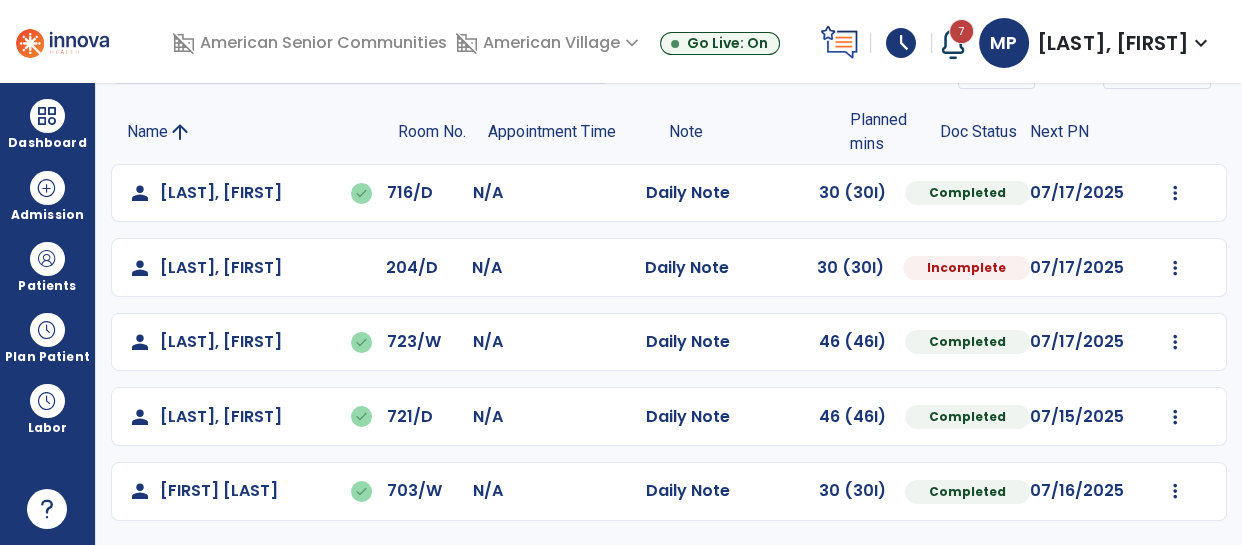 select on "*" 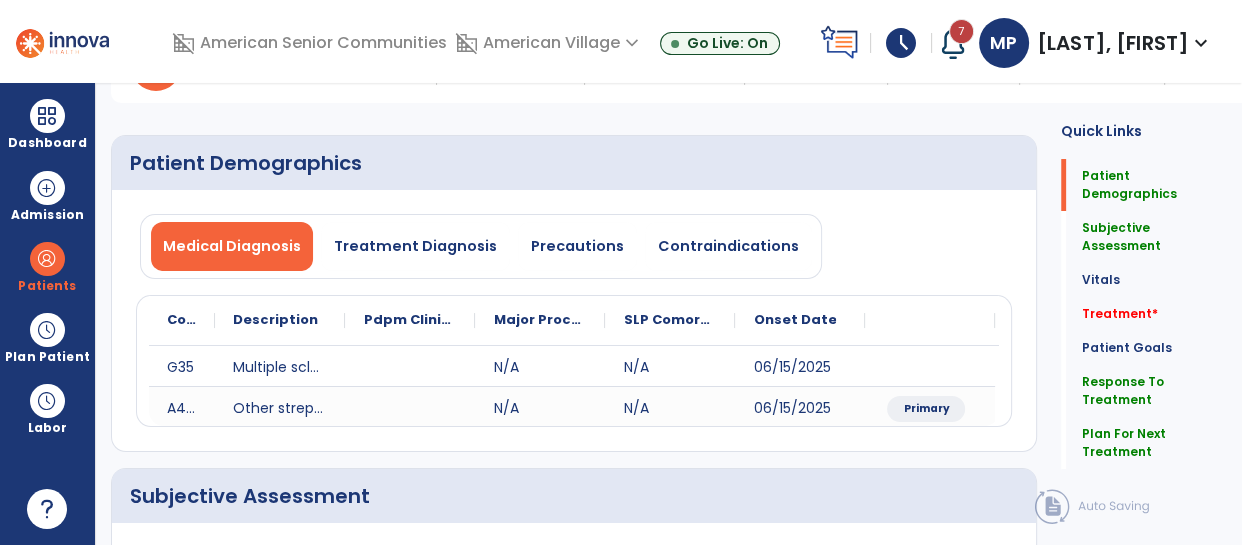 click on "Patient Goals   Patient Goals" 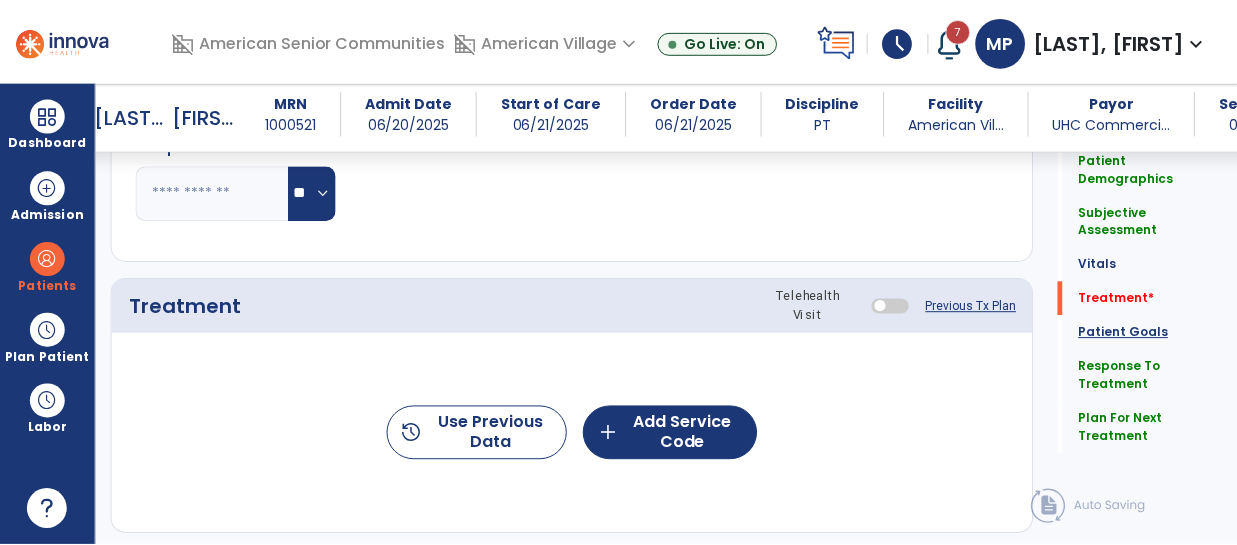 scroll, scrollTop: 1027, scrollLeft: 0, axis: vertical 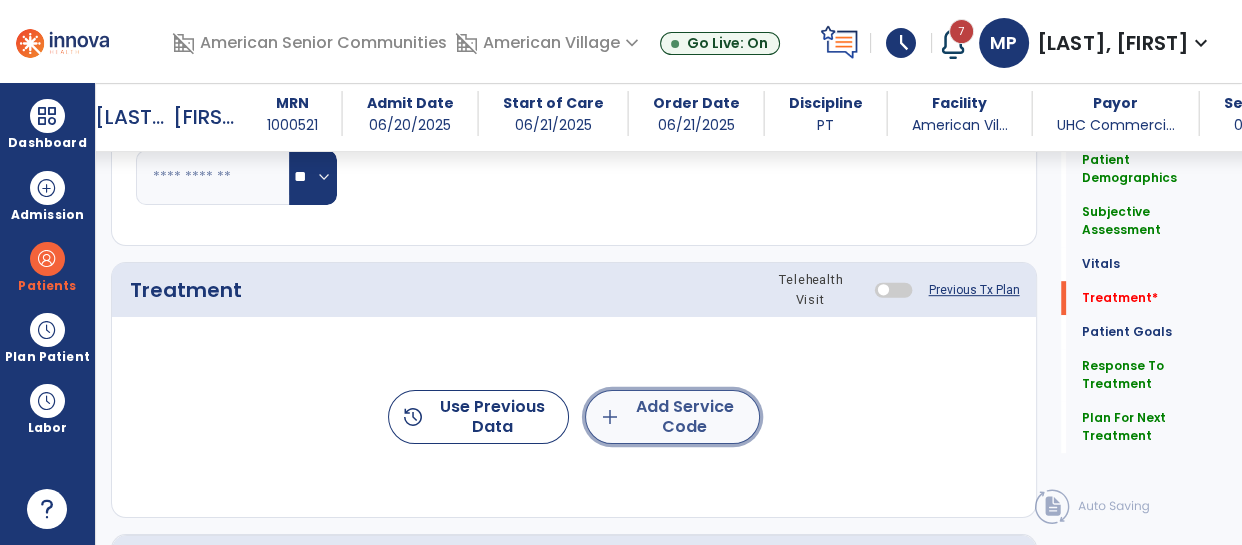 click on "add  Add Service Code" 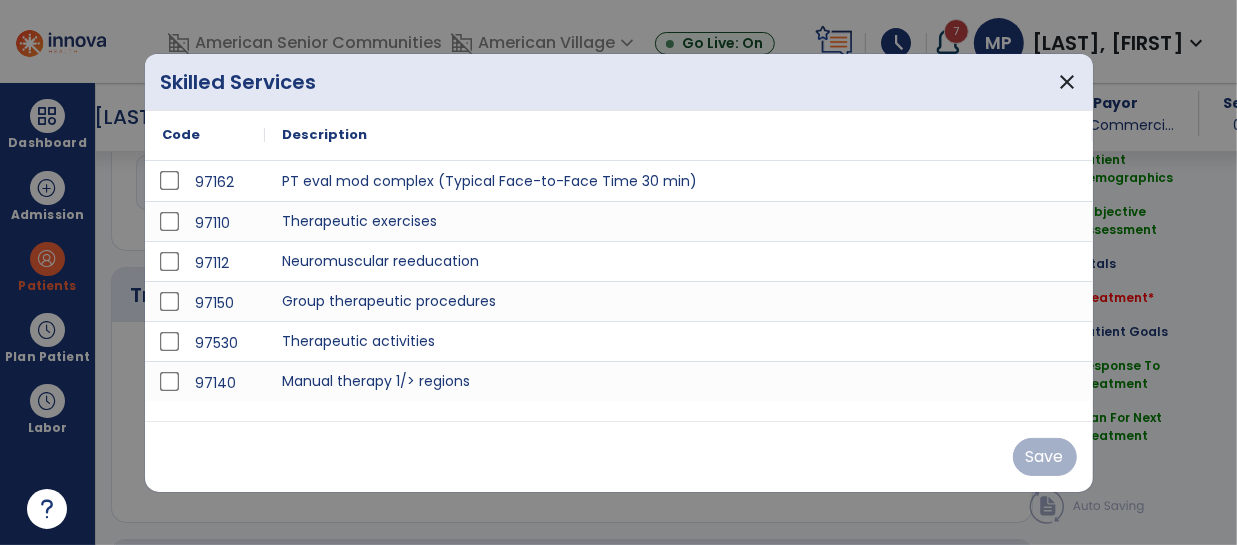 scroll, scrollTop: 1027, scrollLeft: 0, axis: vertical 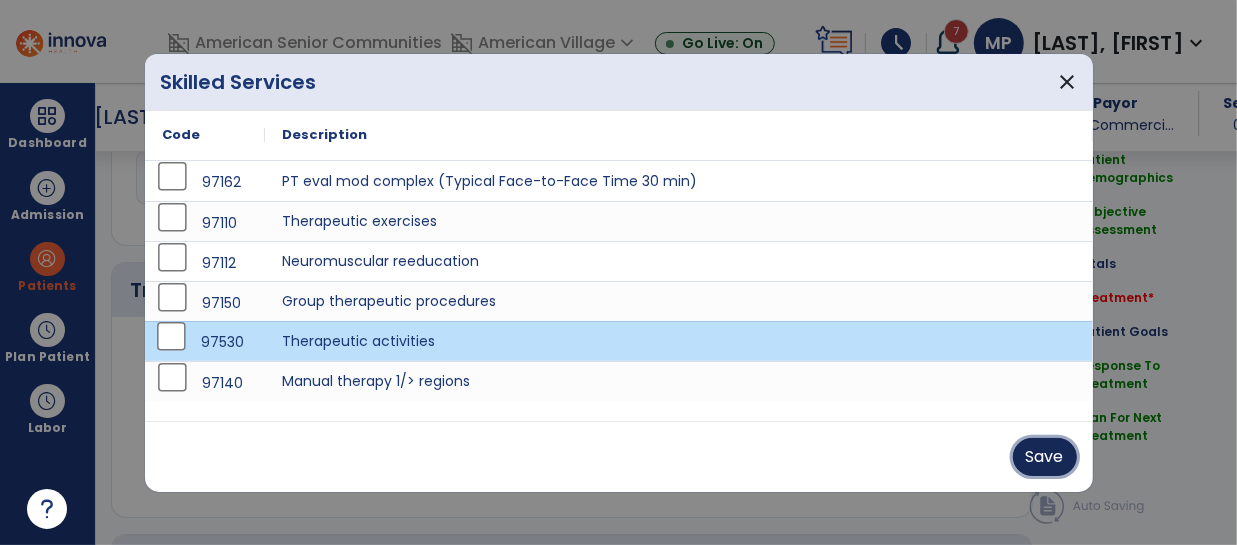 click on "Save" at bounding box center (1045, 457) 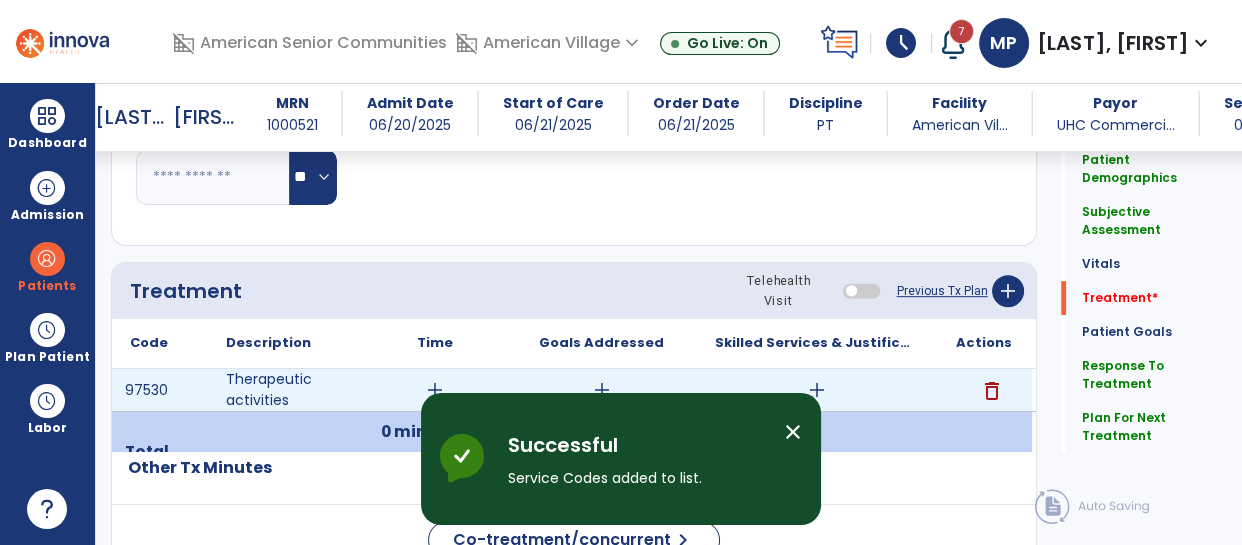 click on "add" at bounding box center [435, 390] 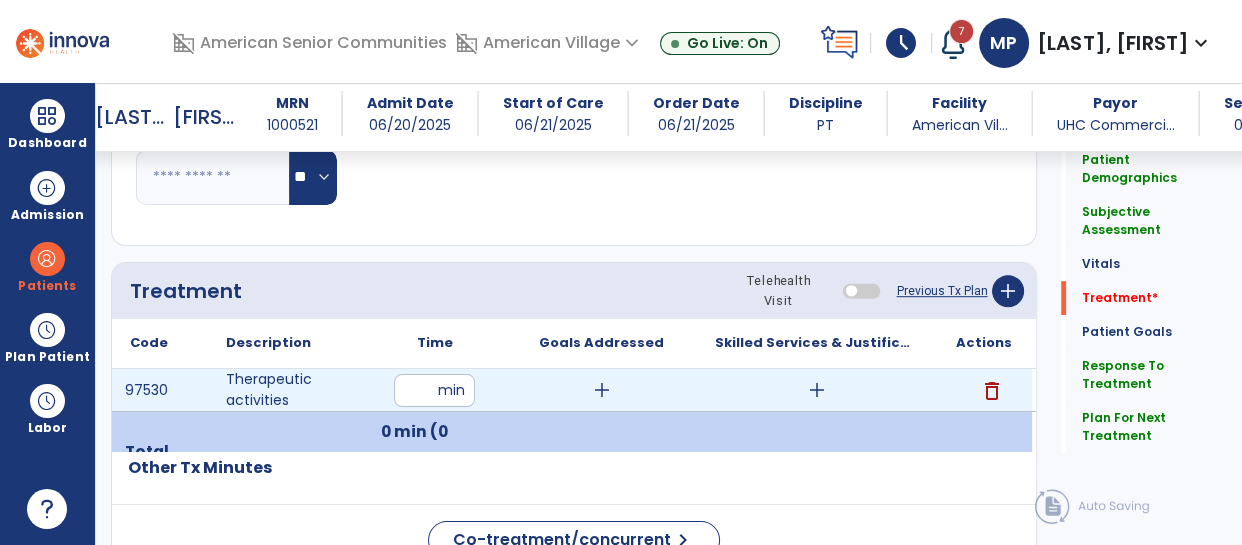 type on "**" 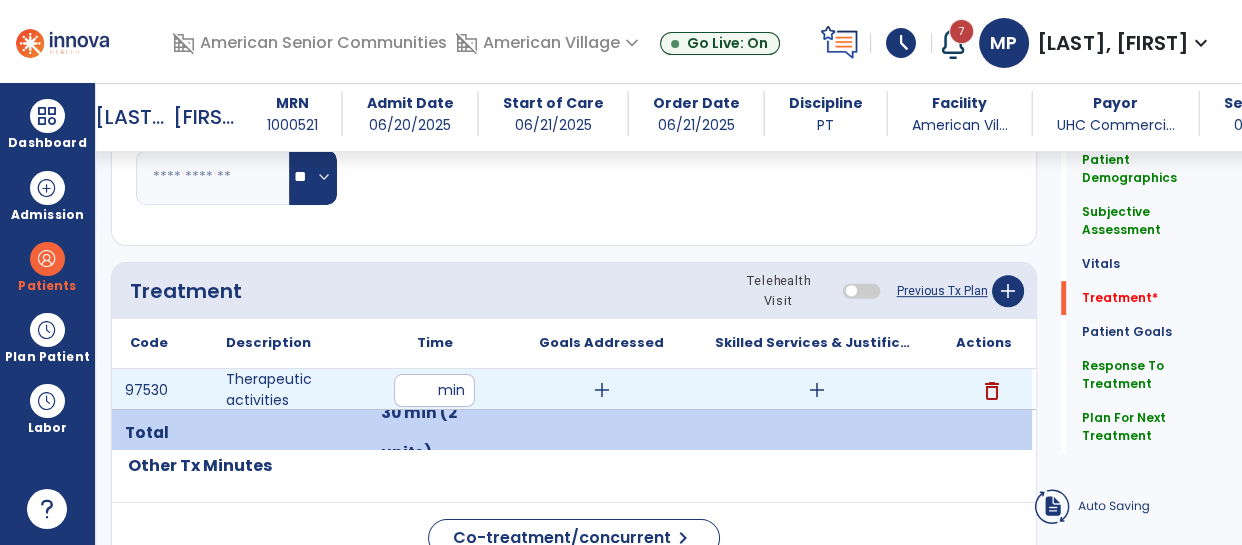 click on "add" at bounding box center [817, 390] 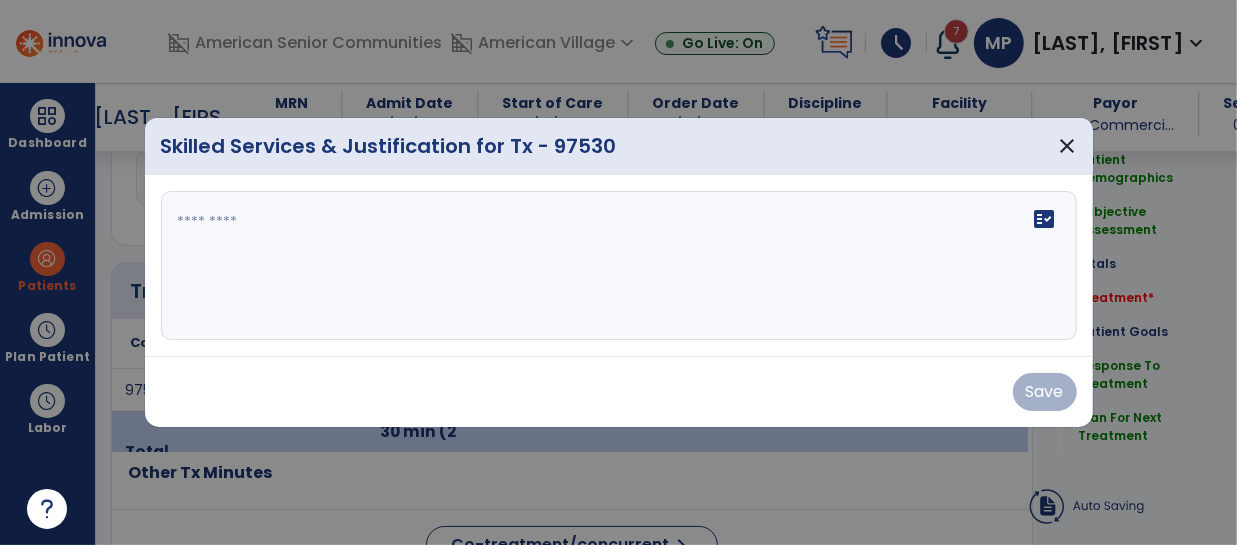 click on "fact_check" at bounding box center [619, 266] 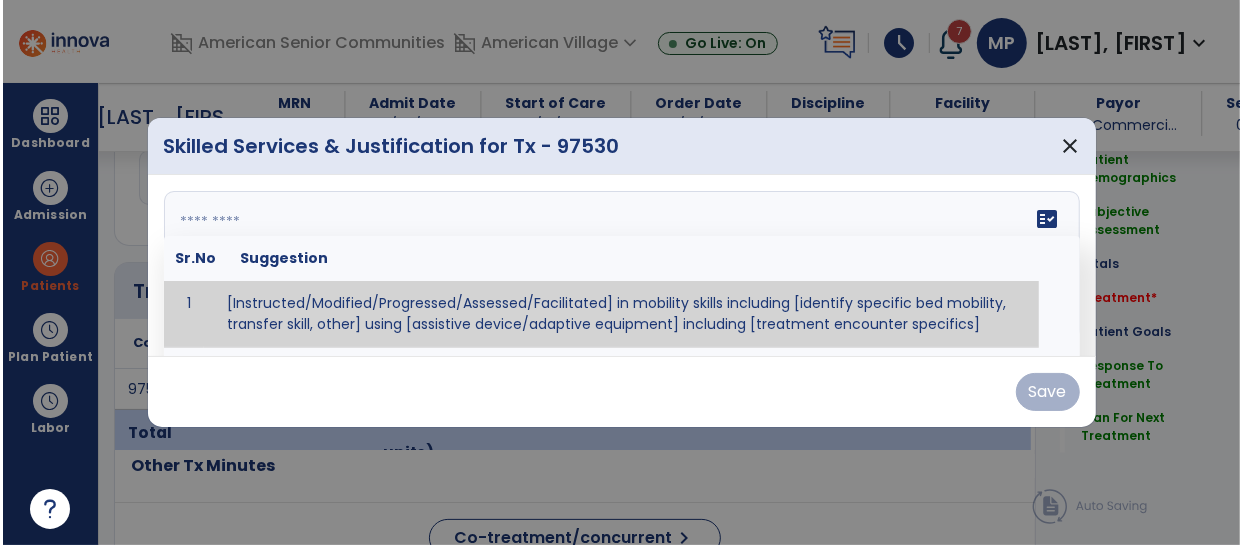 scroll, scrollTop: 1027, scrollLeft: 0, axis: vertical 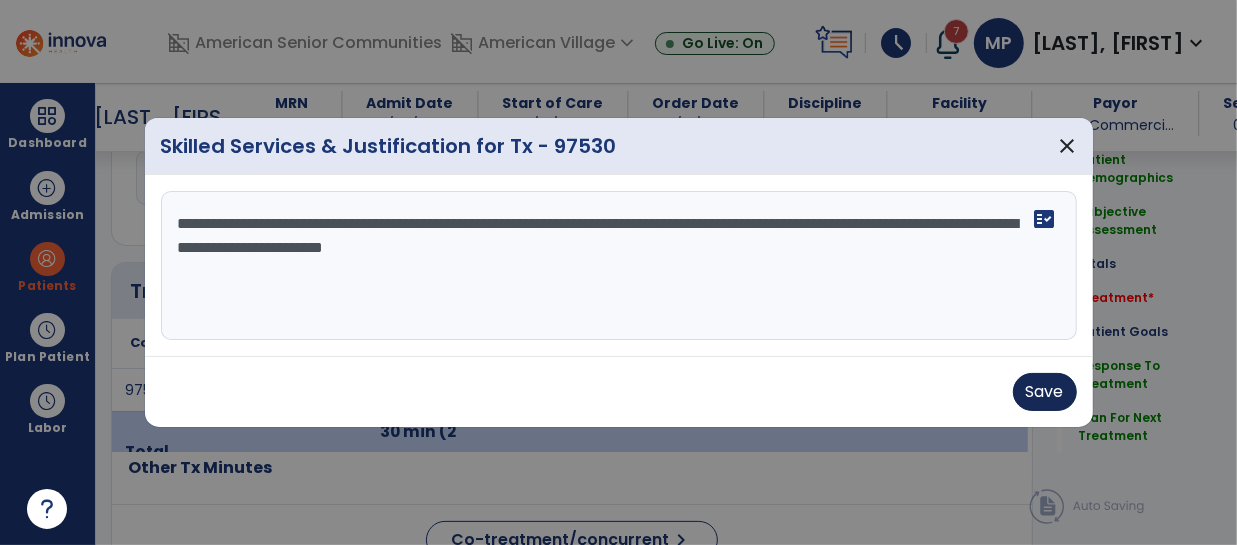 type on "**********" 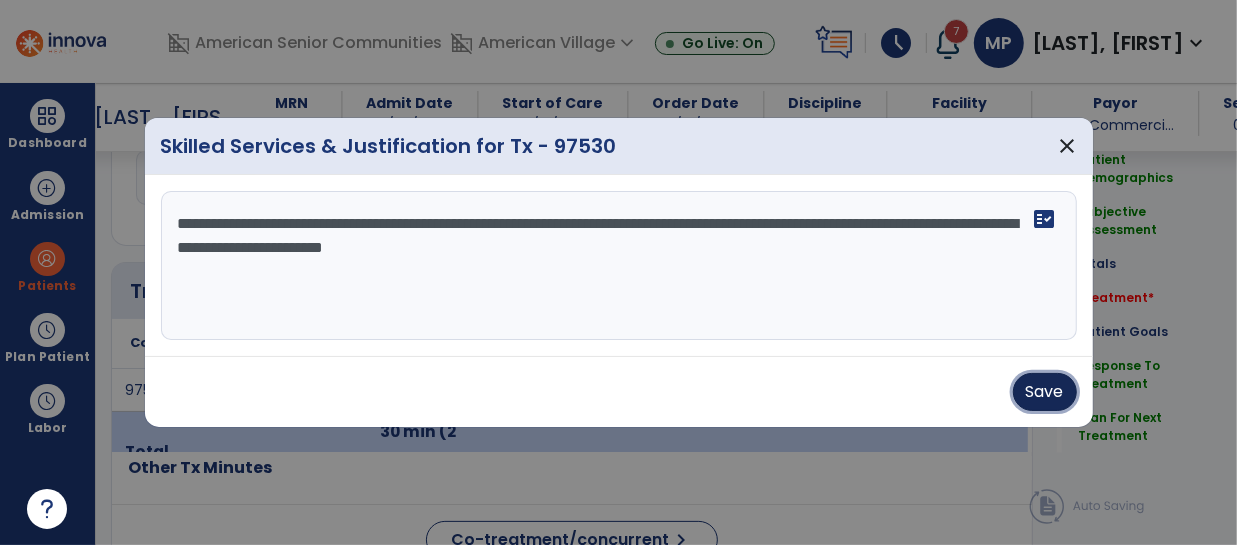 click on "Save" at bounding box center (1045, 392) 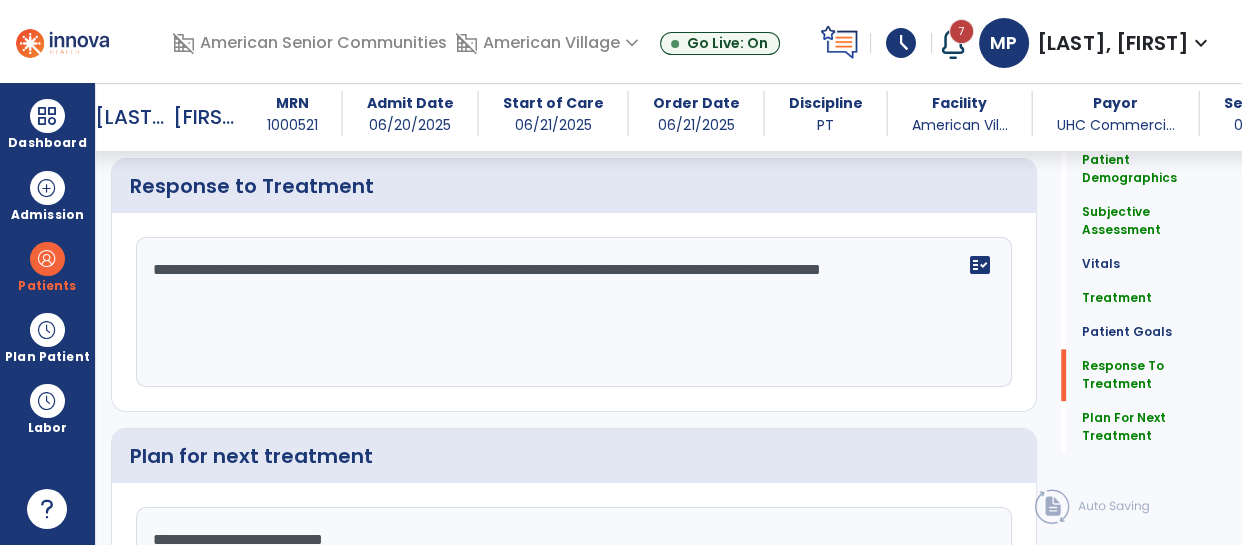 scroll, scrollTop: 2090, scrollLeft: 0, axis: vertical 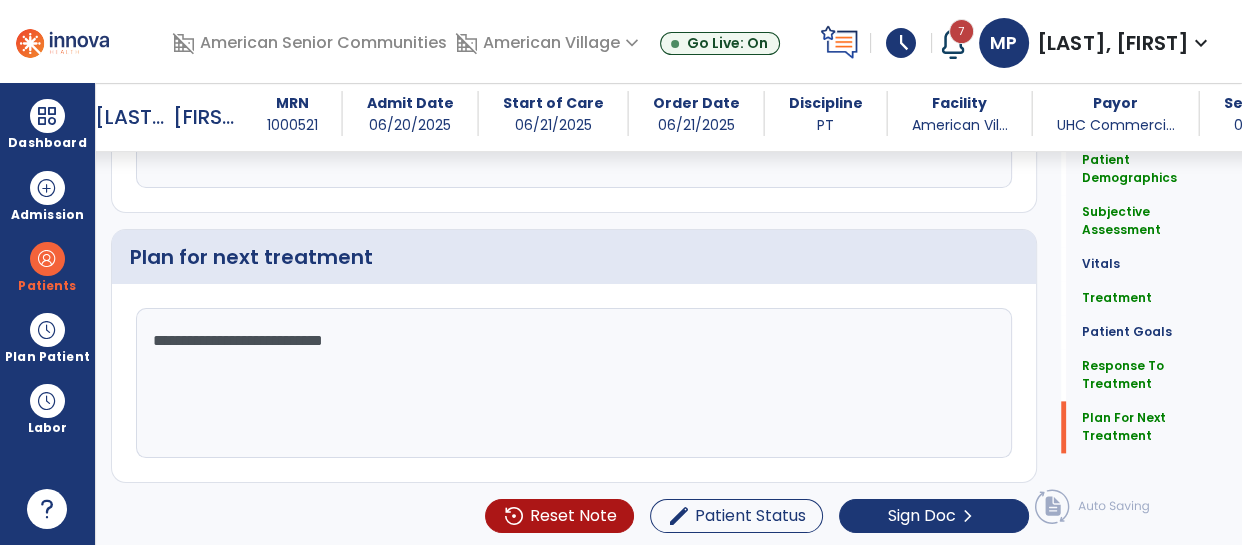type on "**********" 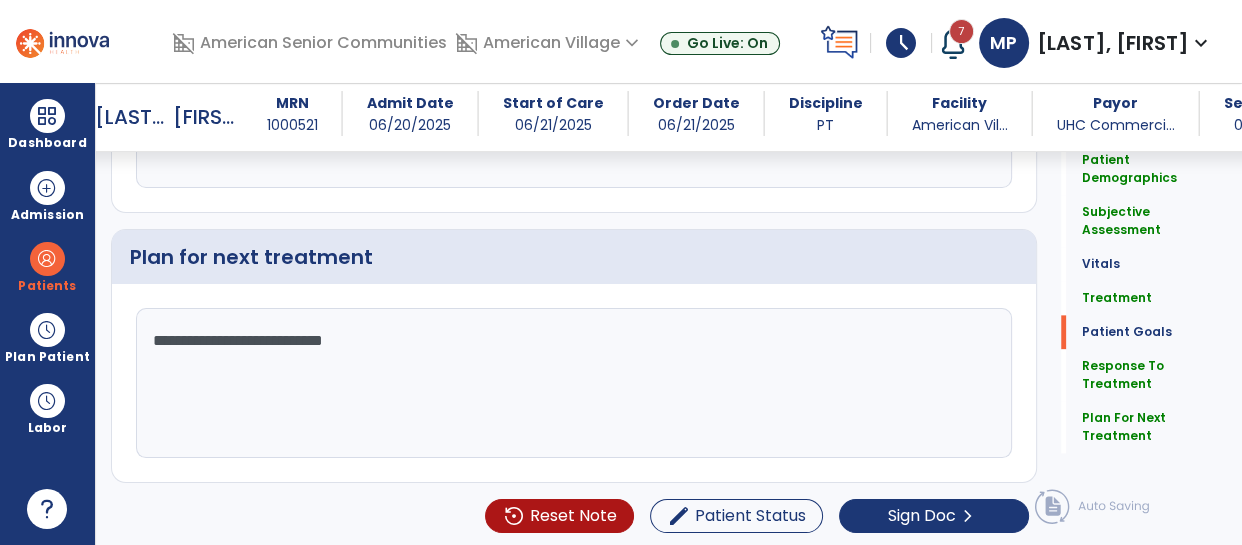 scroll, scrollTop: 0, scrollLeft: 0, axis: both 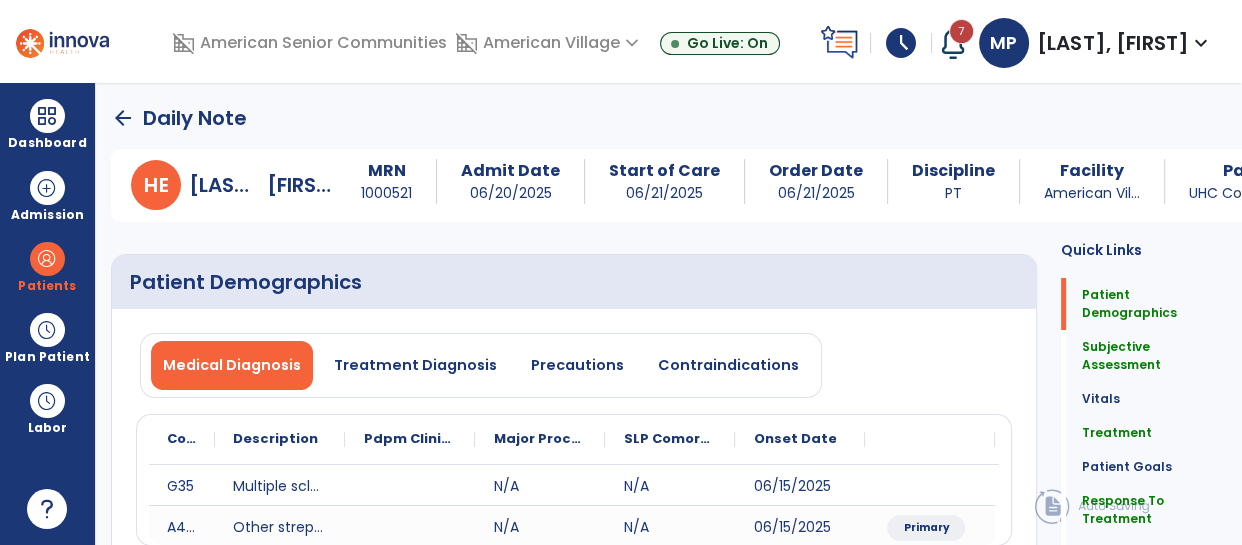 click on "arrow_back" 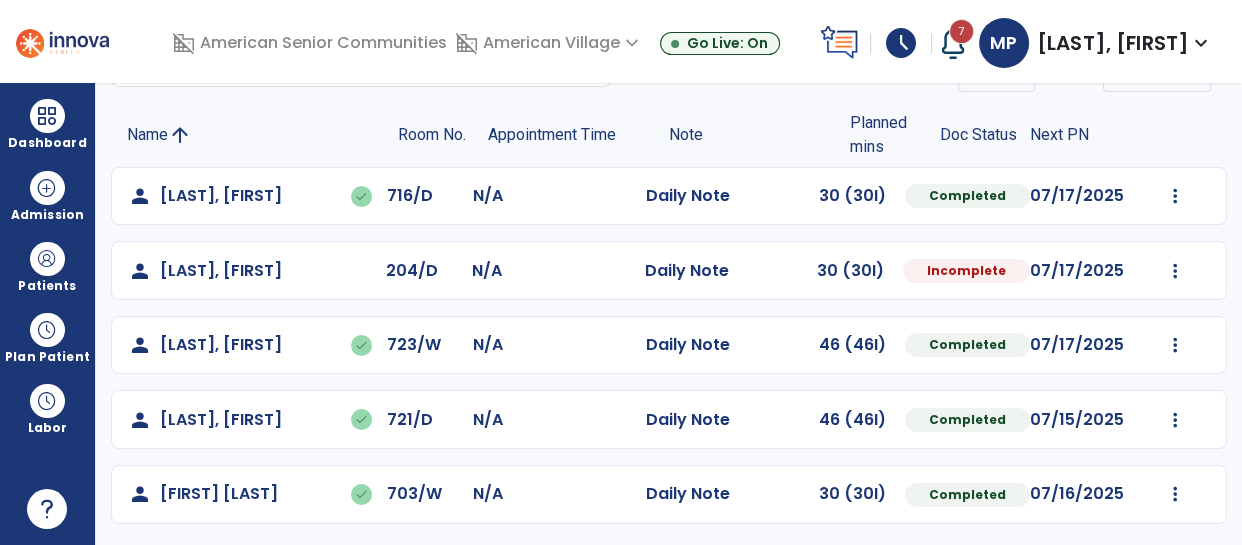 scroll, scrollTop: 119, scrollLeft: 0, axis: vertical 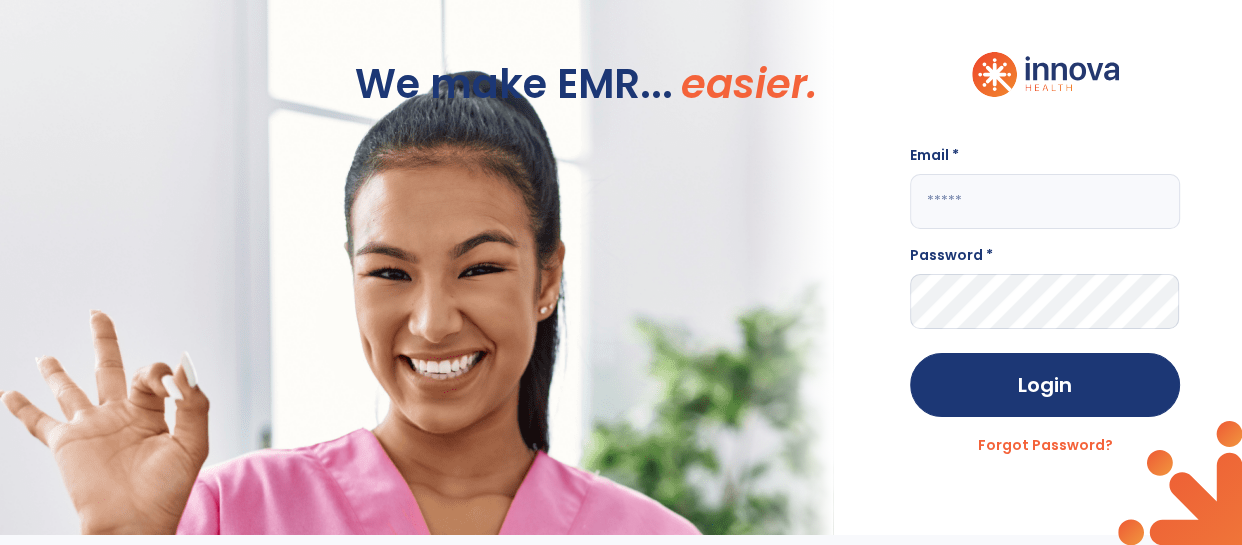 click 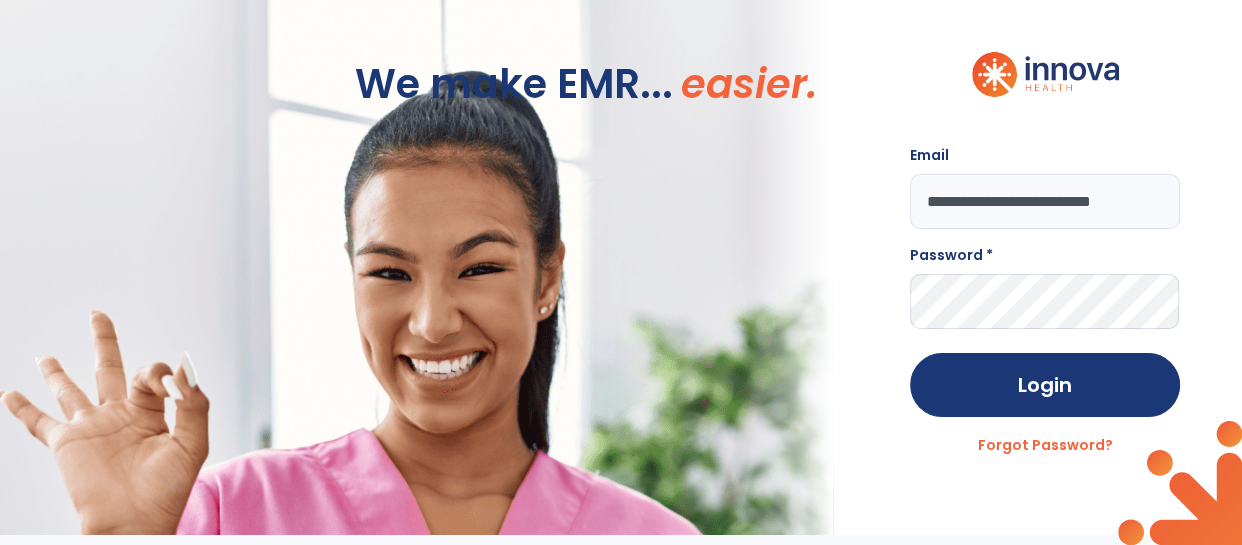 scroll, scrollTop: 0, scrollLeft: 16, axis: horizontal 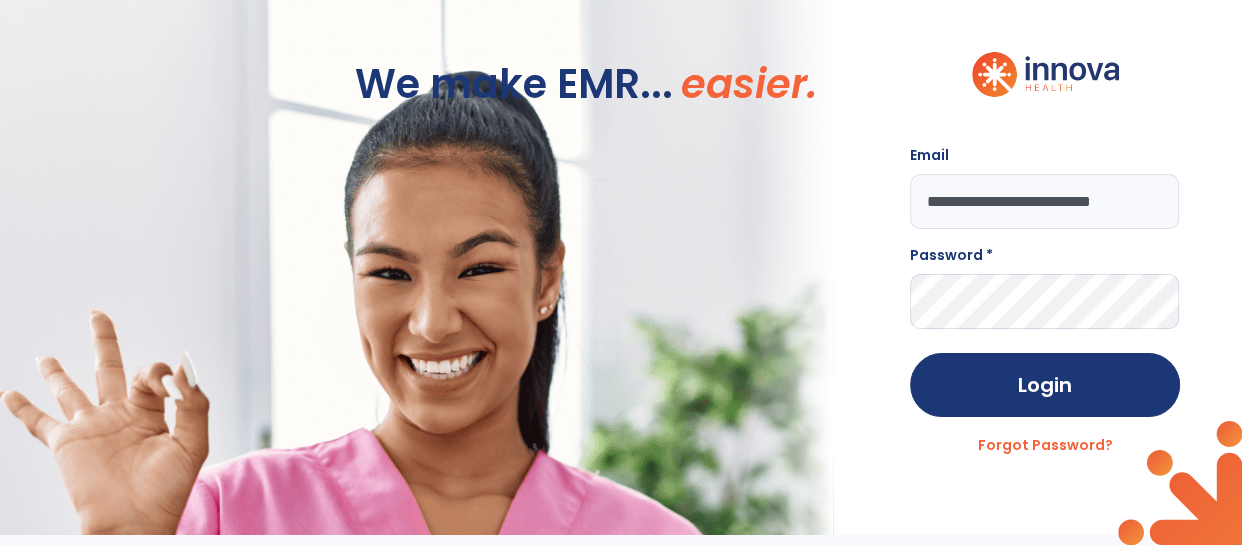type on "**********" 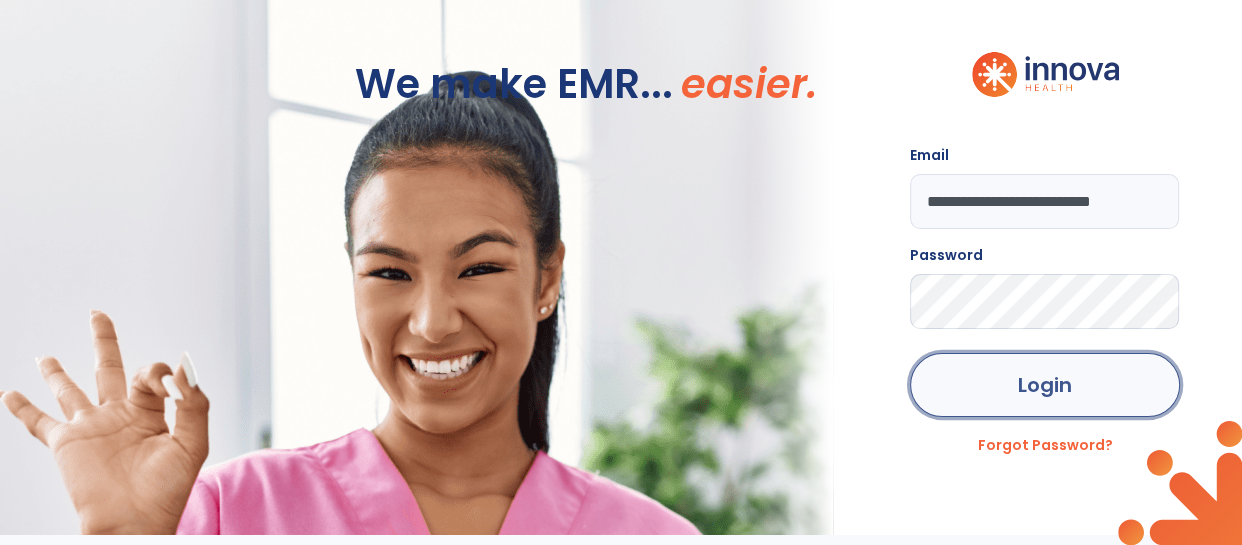 click on "Login" 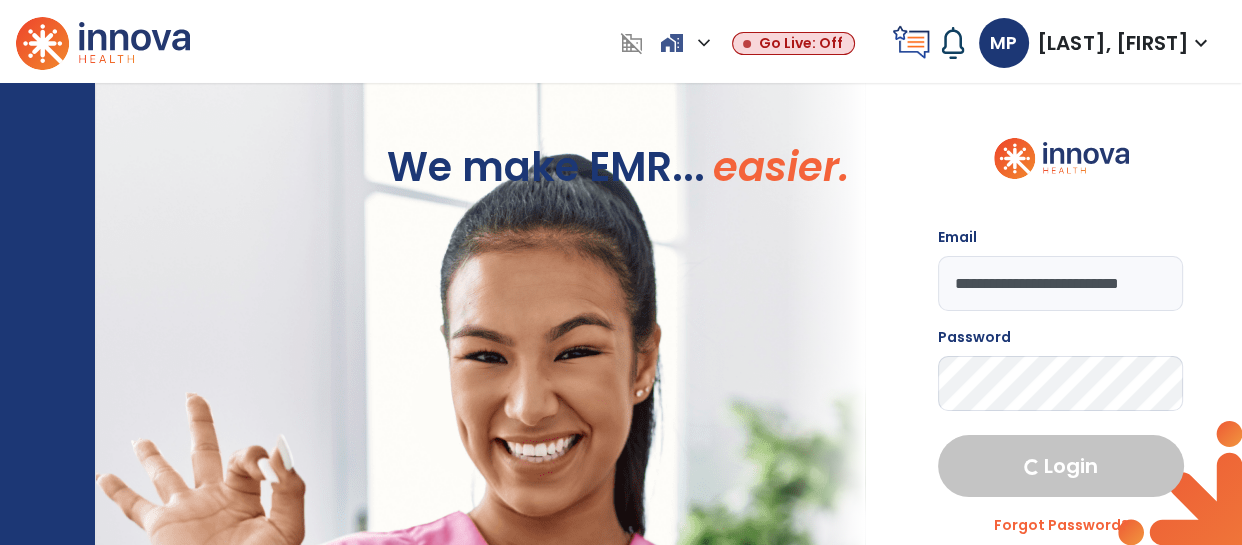 select on "****" 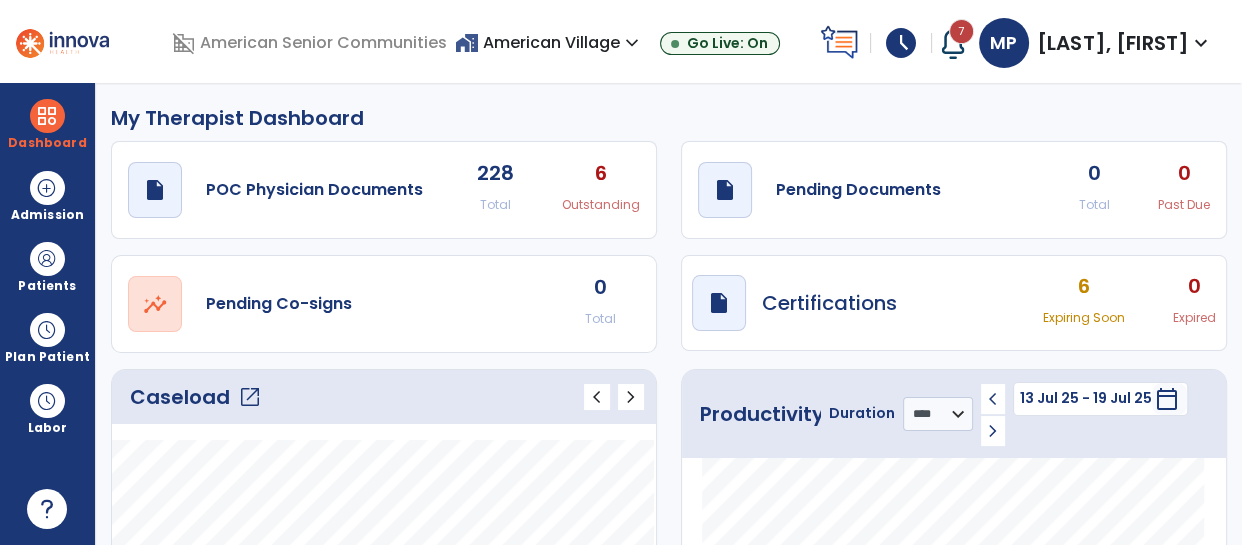 click on "Caseload   open_in_new" 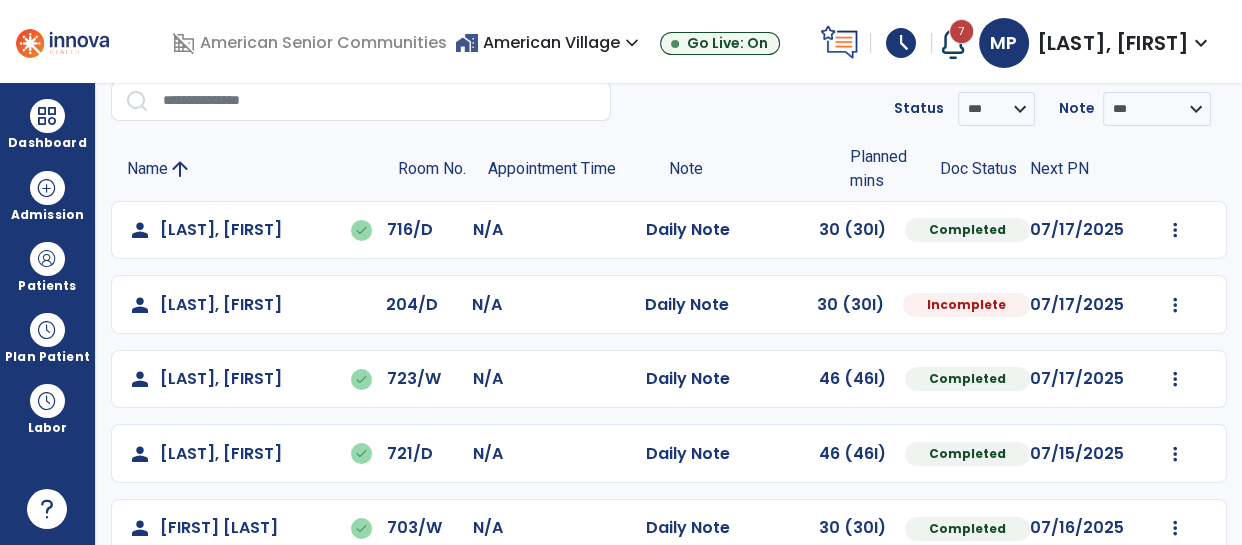 scroll, scrollTop: 83, scrollLeft: 0, axis: vertical 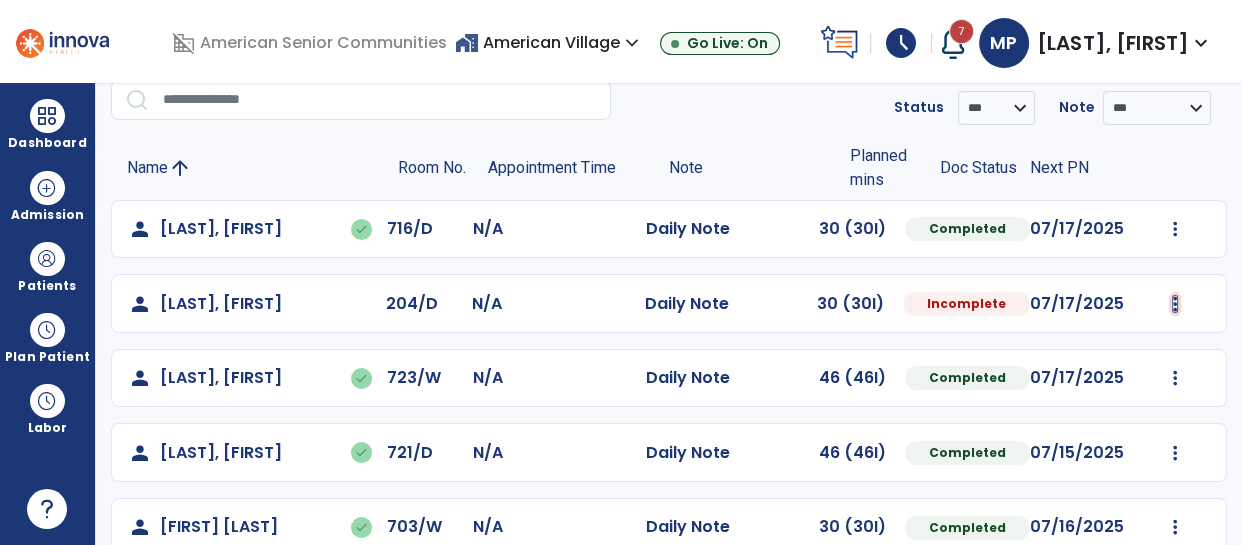 click at bounding box center [1175, 229] 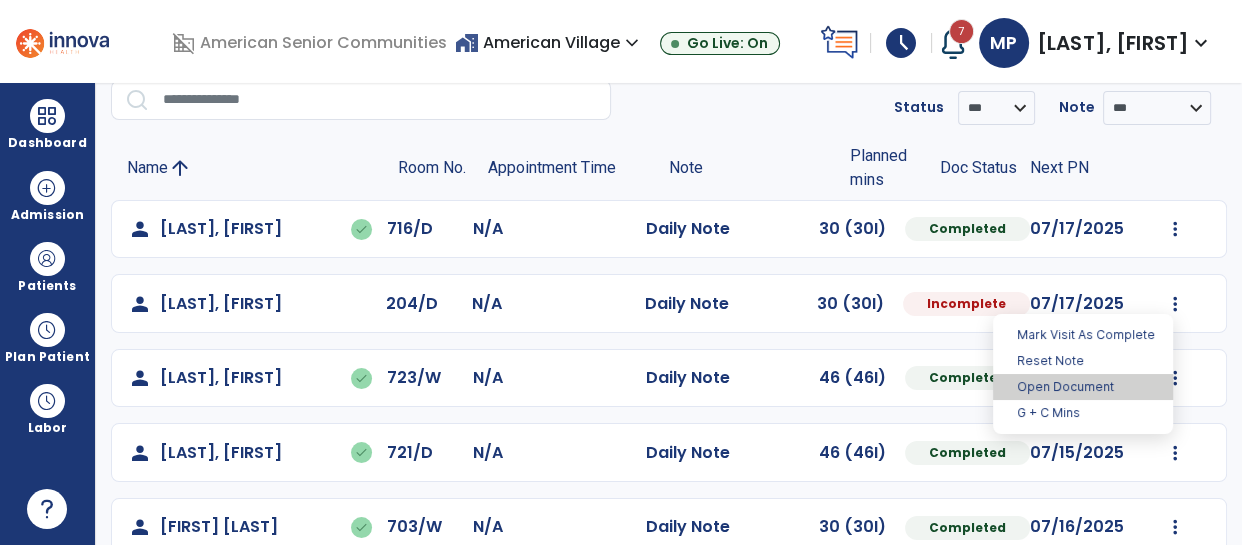 click on "Open Document" at bounding box center [1083, 387] 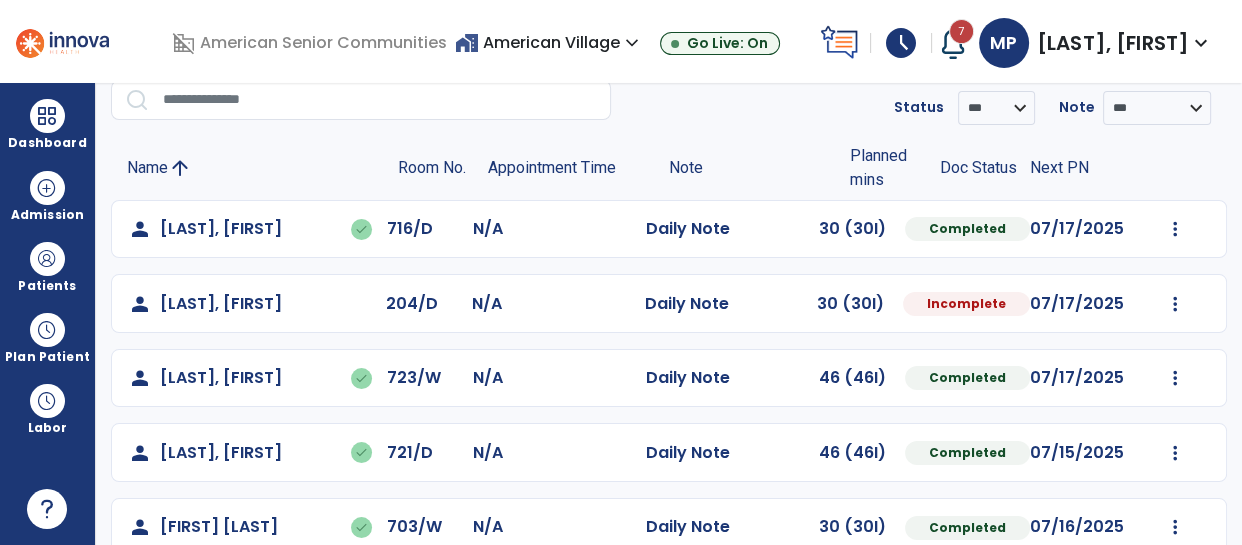 select on "*" 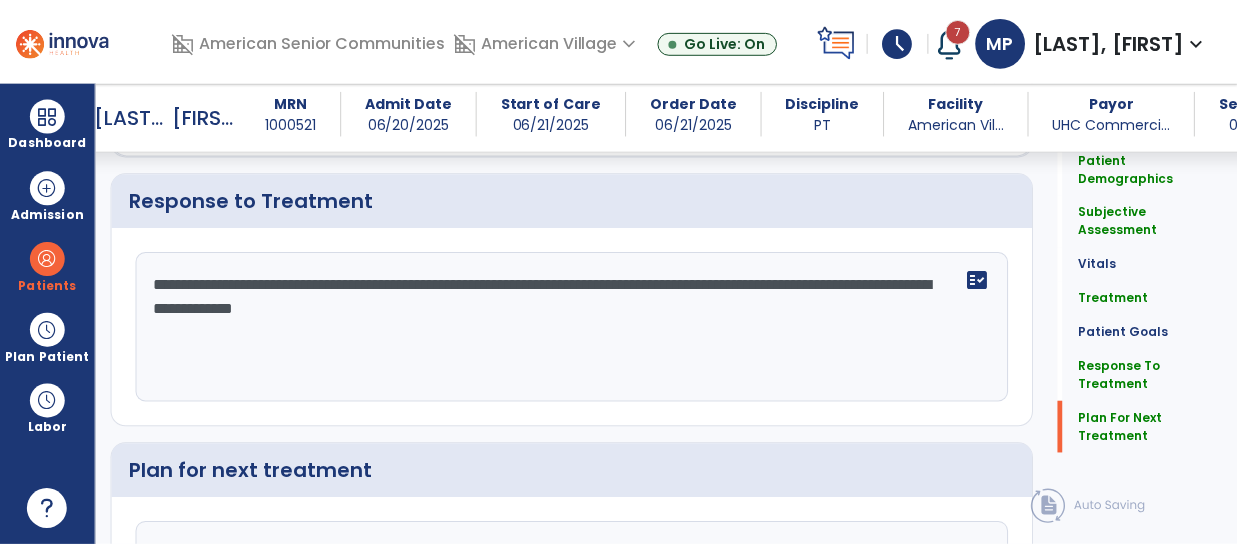scroll, scrollTop: 2289, scrollLeft: 0, axis: vertical 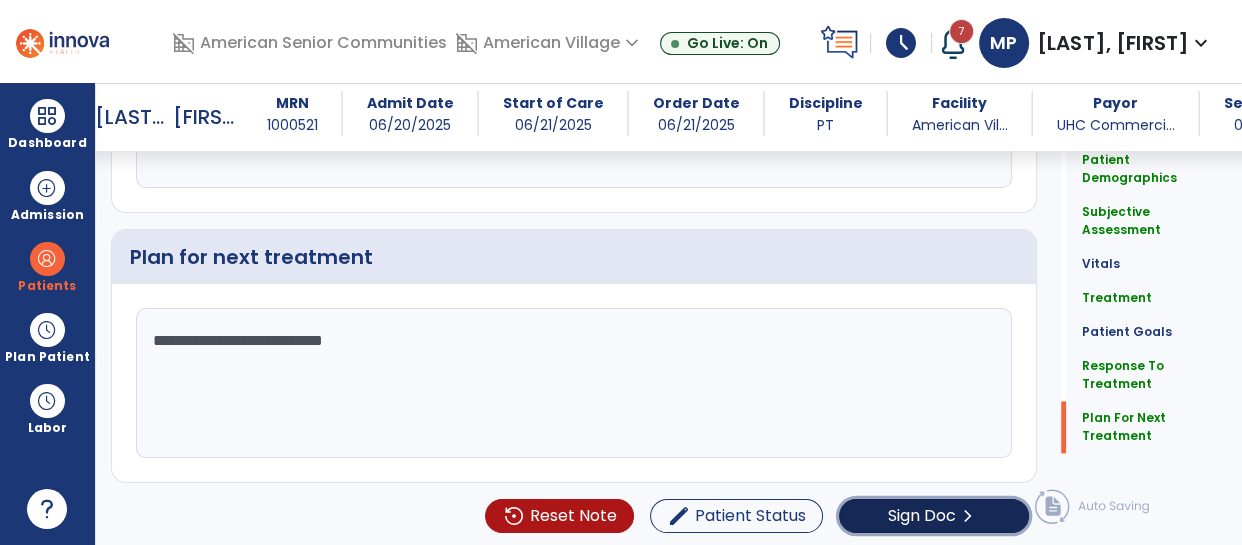 click on "Sign Doc" 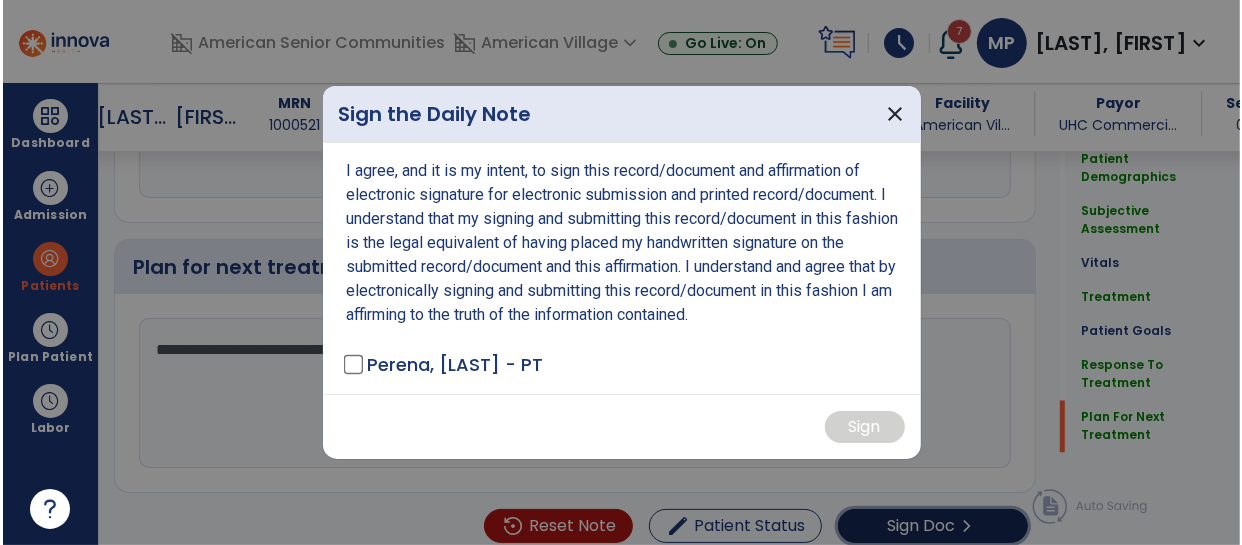 scroll, scrollTop: 2289, scrollLeft: 0, axis: vertical 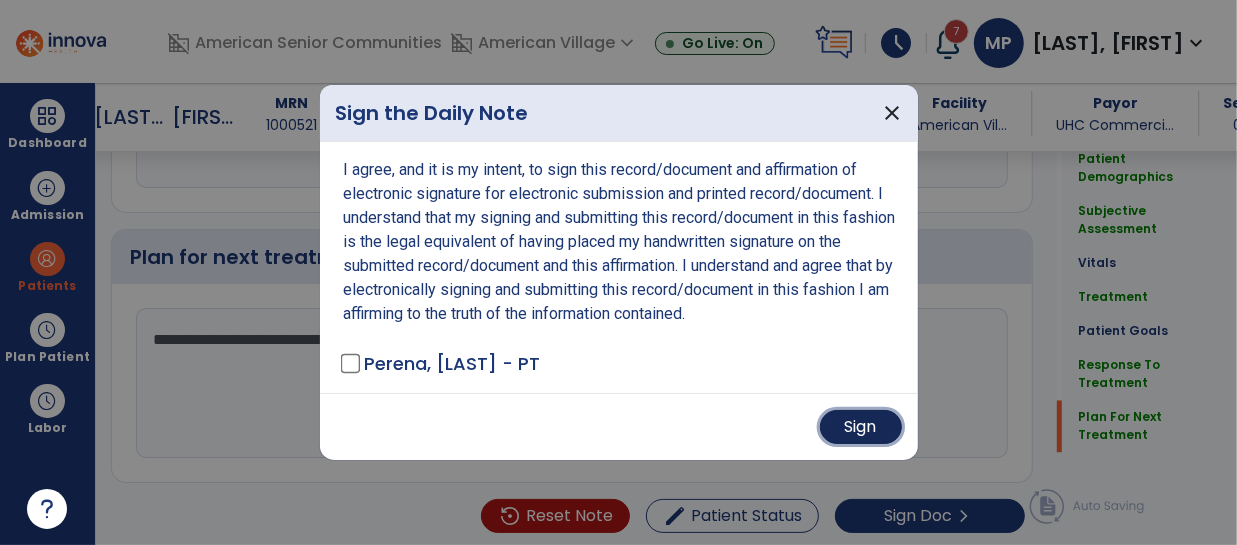 click on "Sign" at bounding box center [861, 427] 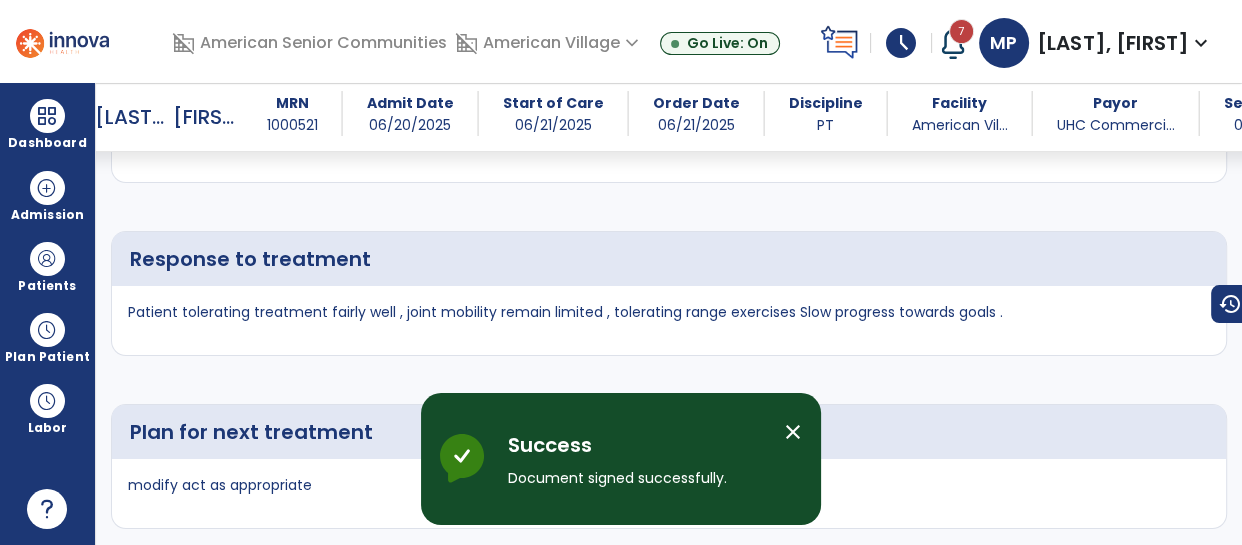 scroll, scrollTop: 2554, scrollLeft: 0, axis: vertical 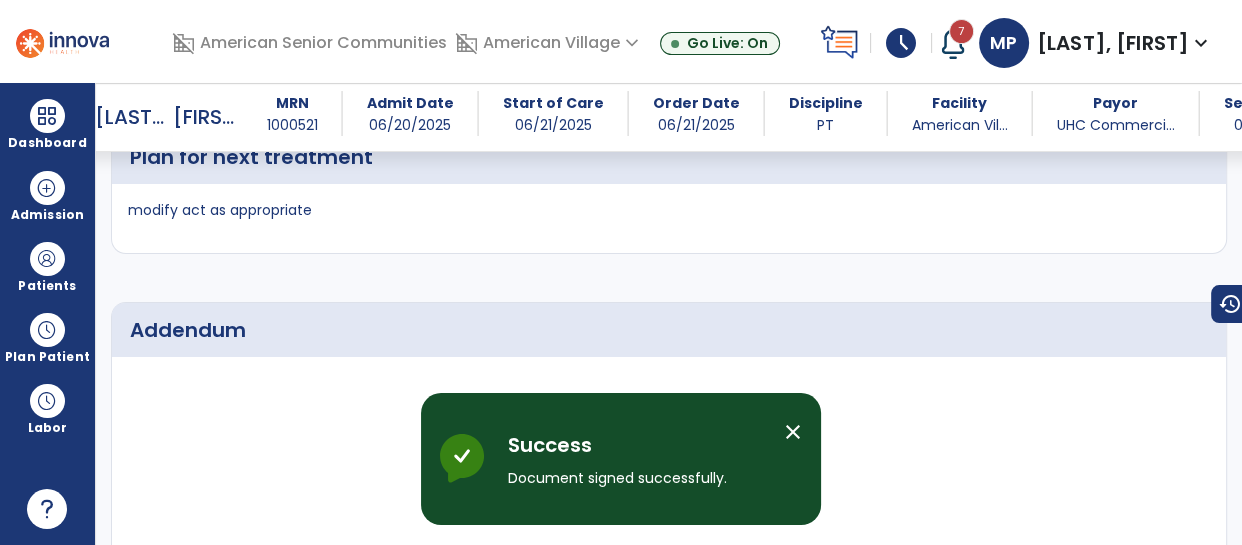 click on "close" at bounding box center (793, 432) 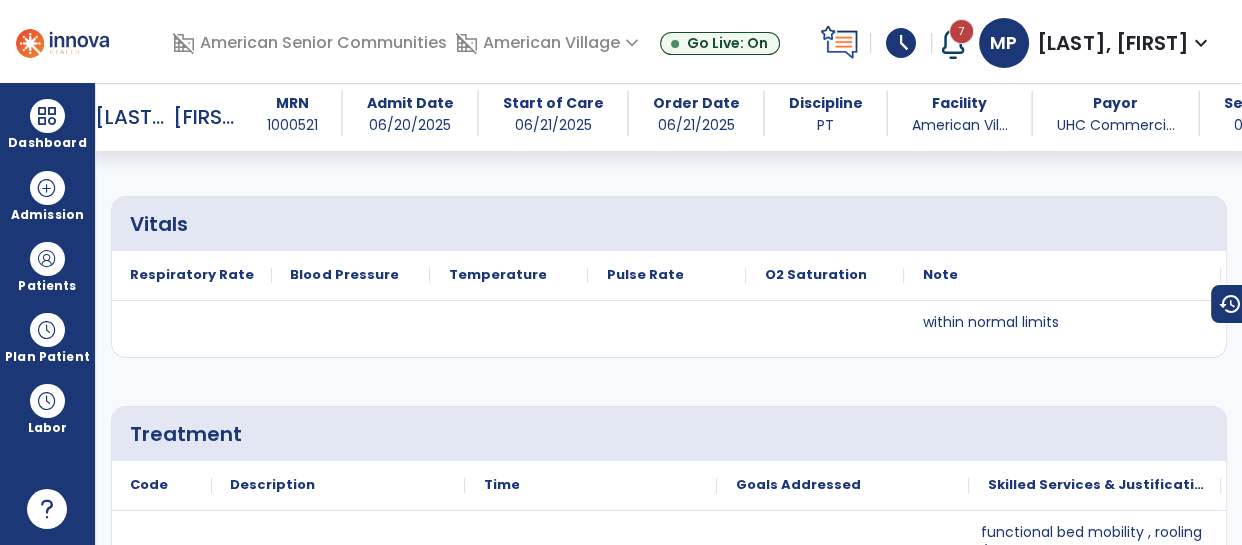 scroll, scrollTop: 0, scrollLeft: 0, axis: both 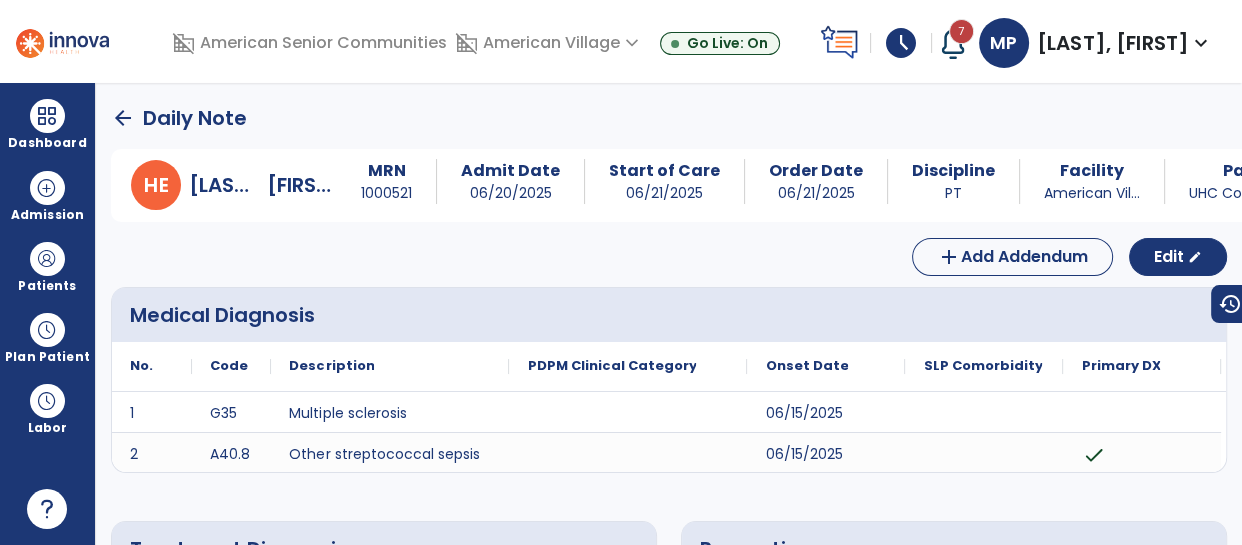 click on "arrow_back" 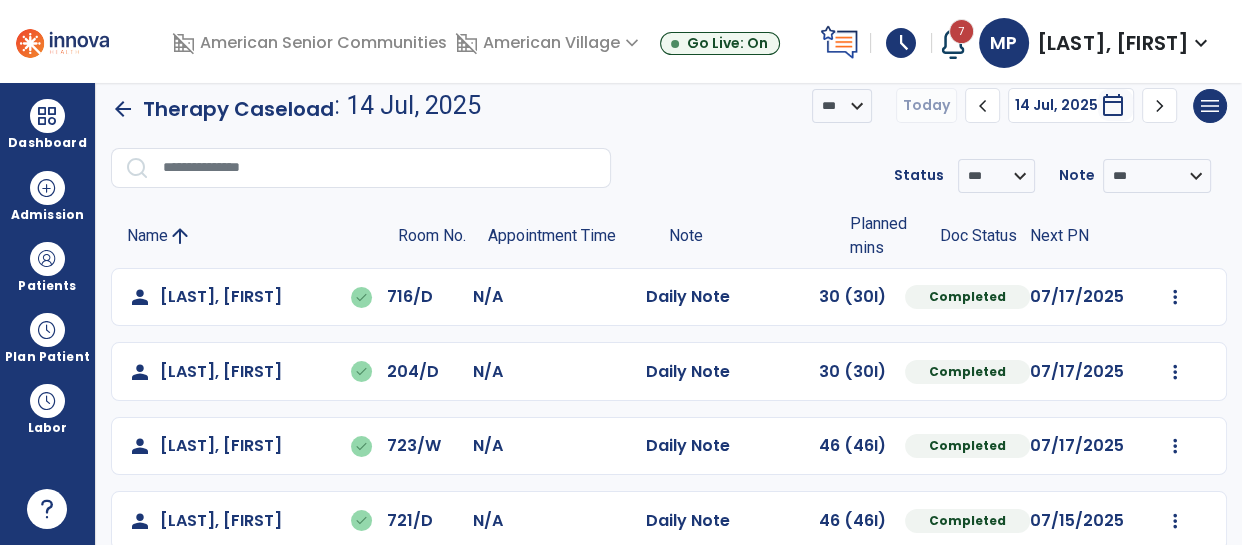 scroll, scrollTop: 119, scrollLeft: 0, axis: vertical 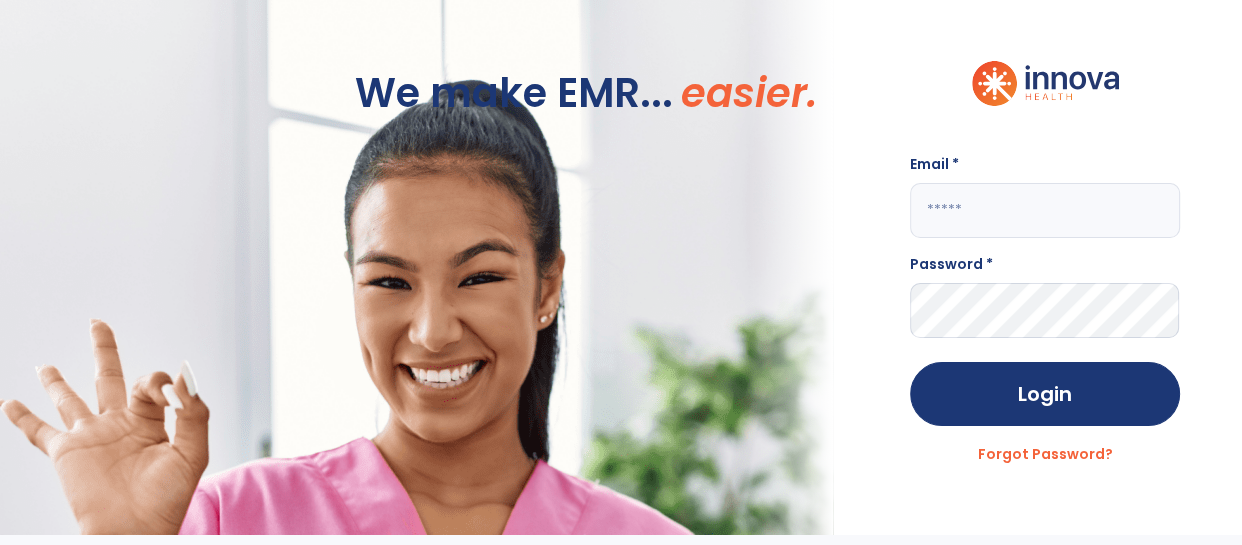 click 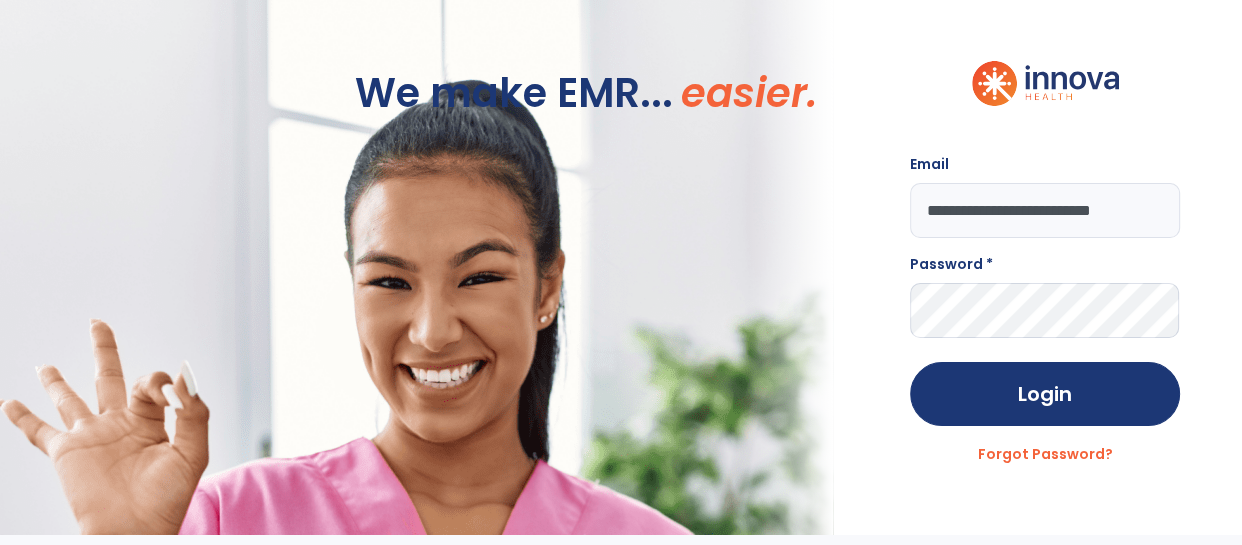 scroll, scrollTop: 0, scrollLeft: 16, axis: horizontal 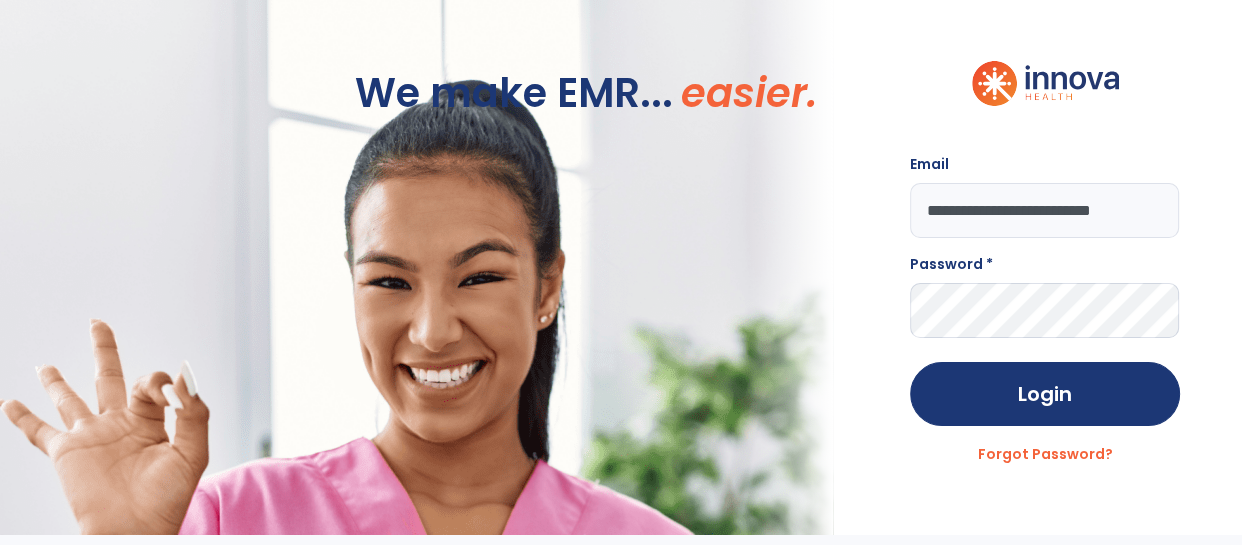 type on "**********" 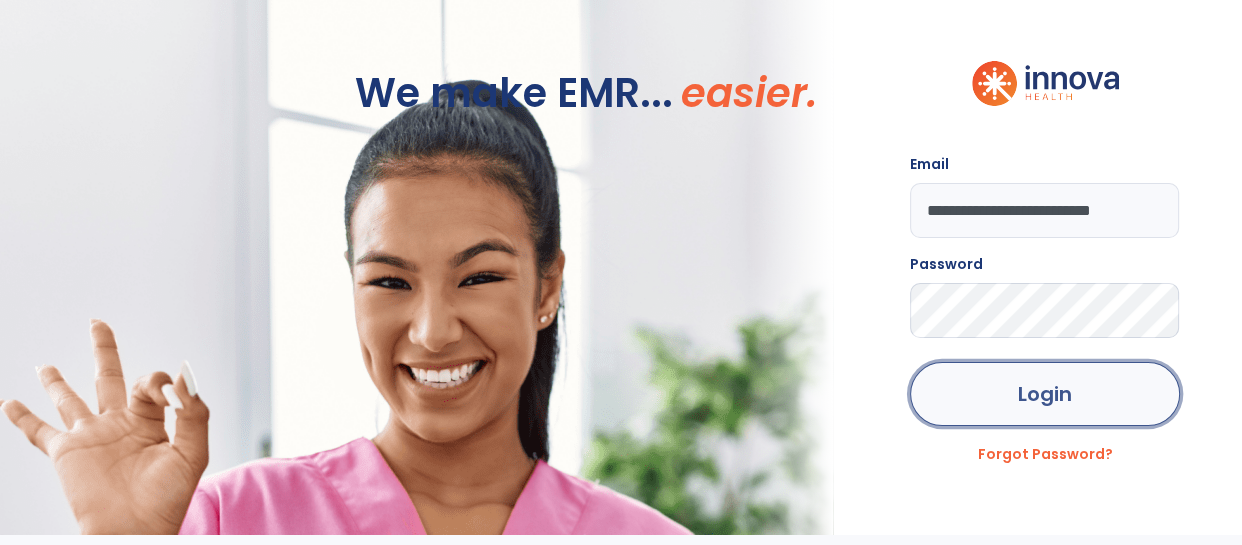 click on "Login" 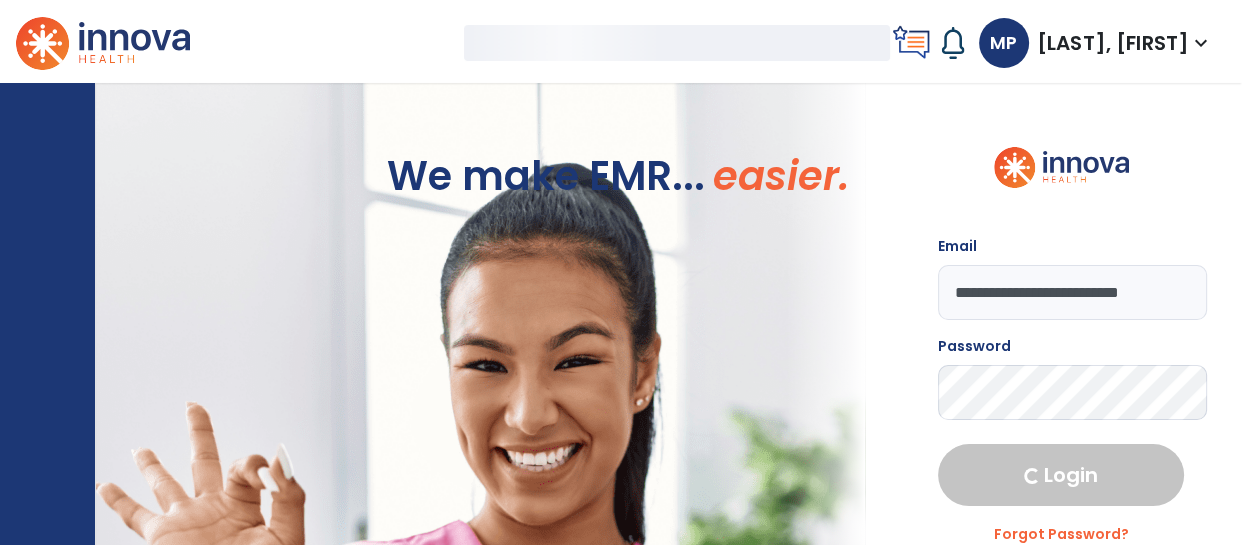 select on "****" 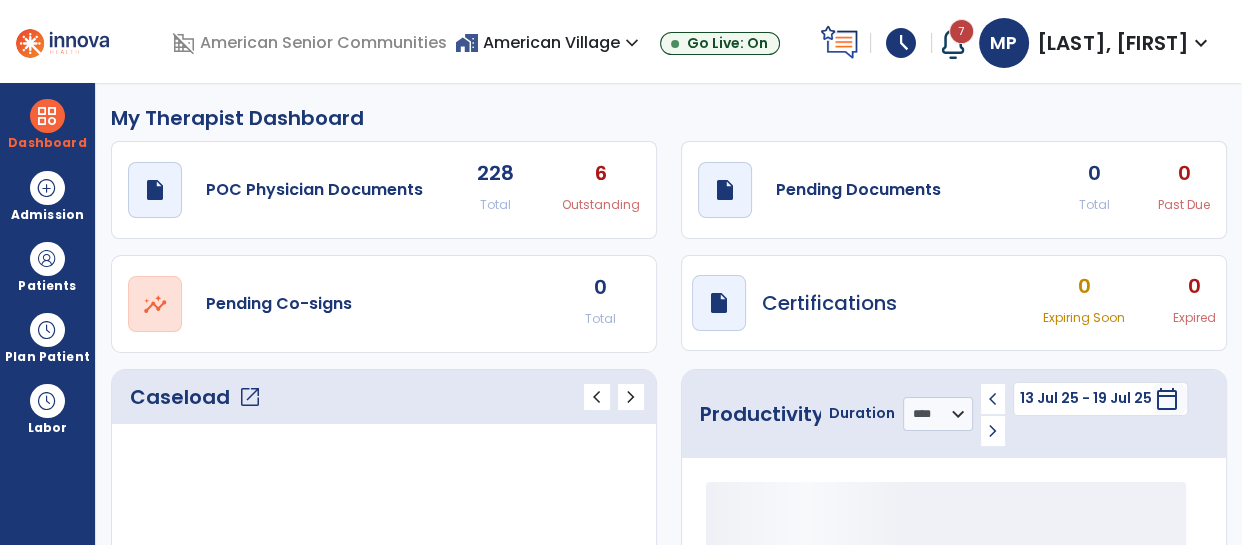 scroll, scrollTop: 0, scrollLeft: 0, axis: both 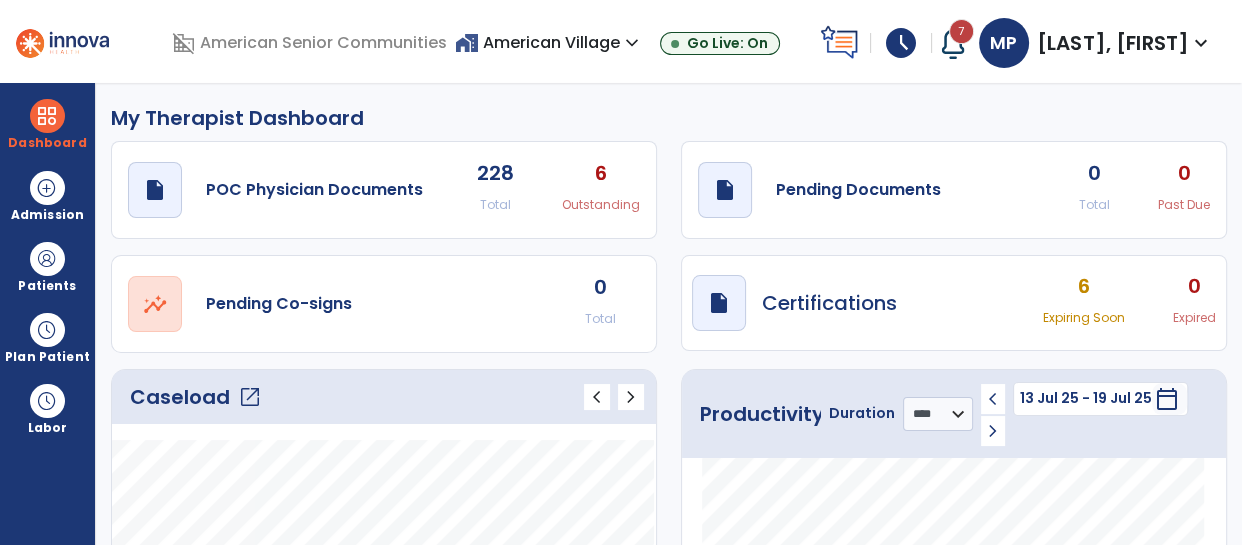 click on "Caseload   open_in_new" 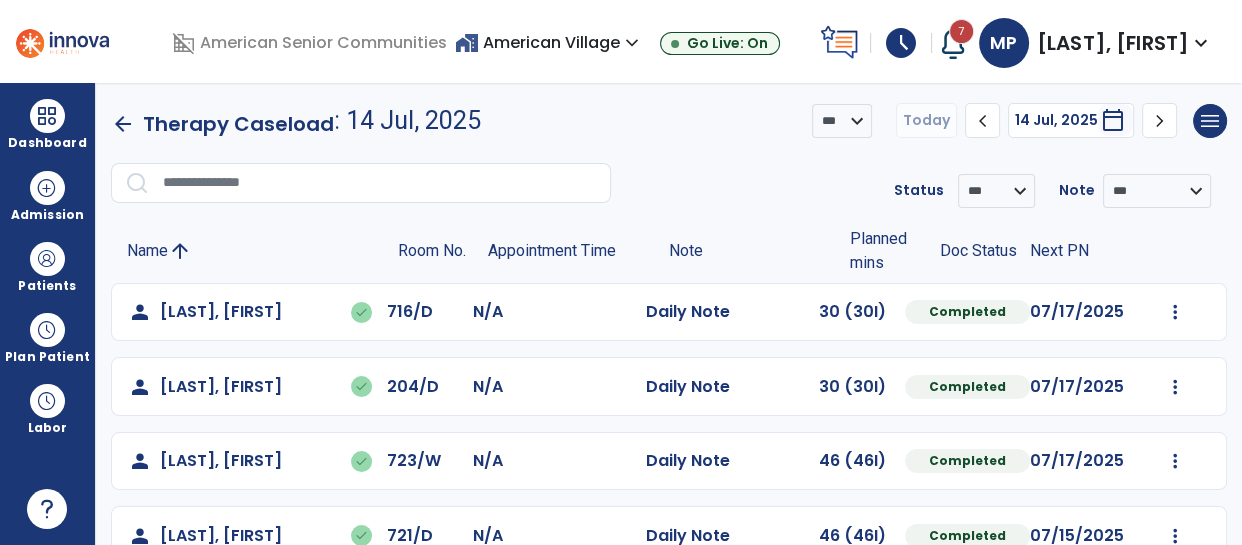 scroll, scrollTop: 119, scrollLeft: 0, axis: vertical 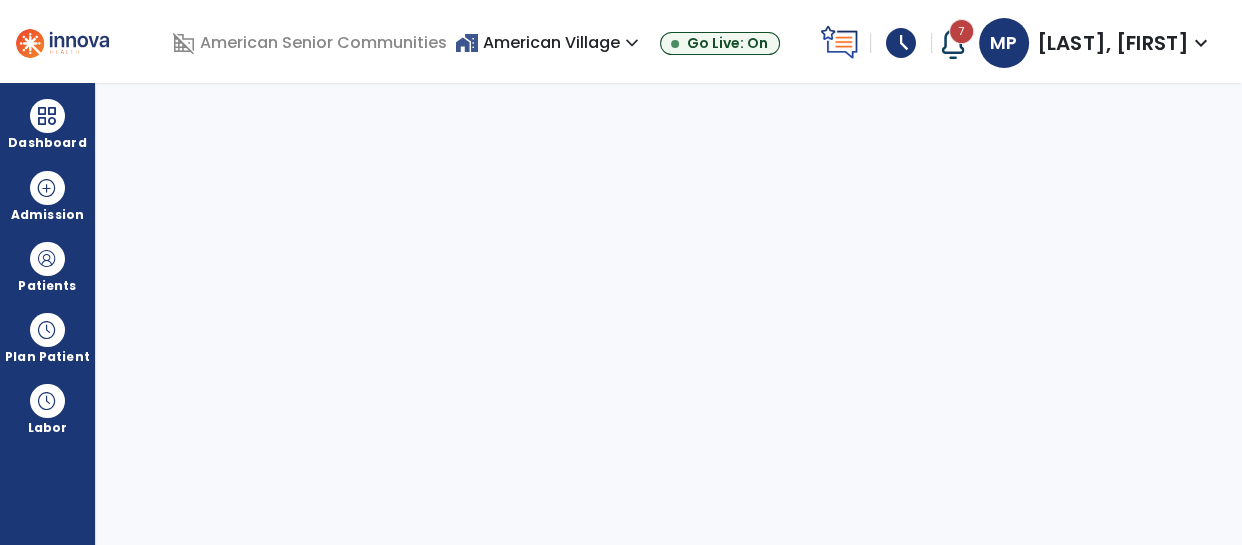 select on "****" 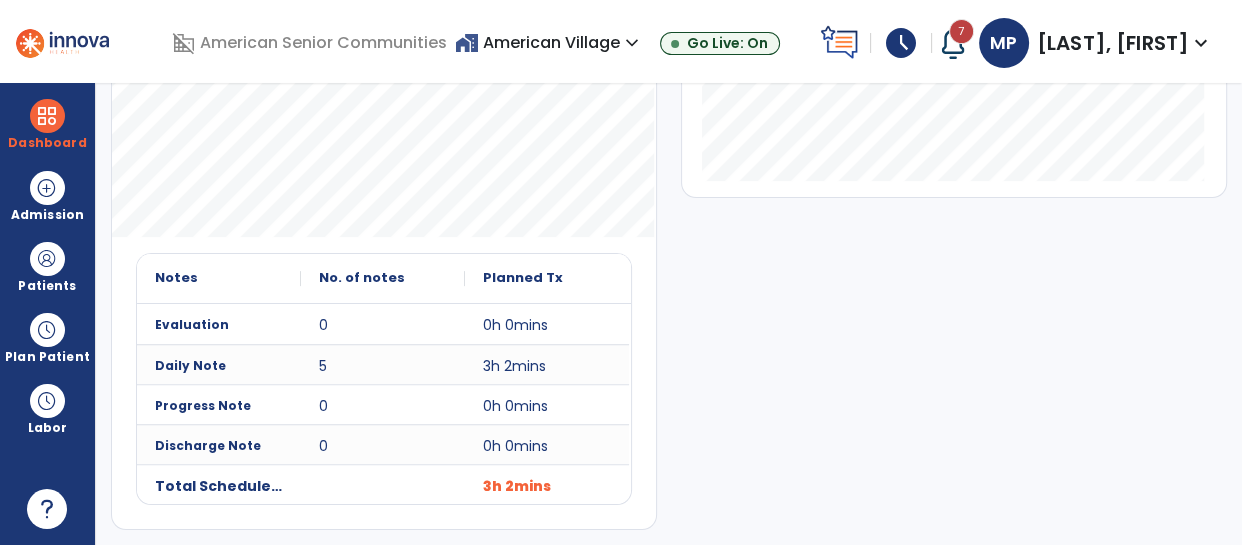 scroll, scrollTop: 0, scrollLeft: 0, axis: both 